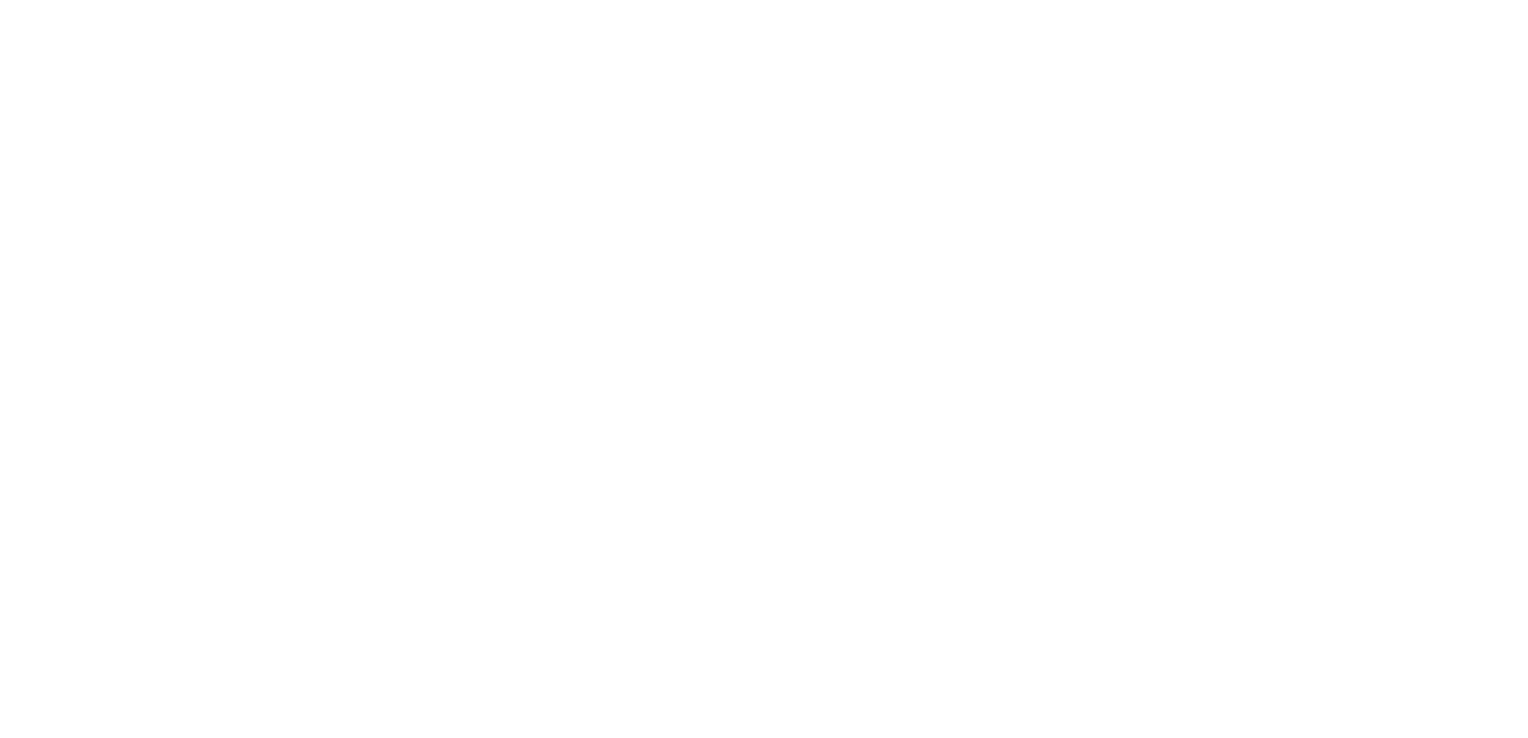 scroll, scrollTop: 0, scrollLeft: 0, axis: both 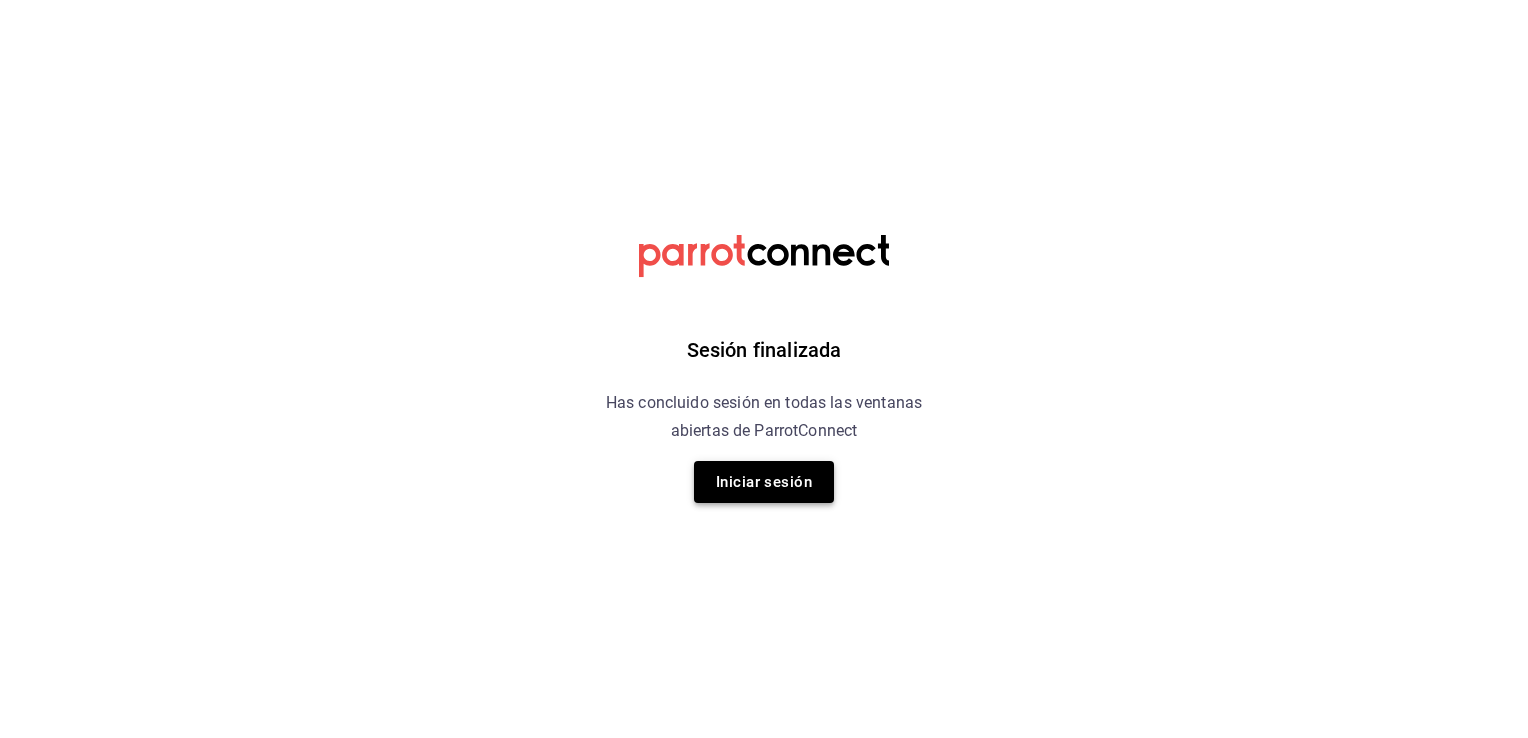 click on "Iniciar sesión" at bounding box center (764, 482) 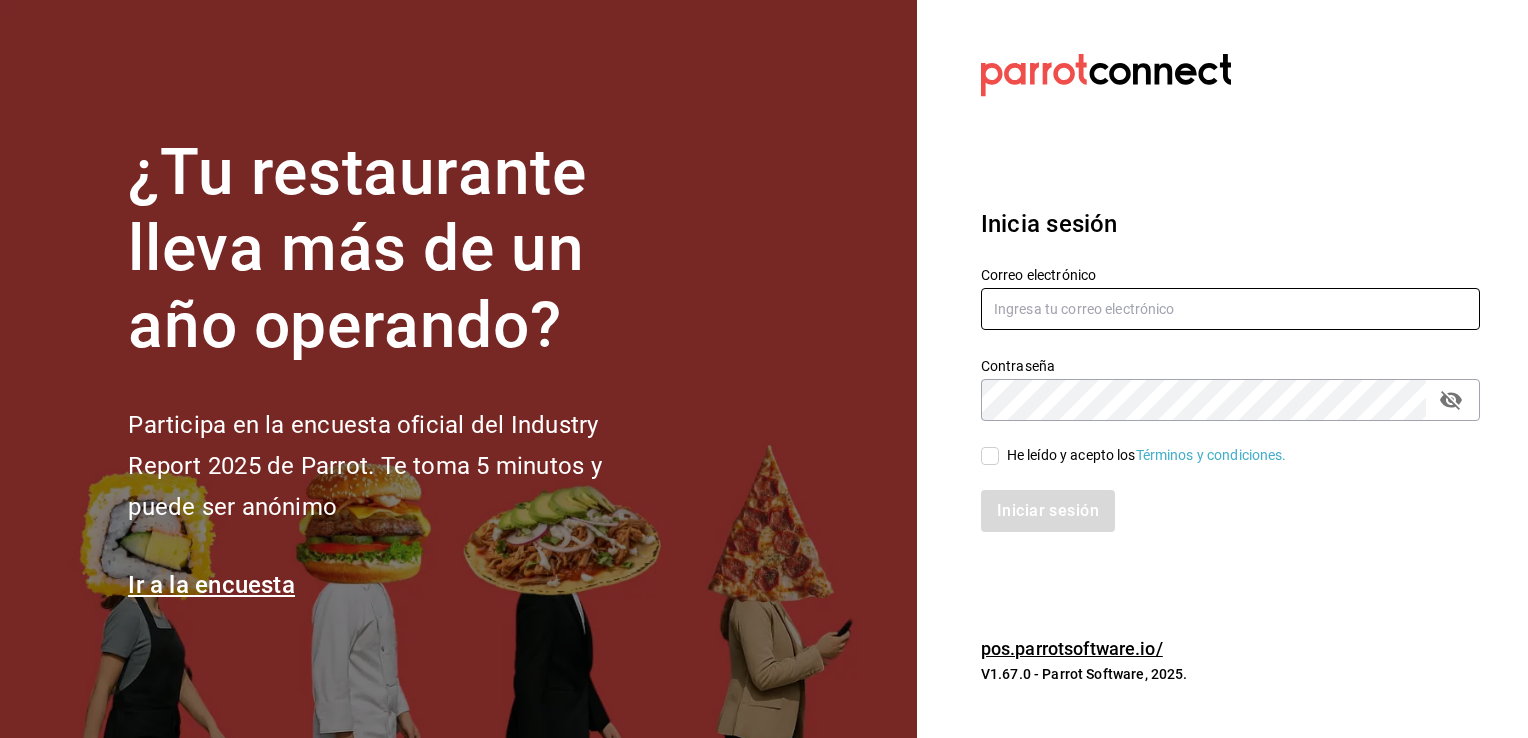 type on "carliuxmontoya@gmail.com" 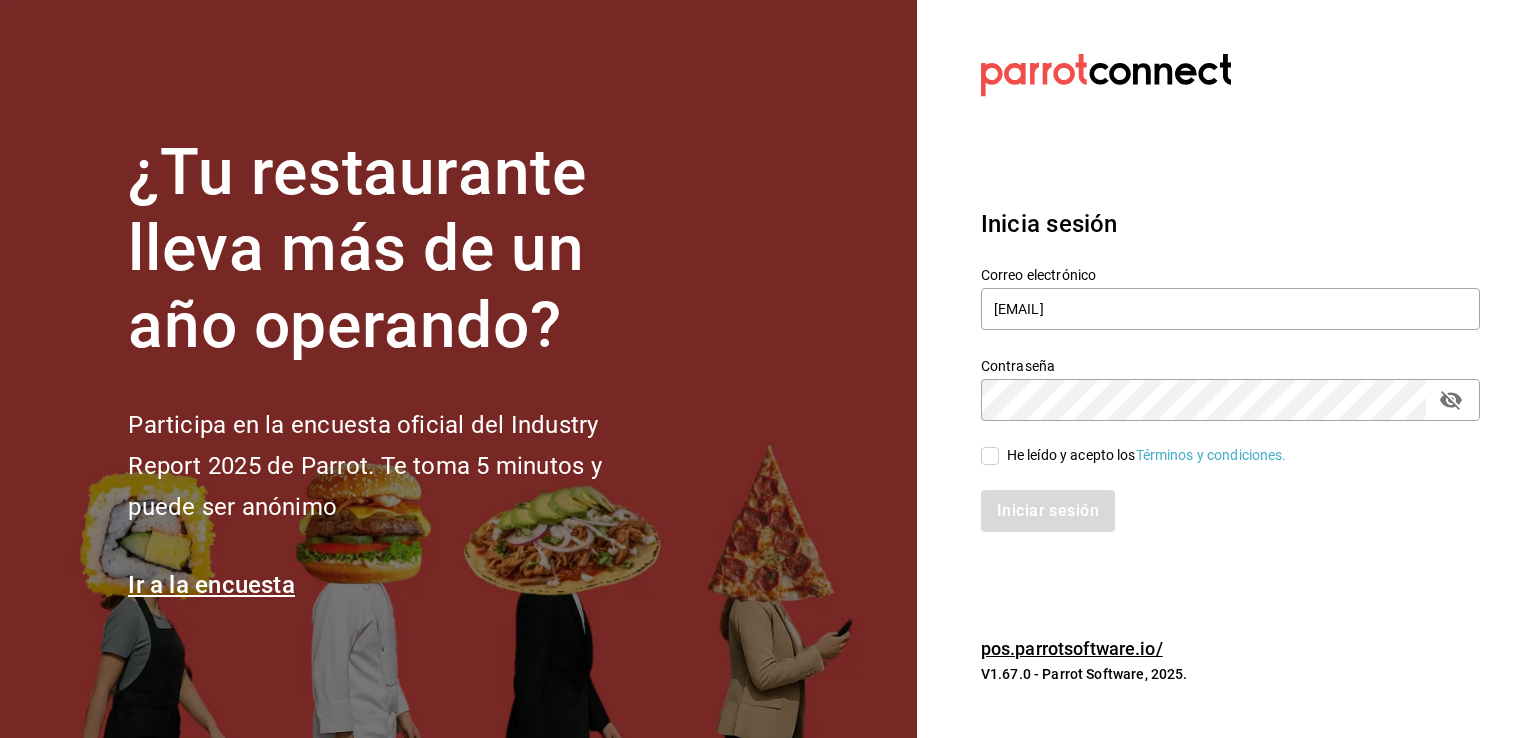 click on "He leído y acepto los  Términos y condiciones." at bounding box center [990, 456] 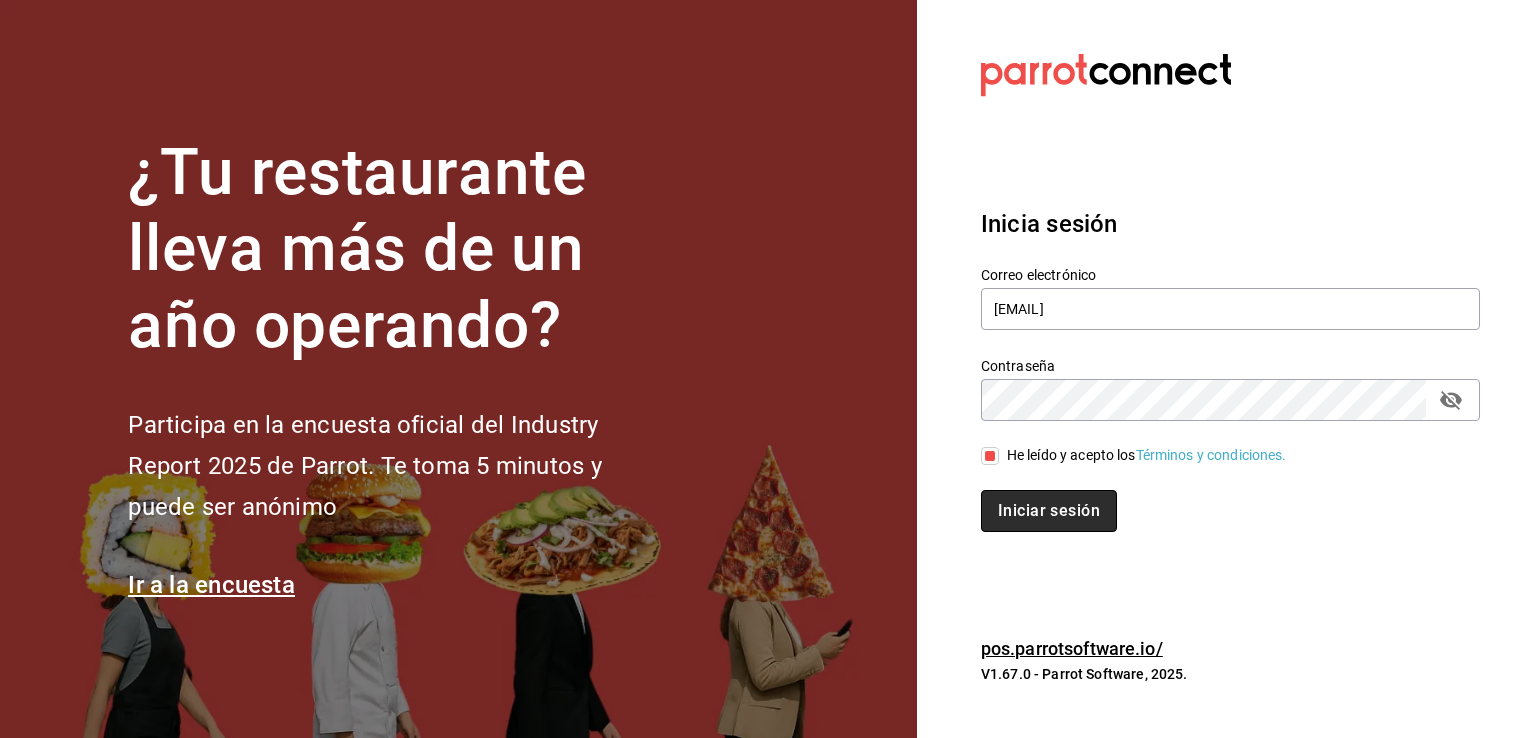 click on "Iniciar sesión" at bounding box center (1049, 511) 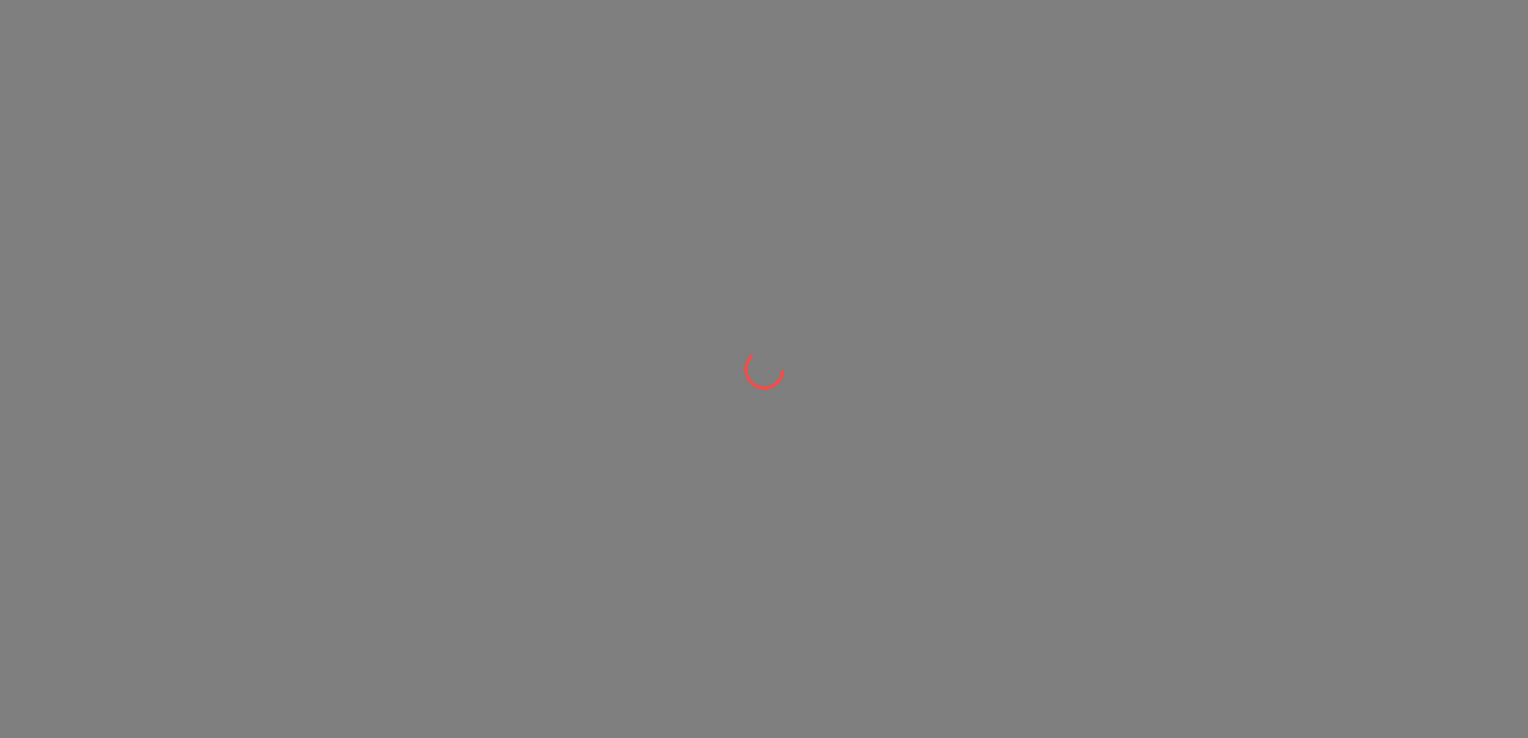 scroll, scrollTop: 0, scrollLeft: 0, axis: both 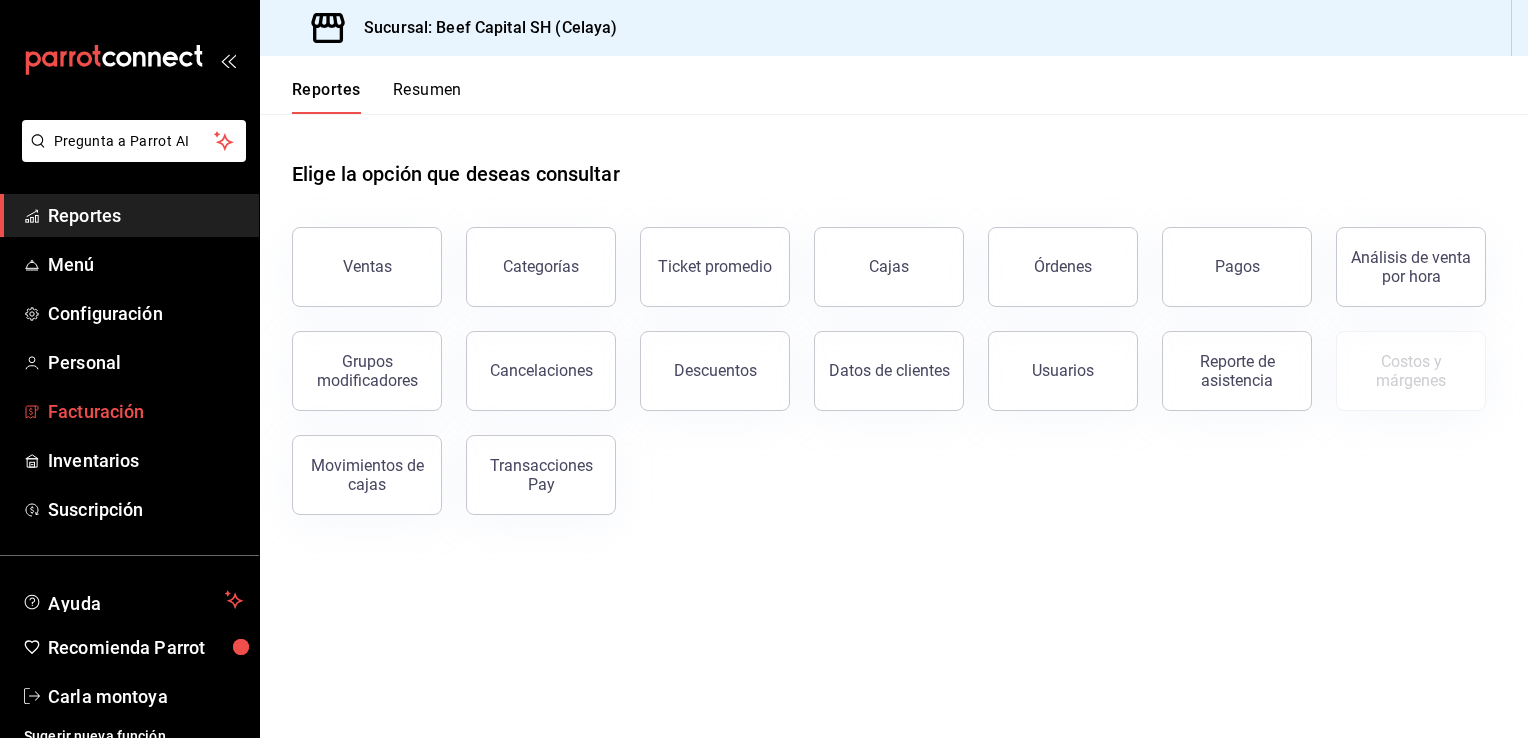 click on "Facturación" at bounding box center [145, 411] 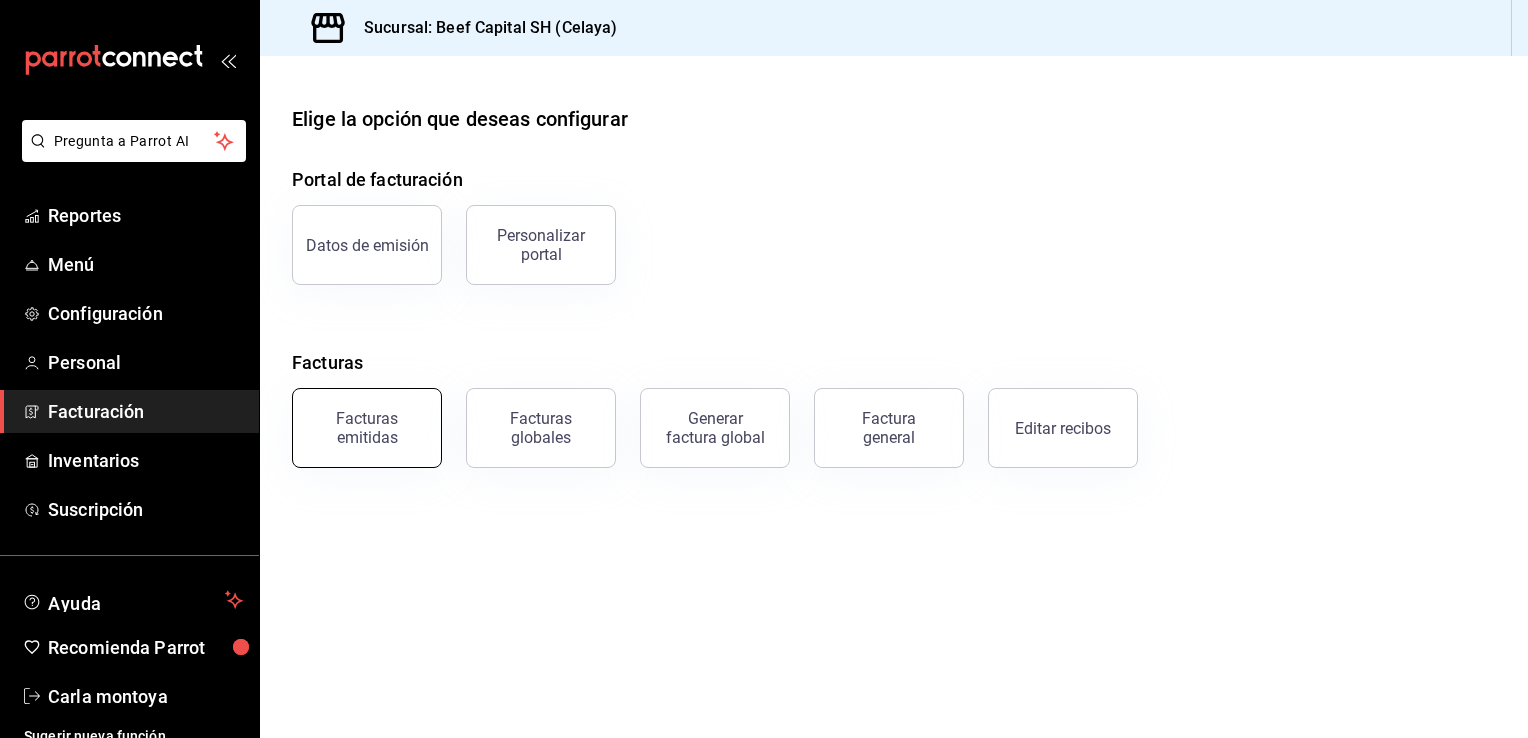 click on "Facturas emitidas" at bounding box center [367, 428] 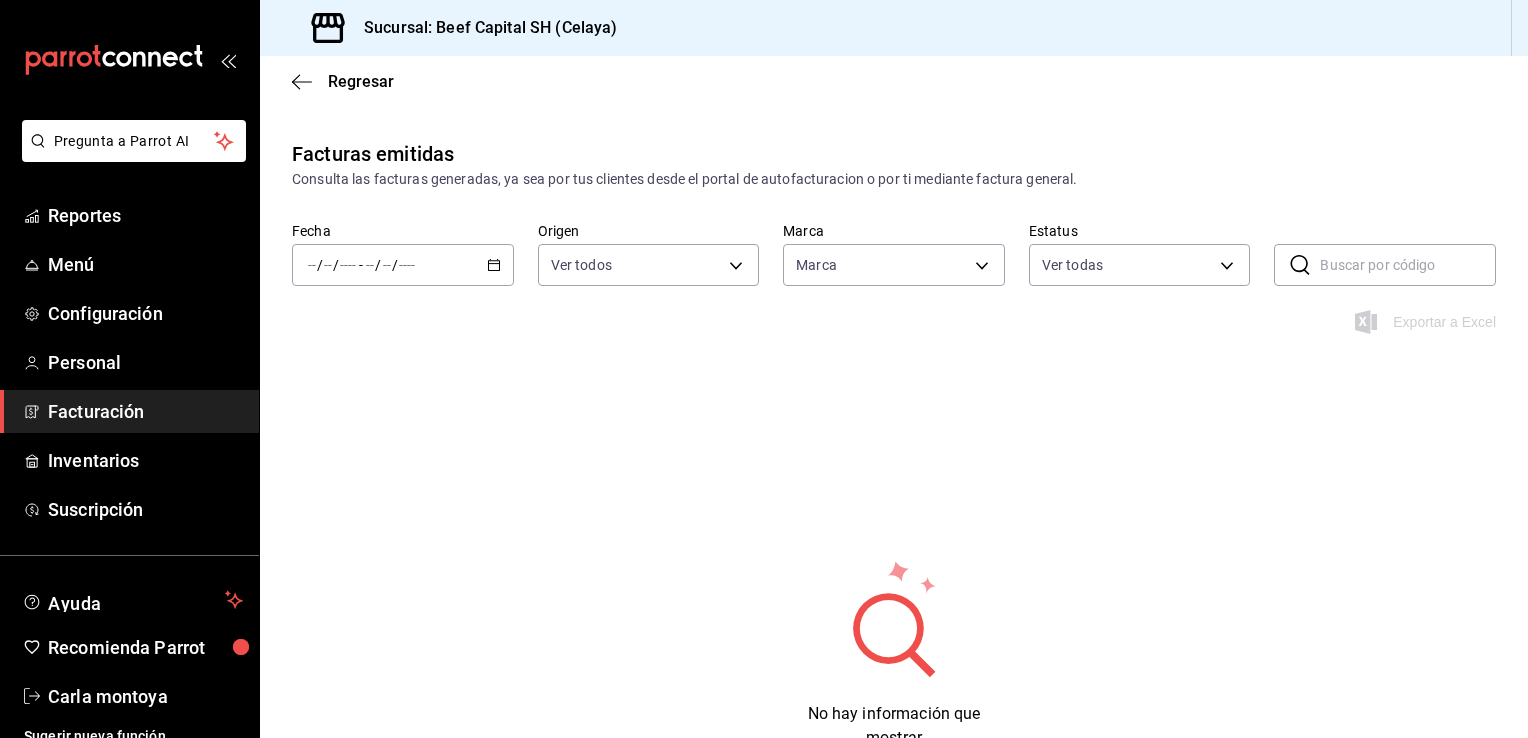 type on "e3bbe20f-edfc-40c7-bd32-db162cca2159" 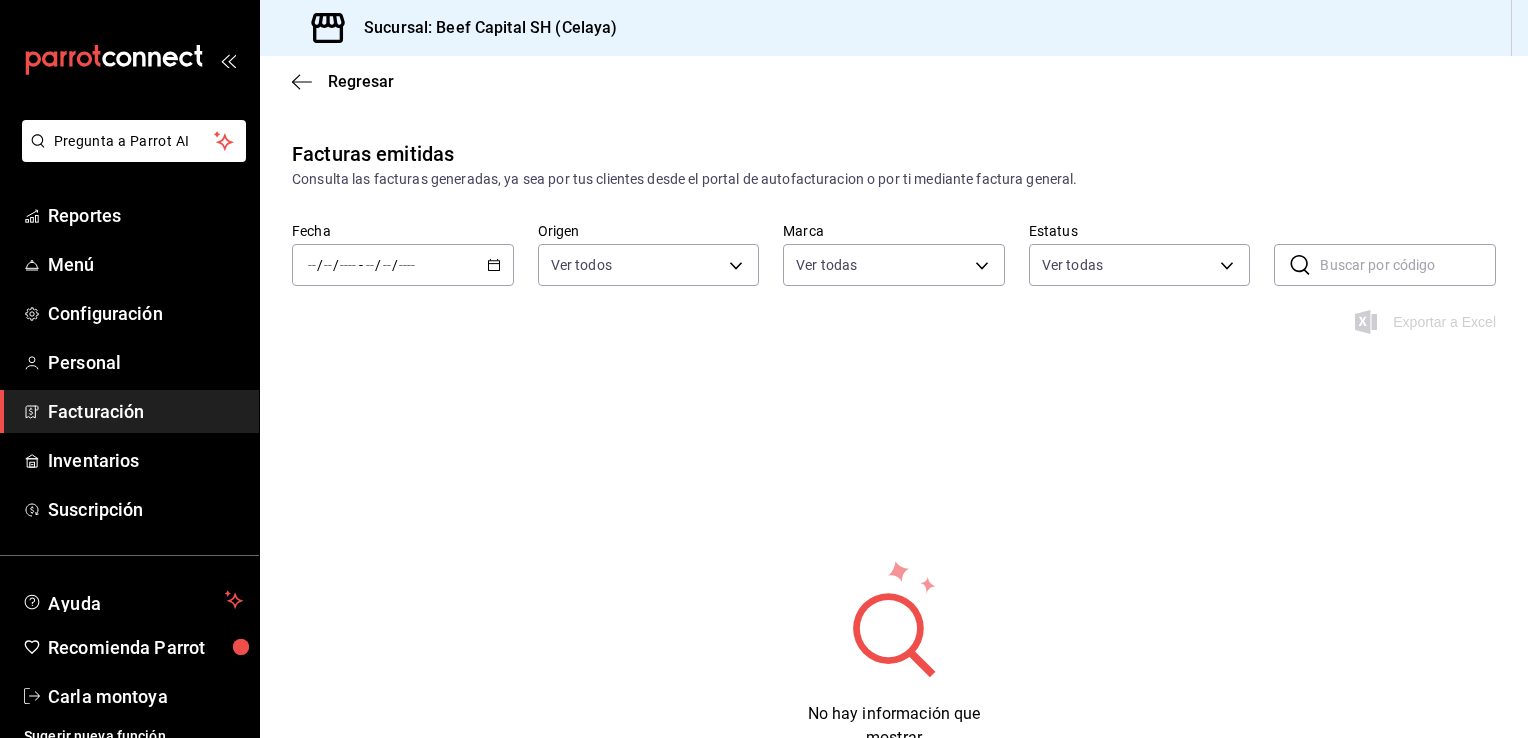 click on "/ / - / /" at bounding box center [403, 265] 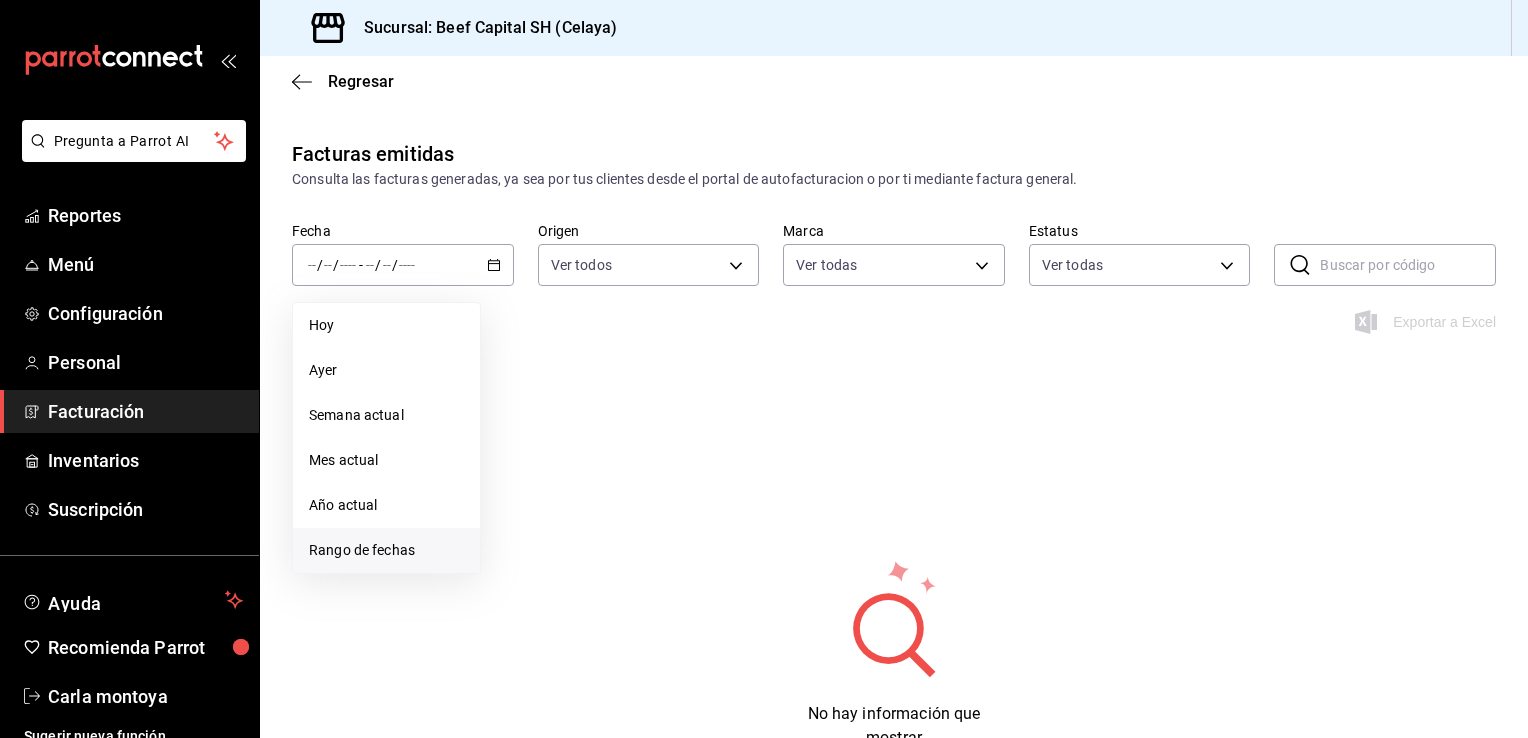 click on "Rango de fechas" at bounding box center [386, 550] 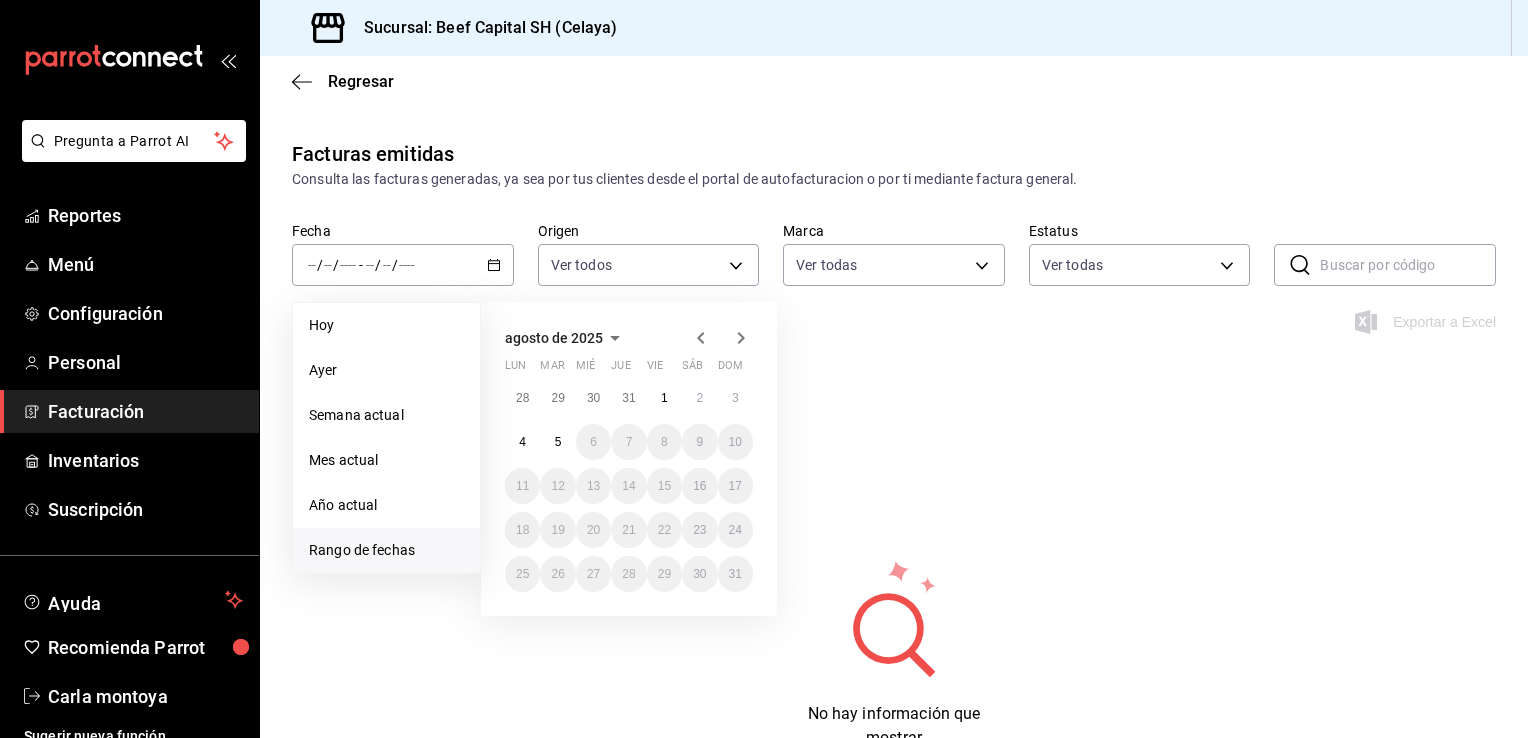 click 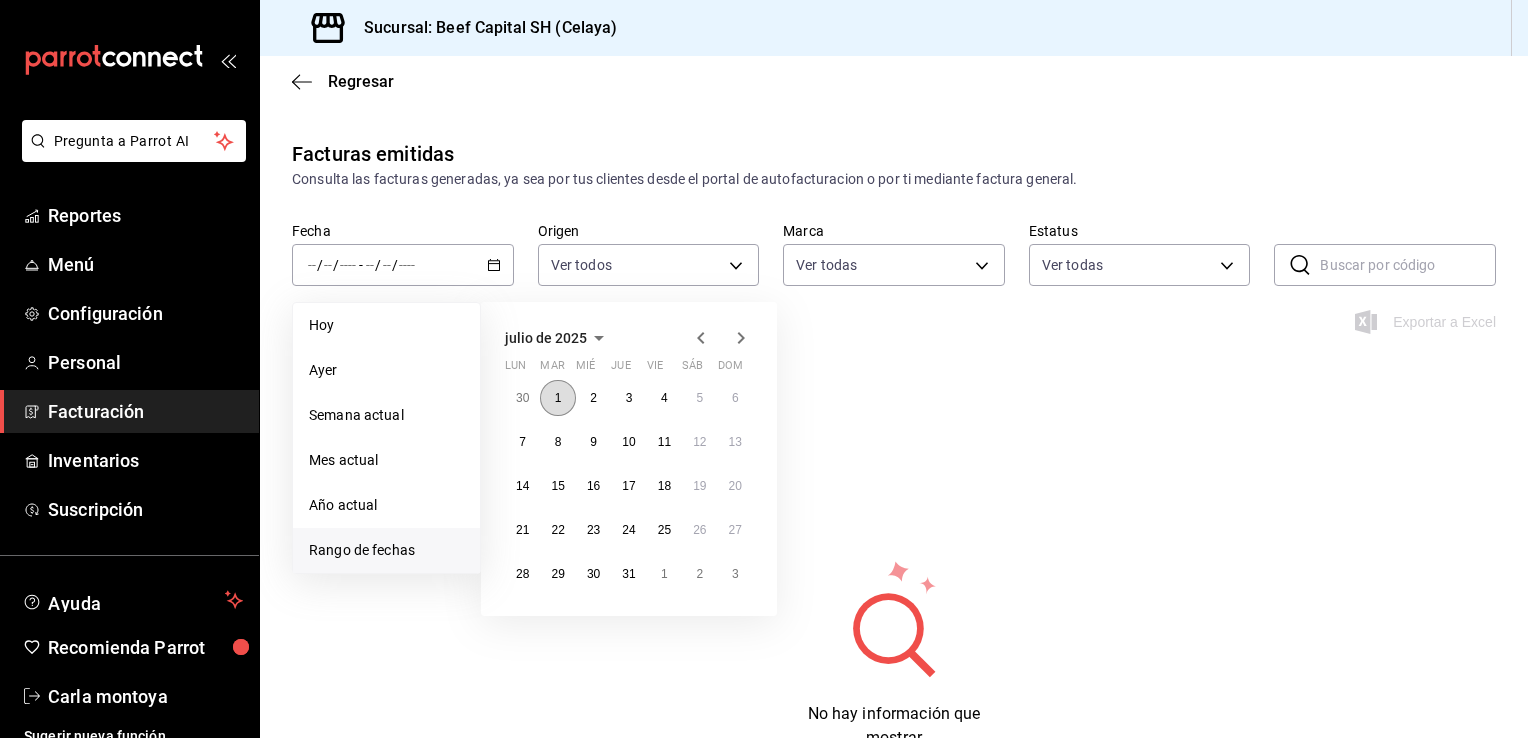 click on "1" at bounding box center (558, 398) 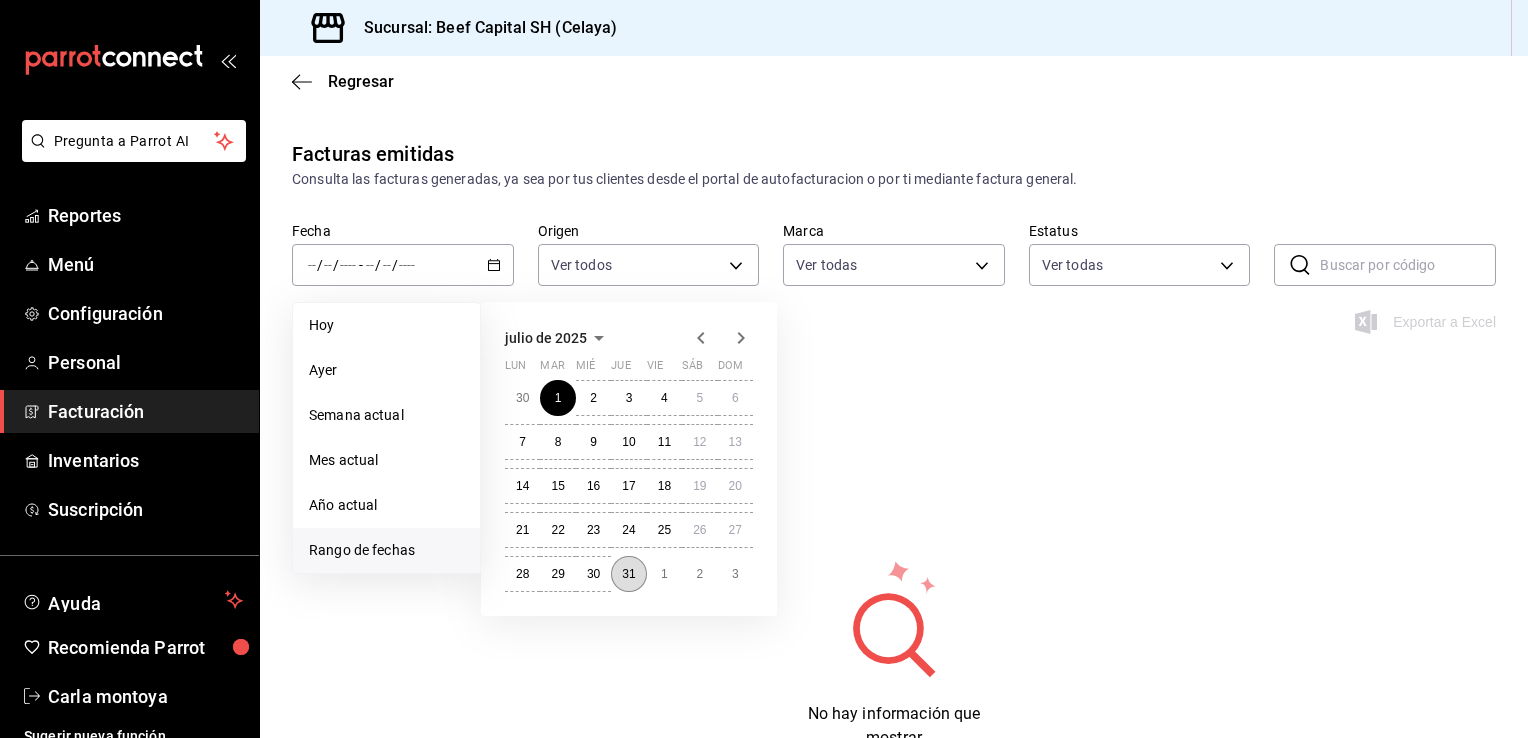 click on "31" at bounding box center [628, 574] 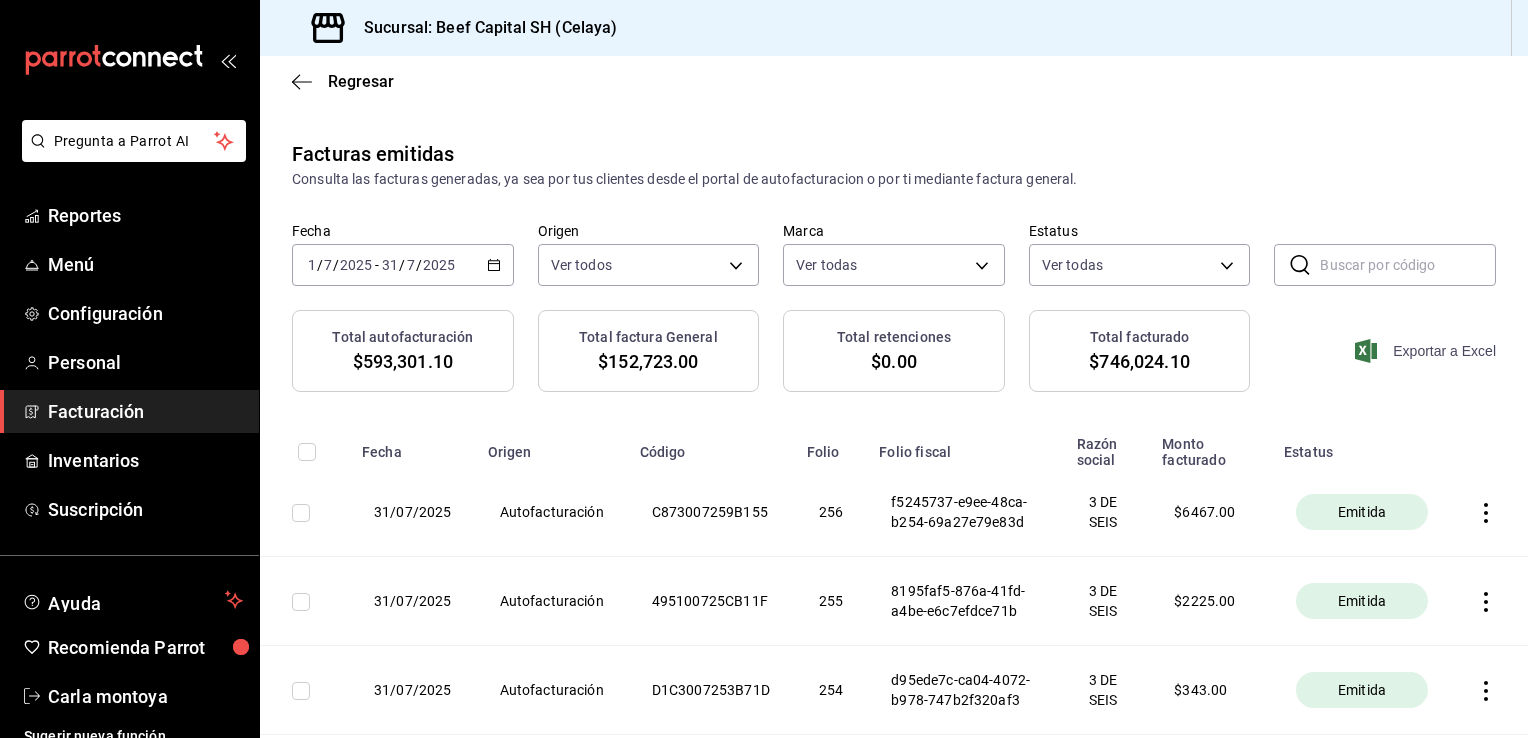click on "Exportar a Excel" at bounding box center [1427, 351] 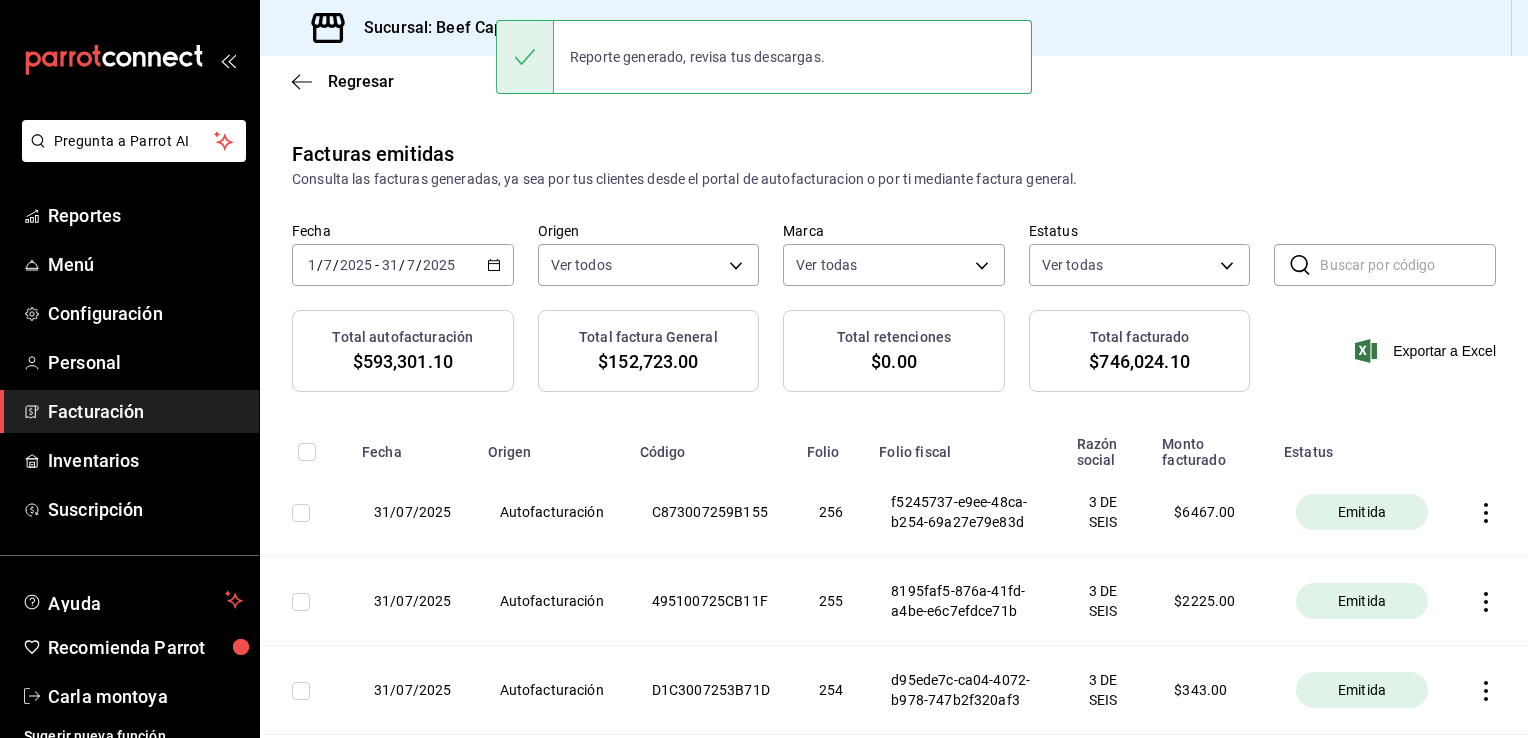 click 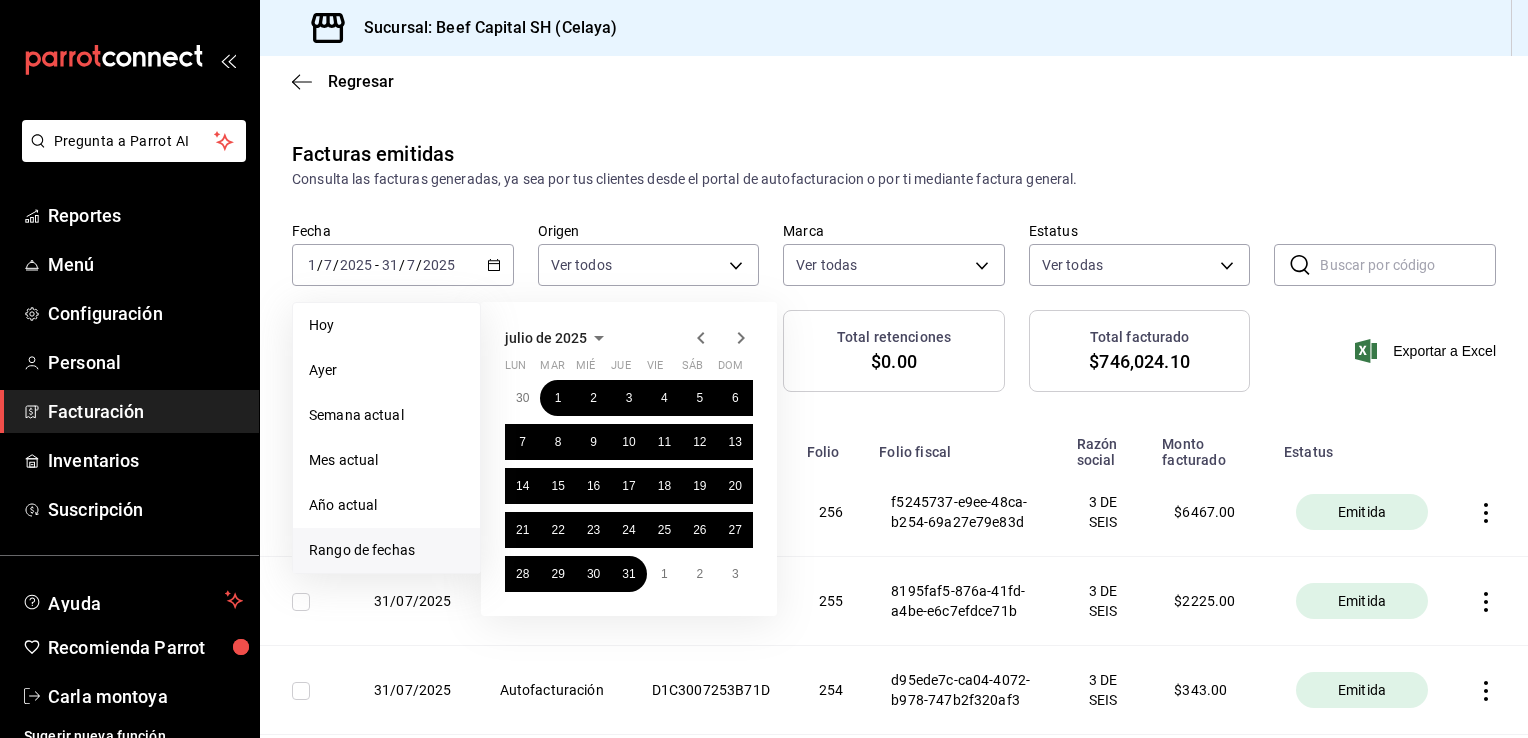 click 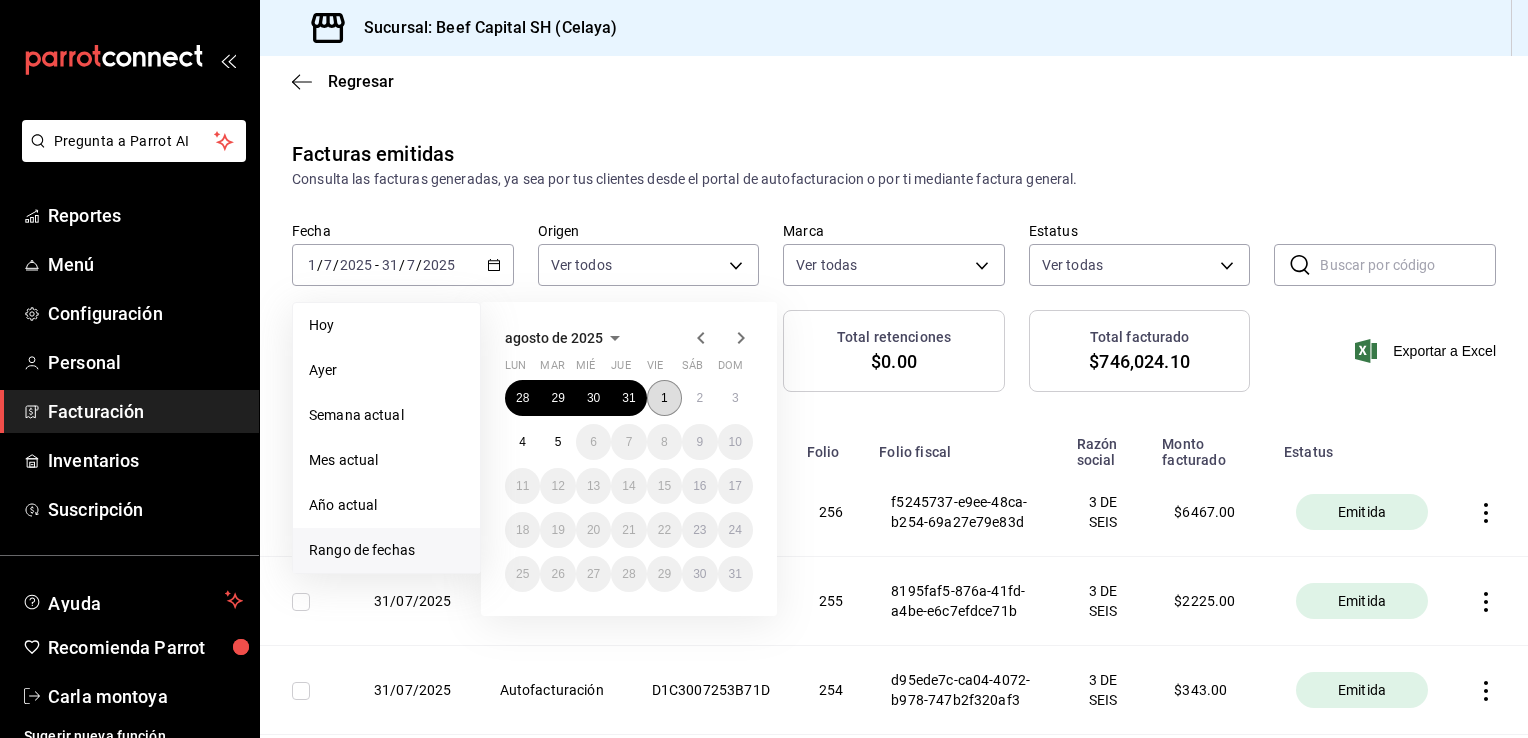 click on "1" at bounding box center [664, 398] 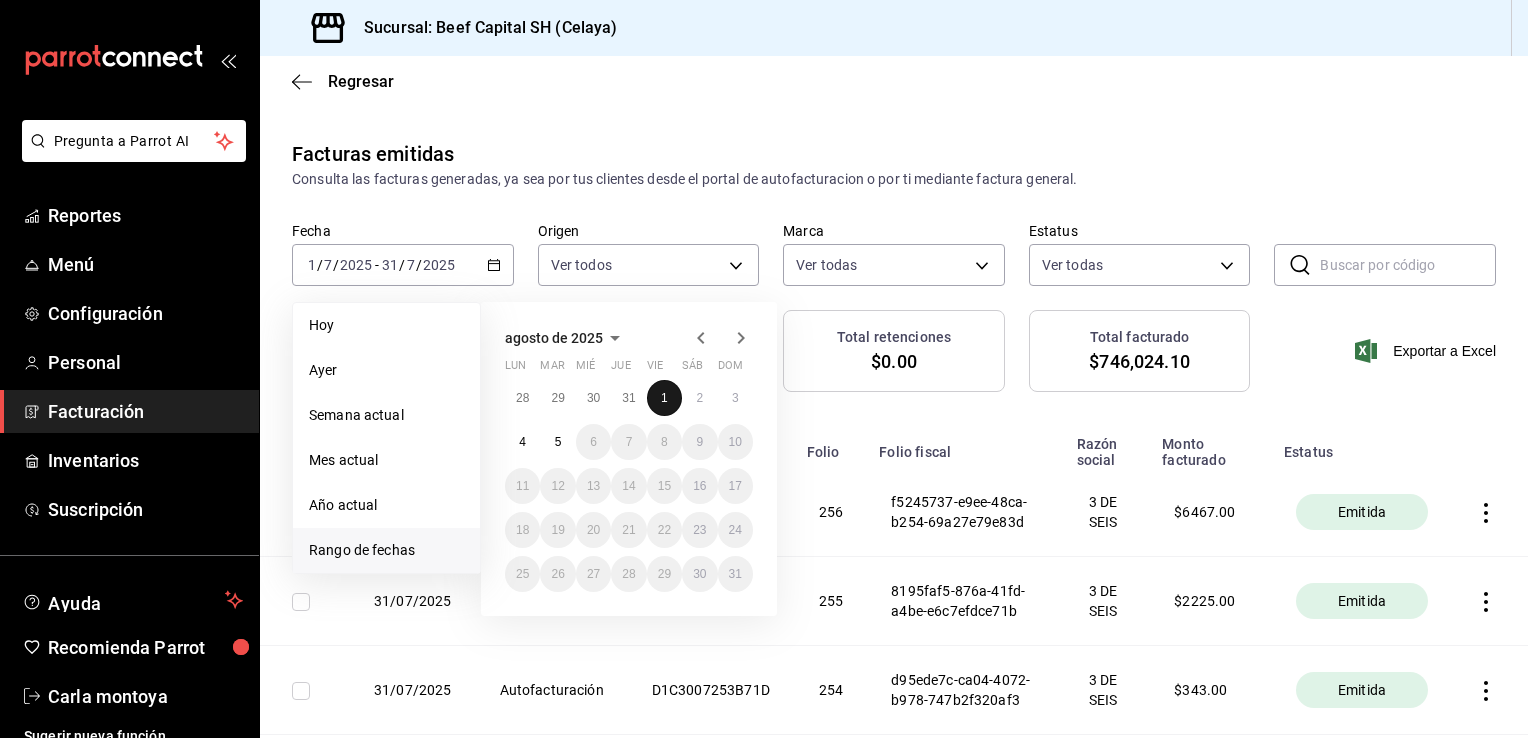 click on "1" at bounding box center (664, 398) 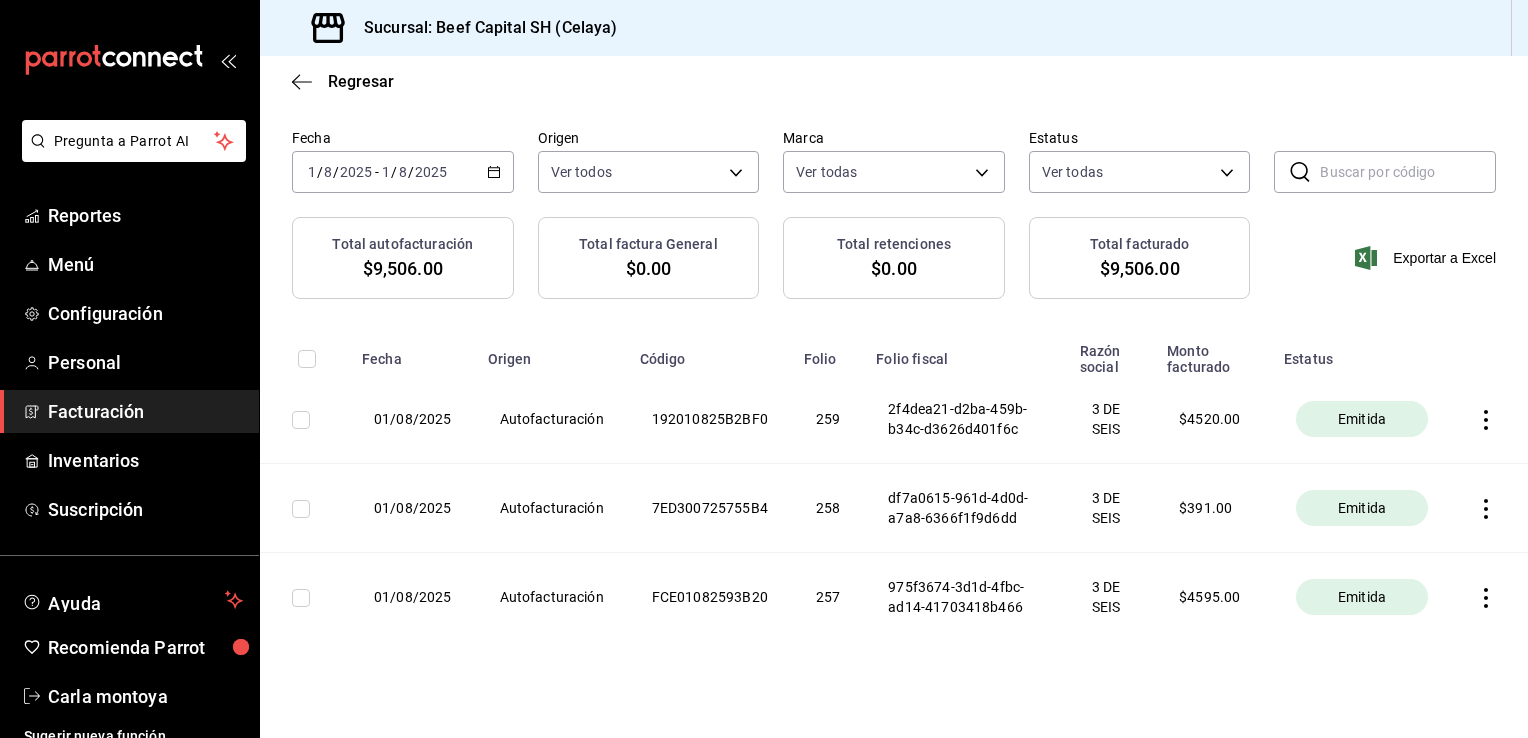 scroll, scrollTop: 108, scrollLeft: 0, axis: vertical 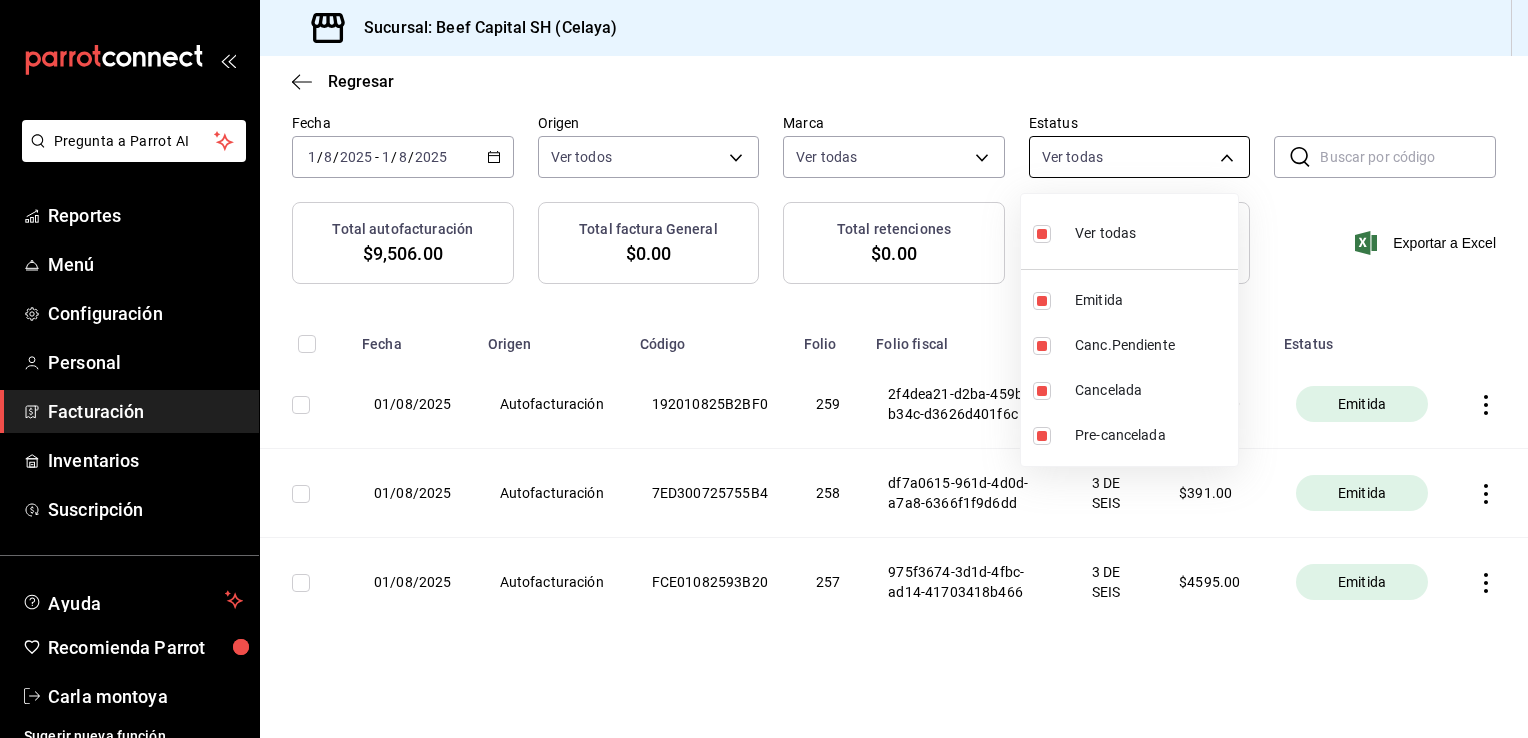 click on "Pregunta a Parrot AI Reportes   Menú   Configuración   Personal   Facturación   Inventarios   Suscripción   Ayuda Recomienda Parrot   [FIRST] [LAST]   Sugerir nueva función   Sucursal: Beef Capital SH ([CITY]) Regresar Facturas emitidas Consulta las facturas generadas, ya sea por tus clientes desde el portal de autofacturacion o por ti mediante factura general. Fecha [DATE] [DATE] - [DATE] [DATE] Origen Ver todos ORDER_INVOICE,GENERAL_INVOICE Marca Ver todas [UUID] Estatus Ver todas ACTIVE,PENDING_CANCELLATION,CANCELLED,PRE_CANCELLED ​ ​ Total autofacturación $9,506.00 Total factura General $0.00 Total retenciones $0.00 Total facturado $9,506.00 Exportar a Excel Fecha Origen Código Folio Folio fiscal Razón social Monto facturado Estatus 01/08/2025 Autofacturación 192010825B2BF0 259 [UUID] 3 DE SEIS $ 4520.00 Emitida 01/08/2025 Autofacturación 7ED300725755B4 258 [UUID] 3 DE SEIS $ 391.00 $" at bounding box center (764, 369) 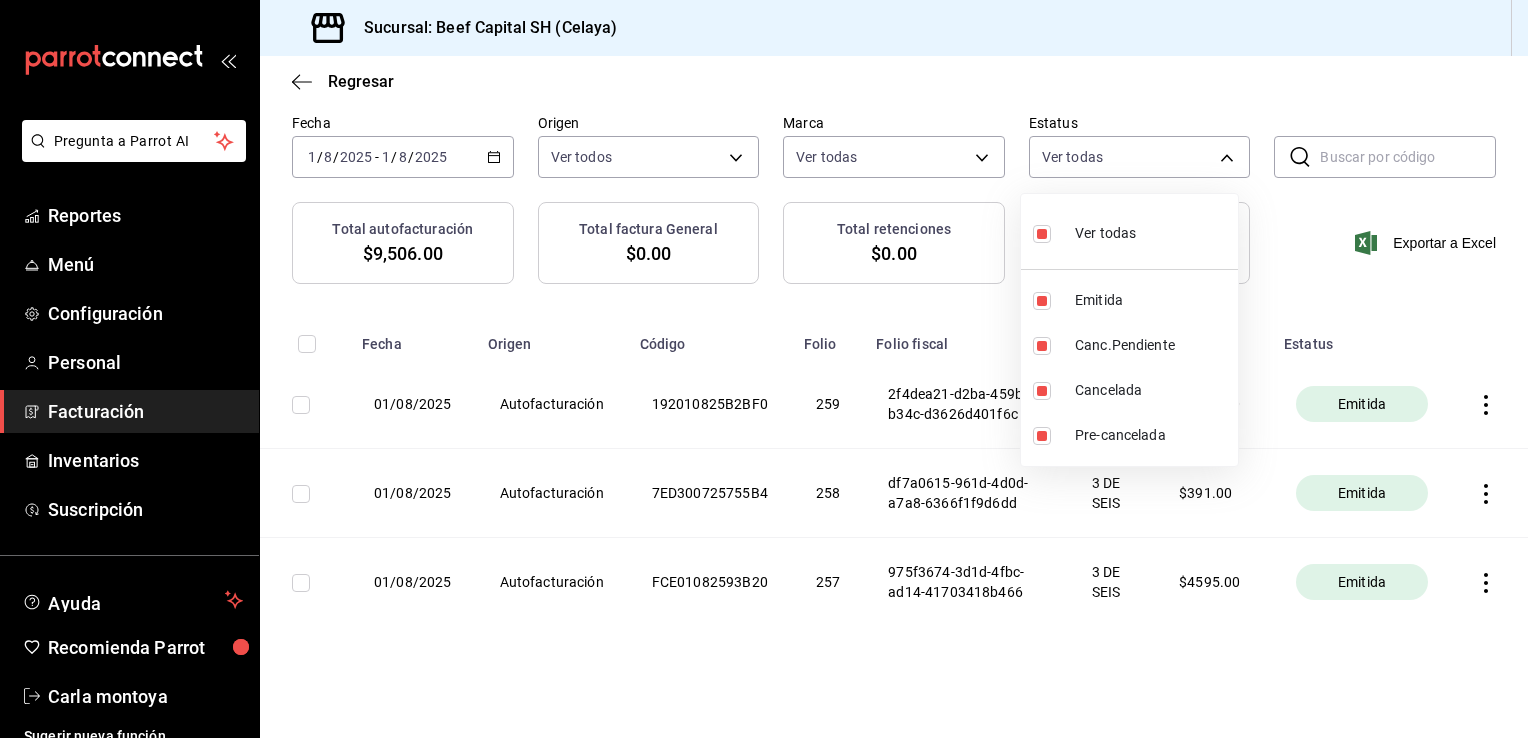 drag, startPoint x: 1124, startPoint y: 158, endPoint x: 878, endPoint y: 160, distance: 246.00813 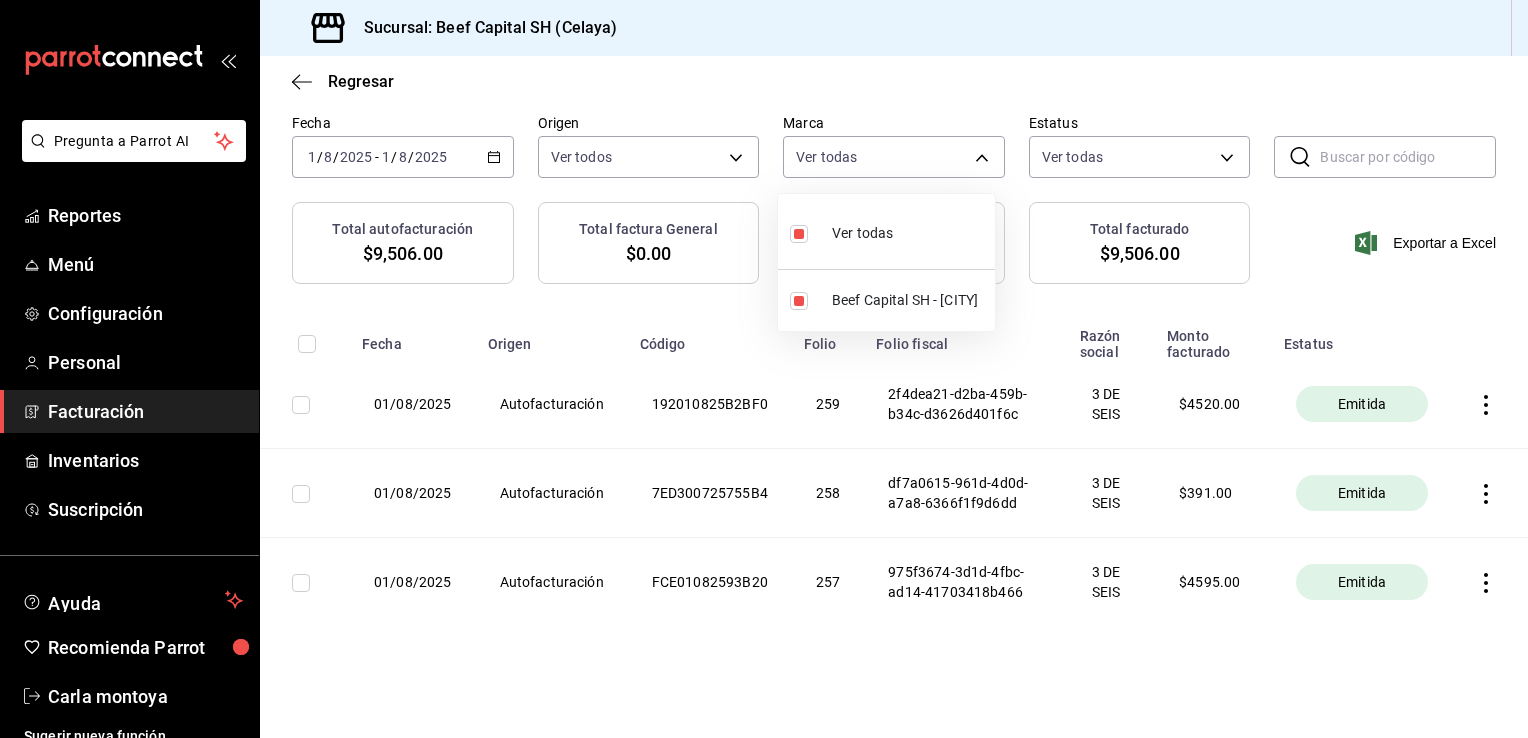 click on "Pregunta a Parrot AI Reportes   Menú   Configuración   Personal   Facturación   Inventarios   Suscripción   Ayuda Recomienda Parrot   [FIRST] [LAST]   Sugerir nueva función   Sucursal: Beef Capital SH ([CITY]) Regresar Facturas emitidas Consulta las facturas generadas, ya sea por tus clientes desde el portal de autofacturacion o por ti mediante factura general. Fecha [DATE] [DATE] - [DATE] [DATE] Origen Ver todos ORDER_INVOICE,GENERAL_INVOICE Marca Ver todas [UUID] Estatus Ver todas ACTIVE,PENDING_CANCELLATION,CANCELLED,PRE_CANCELLED ​ ​ Total autofacturación $9,506.00 Total factura General $0.00 Total retenciones $0.00 Total facturado $9,506.00 Exportar a Excel Fecha Origen Código Folio Folio fiscal Razón social Monto facturado Estatus 01/08/2025 Autofacturación 192010825B2BF0 259 [UUID] 3 DE SEIS $ 4520.00 Emitida 01/08/2025 Autofacturación 7ED300725755B4 258 [UUID] 3 DE SEIS $ 391.00 $" at bounding box center [764, 369] 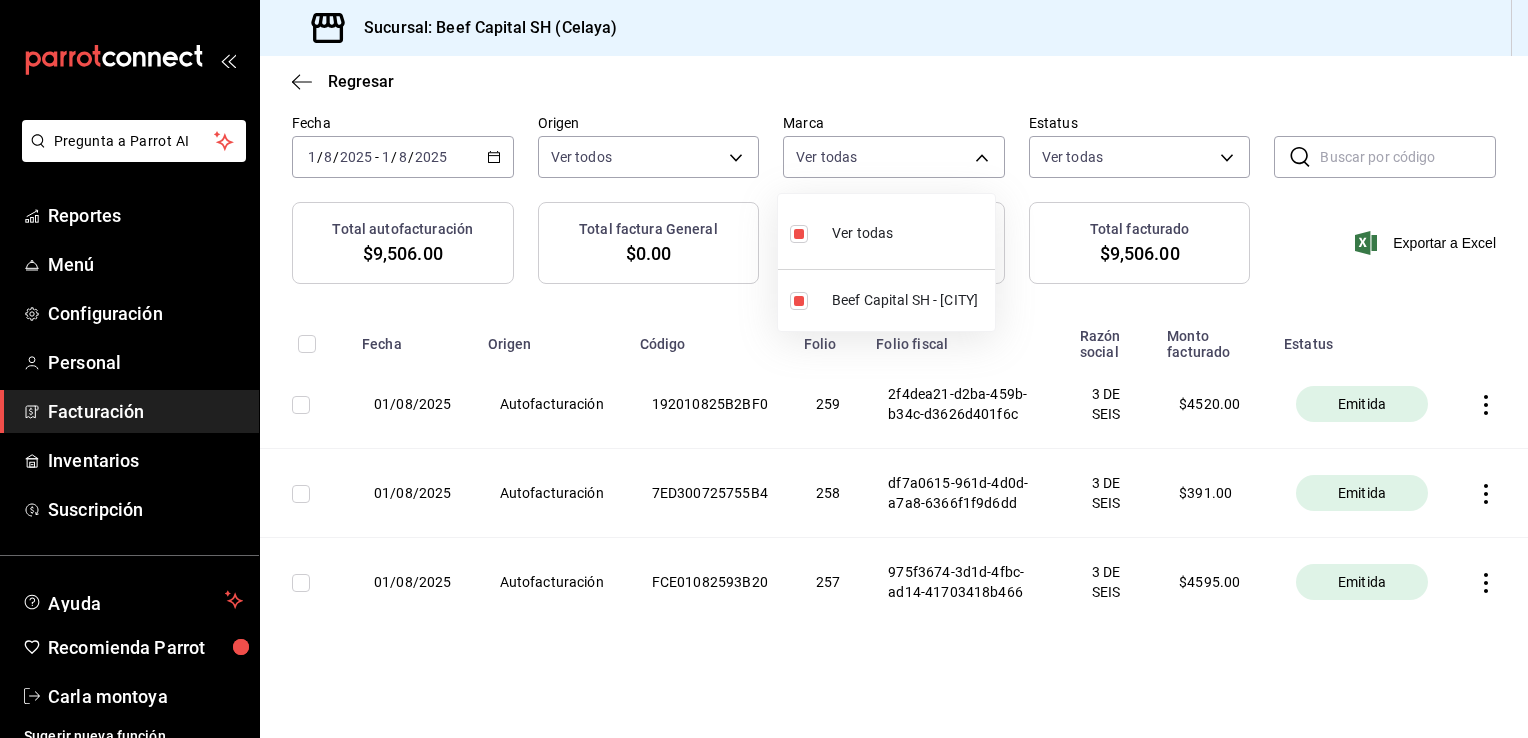 click at bounding box center (764, 369) 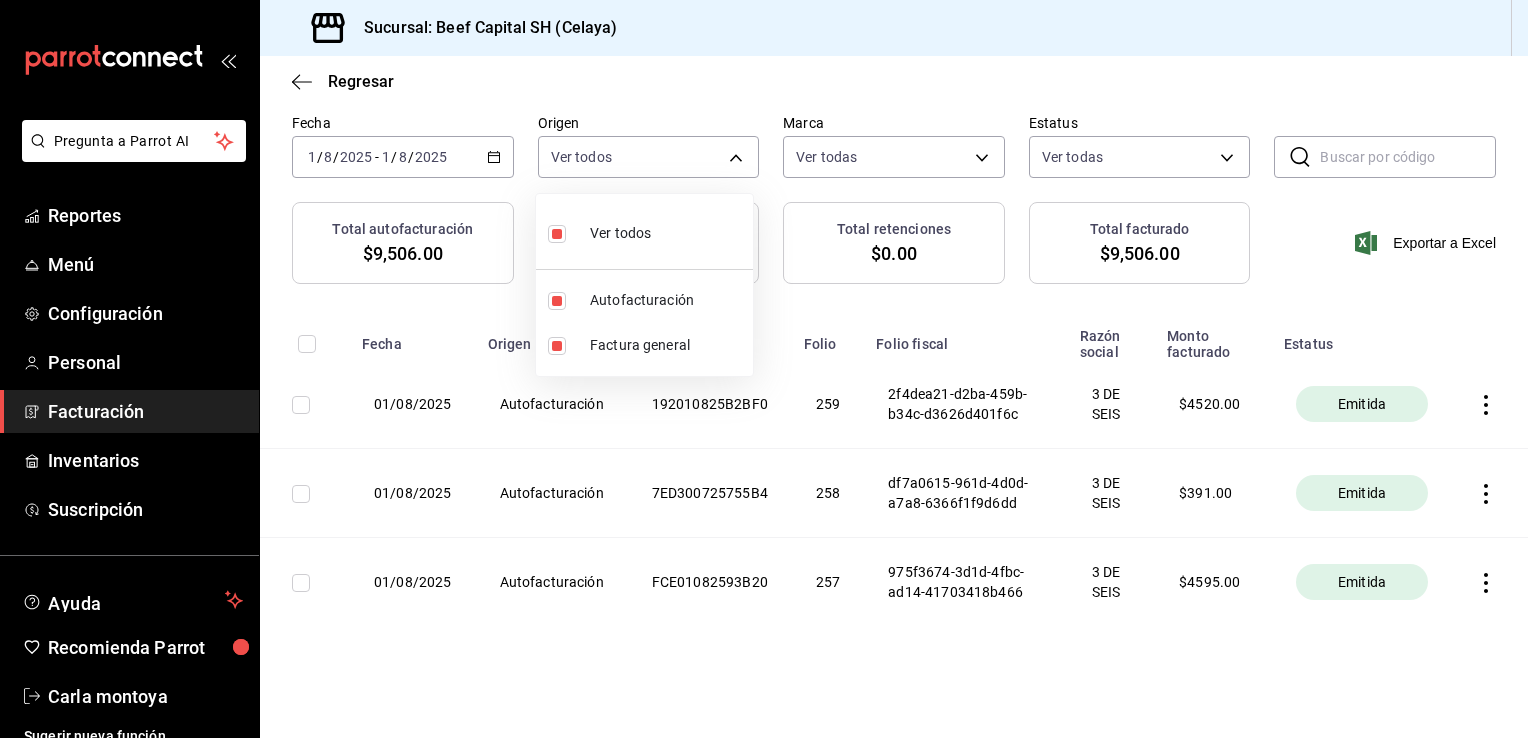 click on "Pregunta a Parrot AI Reportes   Menú   Configuración   Personal   Facturación   Inventarios   Suscripción   Ayuda Recomienda Parrot   [FIRST] [LAST]   Sugerir nueva función   Sucursal: Beef Capital SH ([CITY]) Regresar Facturas emitidas Consulta las facturas generadas, ya sea por tus clientes desde el portal de autofacturacion o por ti mediante factura general. Fecha [DATE] [DATE] - [DATE] [DATE] Origen Ver todos ORDER_INVOICE,GENERAL_INVOICE Marca Ver todas [UUID] Estatus Ver todas ACTIVE,PENDING_CANCELLATION,CANCELLED,PRE_CANCELLED ​ ​ Total autofacturación $9,506.00 Total factura General $0.00 Total retenciones $0.00 Total facturado $9,506.00 Exportar a Excel Fecha Origen Código Folio Folio fiscal Razón social Monto facturado Estatus 01/08/2025 Autofacturación 192010825B2BF0 259 [UUID] 3 DE SEIS $ 4520.00 Emitida 01/08/2025 Autofacturación 7ED300725755B4 258 [UUID] 3 DE SEIS $ 391.00 $" at bounding box center [764, 369] 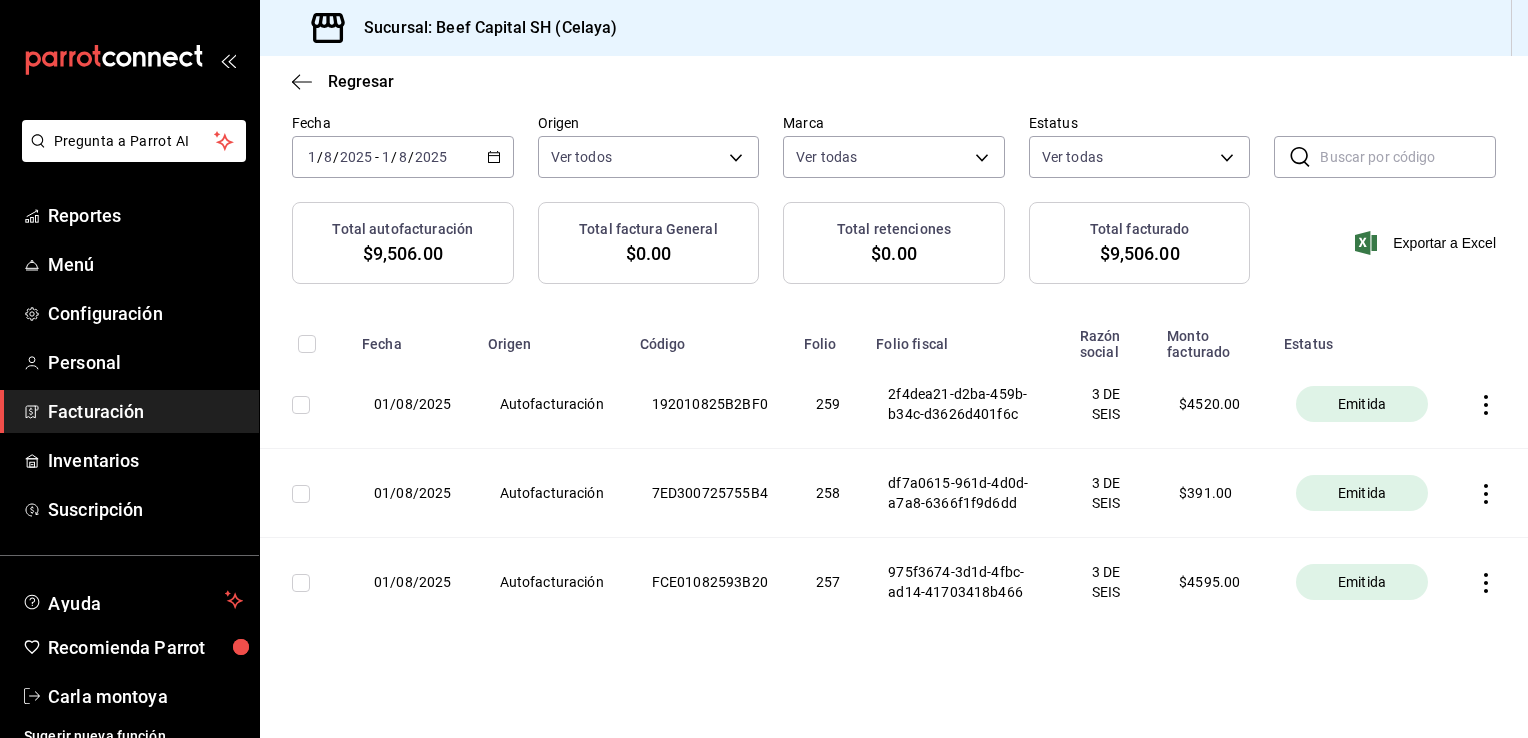click 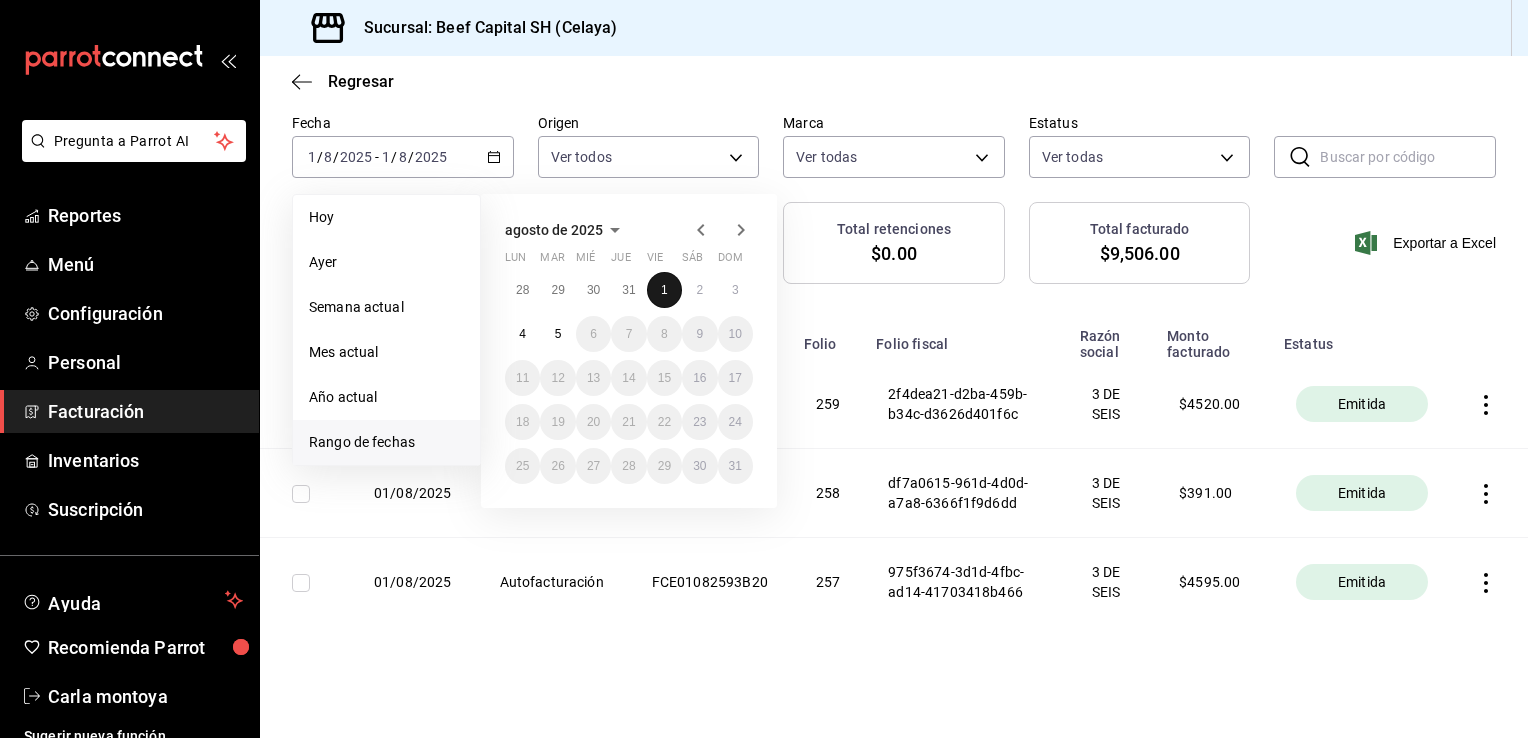 click on "1" at bounding box center (664, 290) 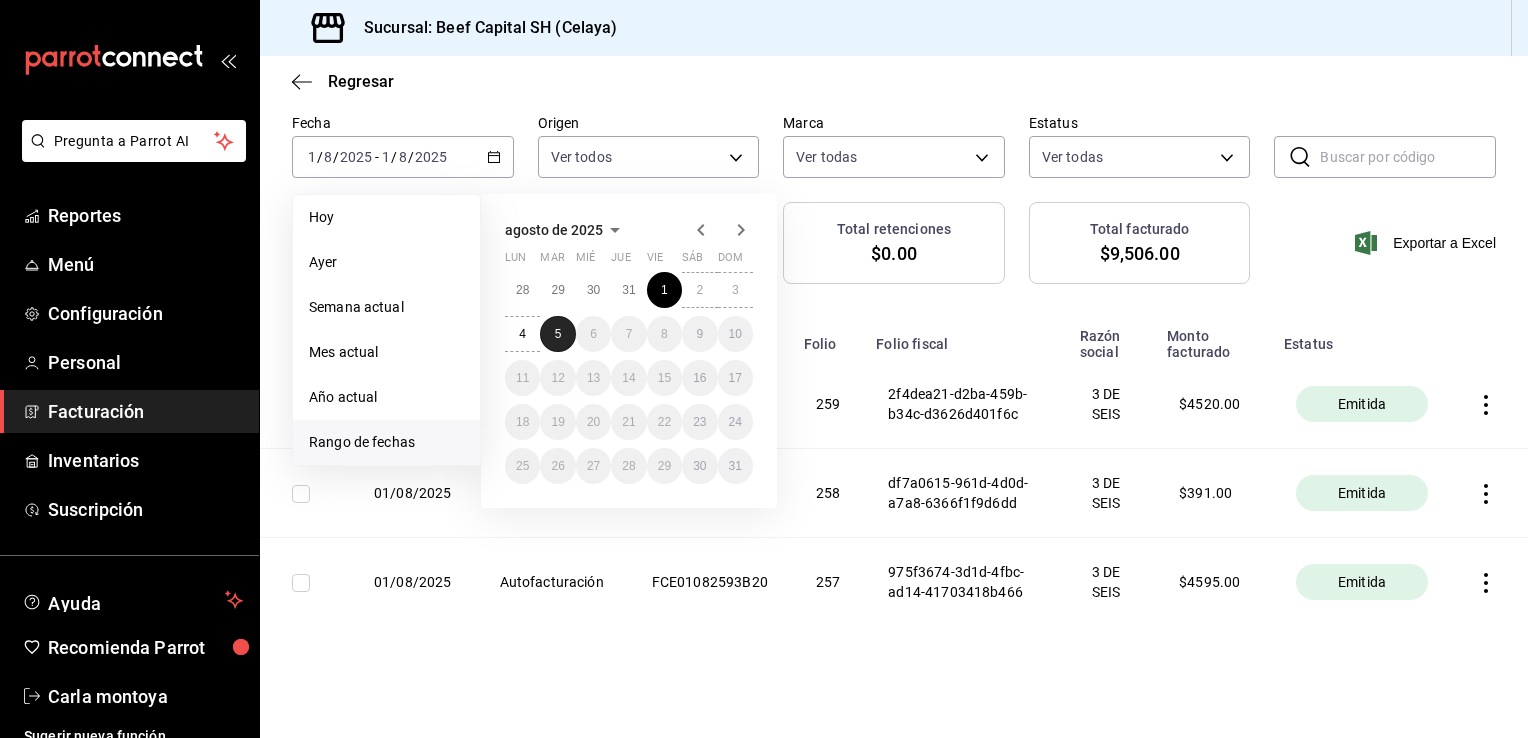 click on "5" at bounding box center (558, 334) 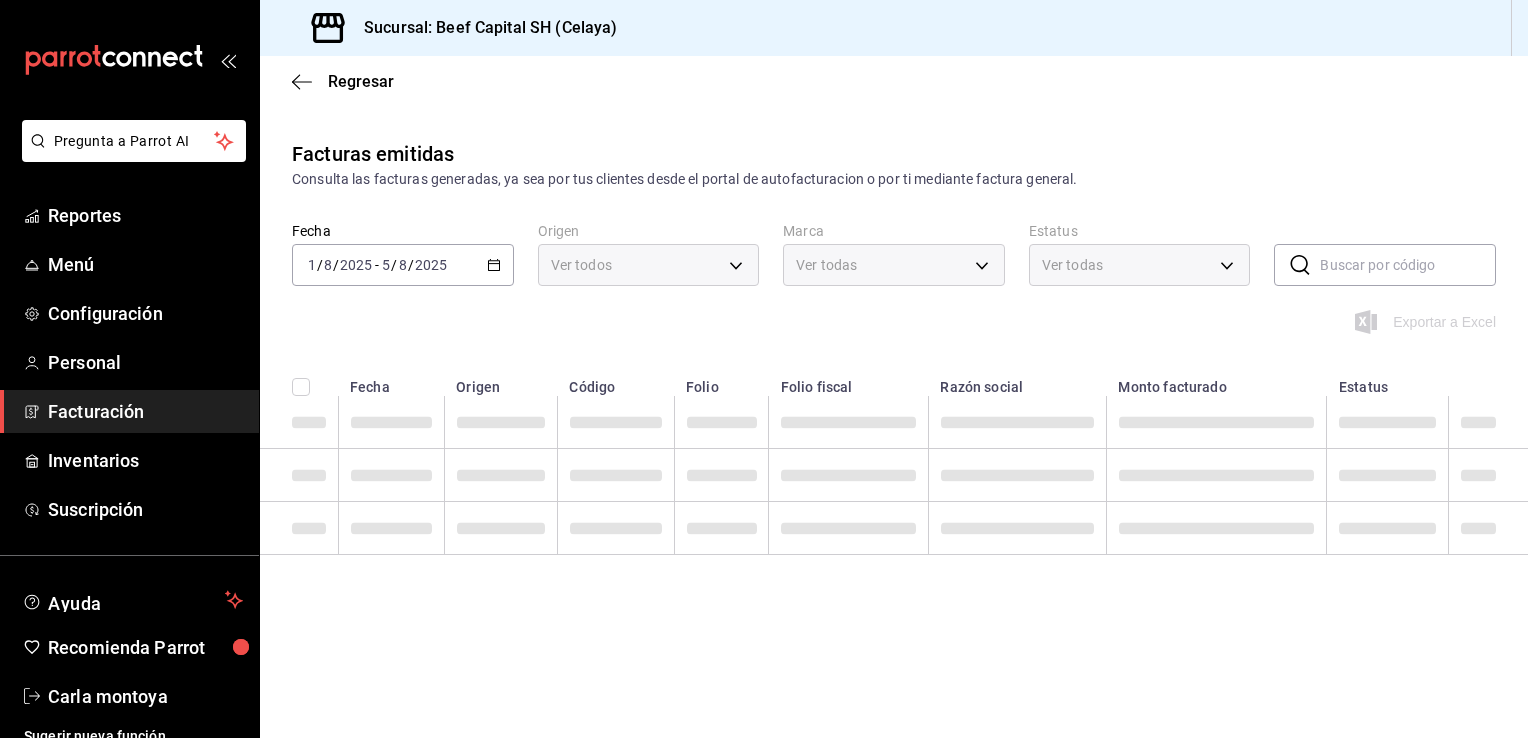 scroll, scrollTop: 0, scrollLeft: 0, axis: both 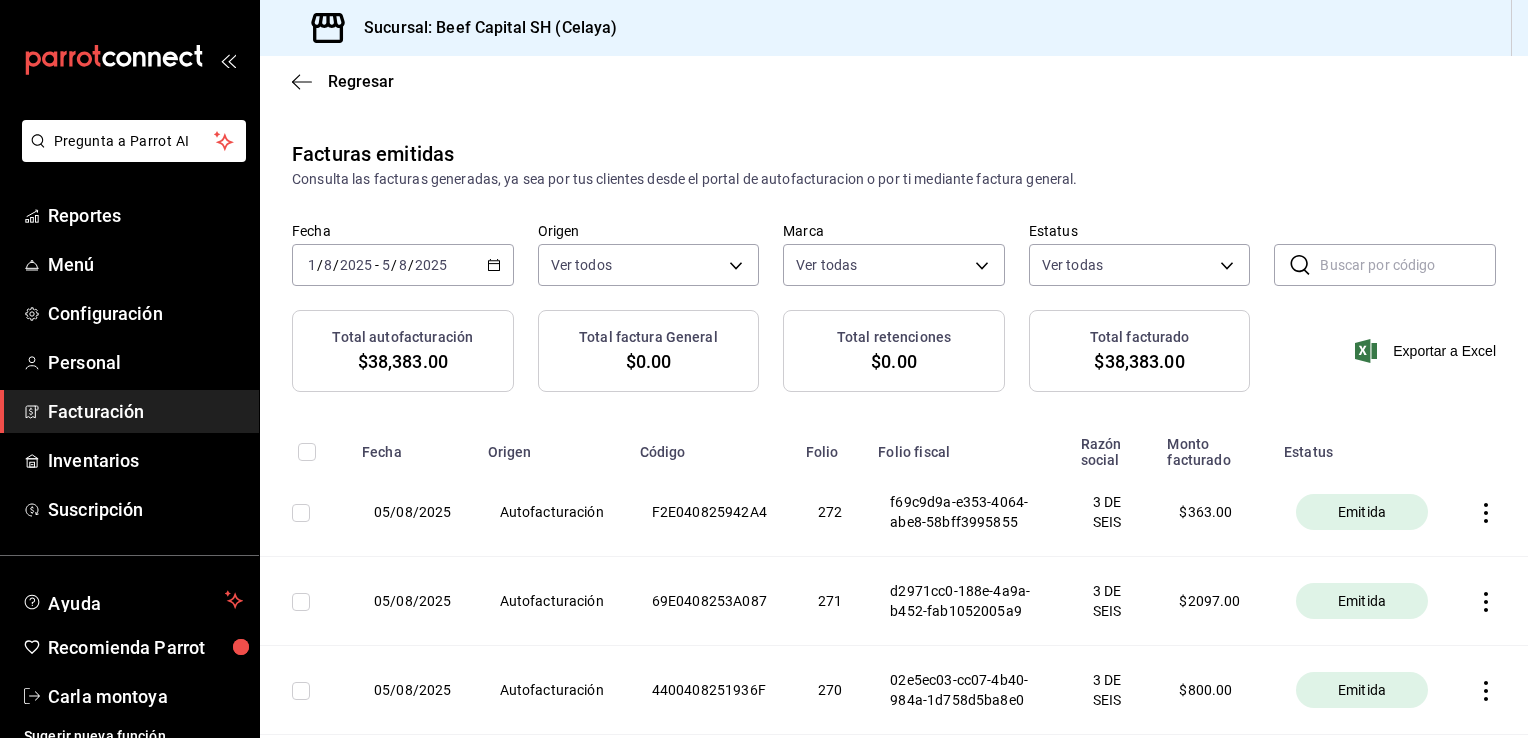 click 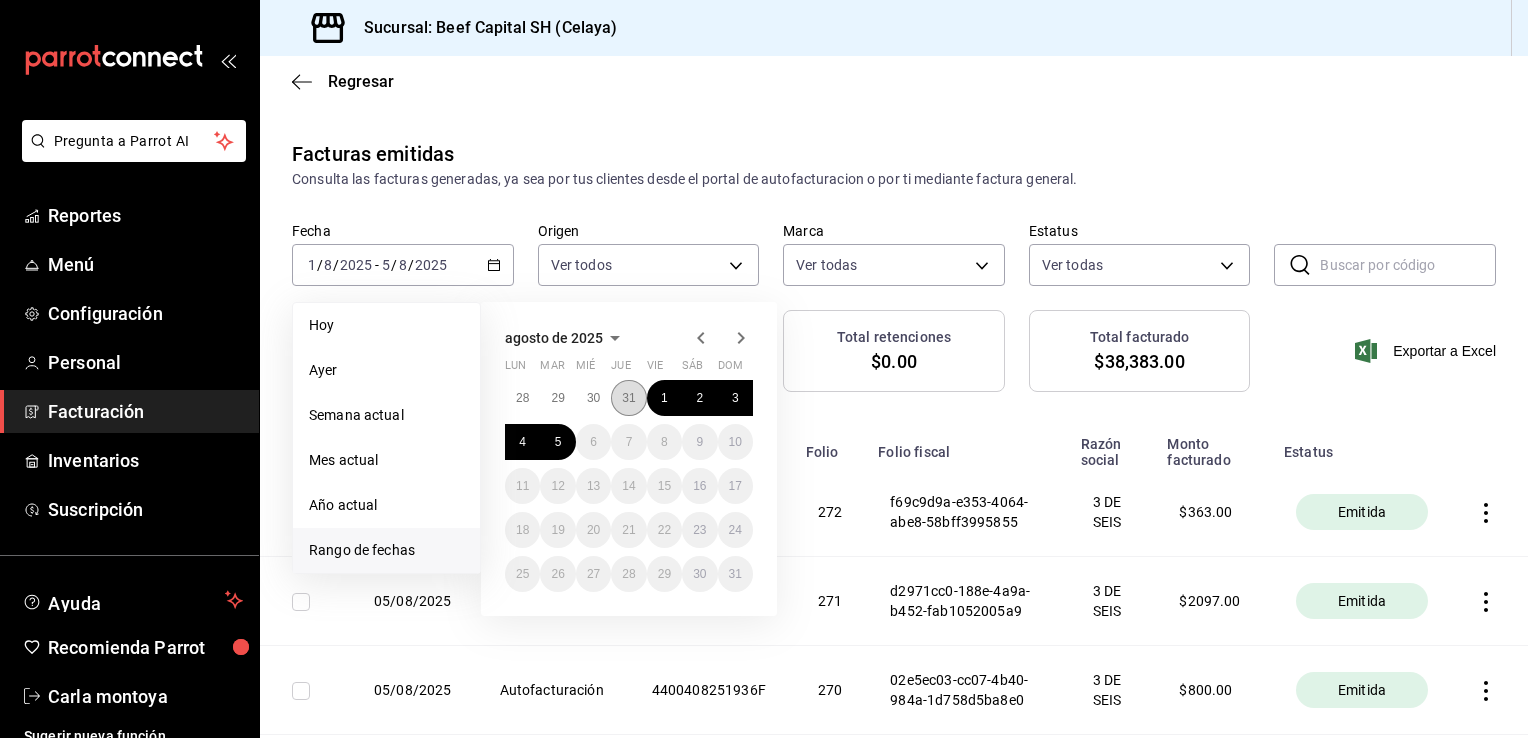 click on "31" at bounding box center [628, 398] 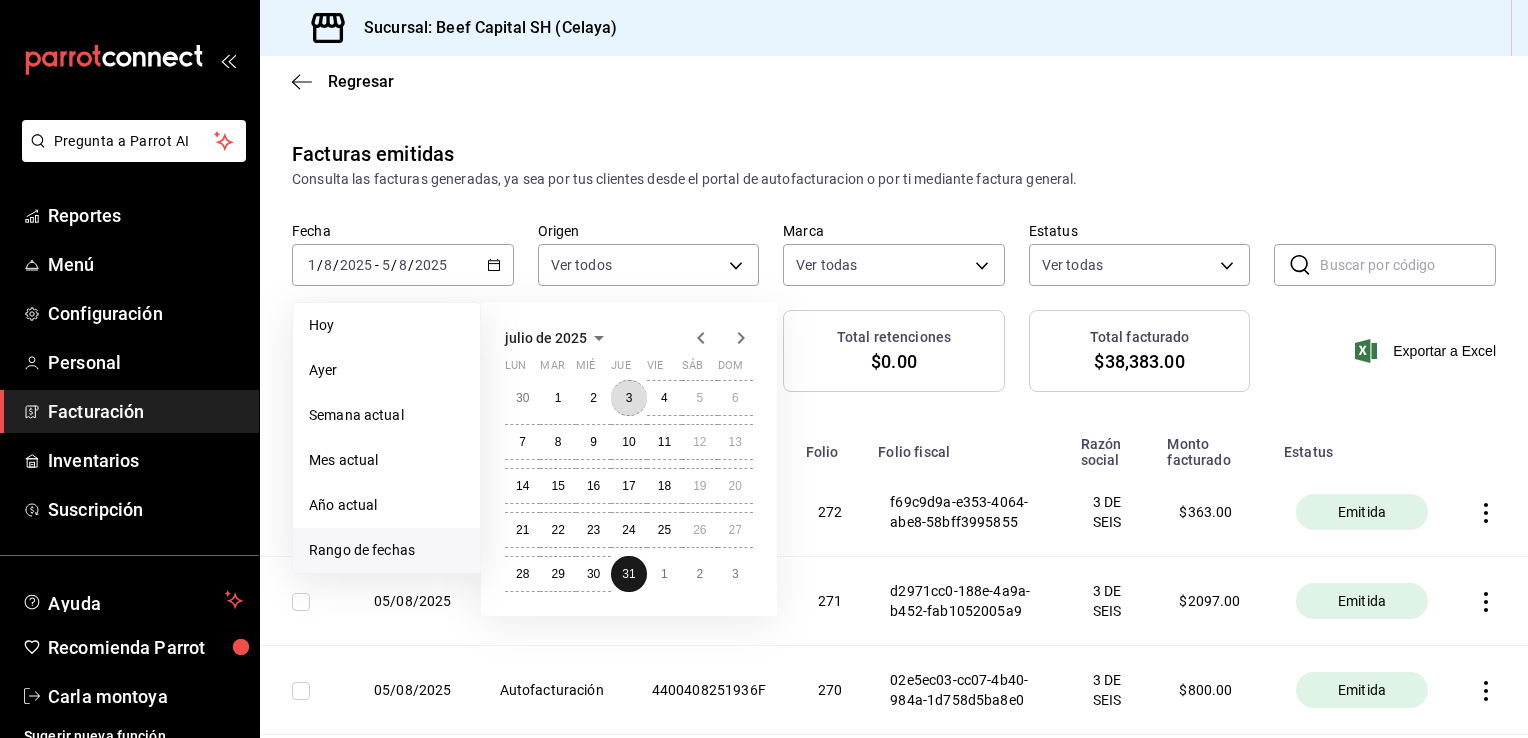 click on "3" at bounding box center (628, 398) 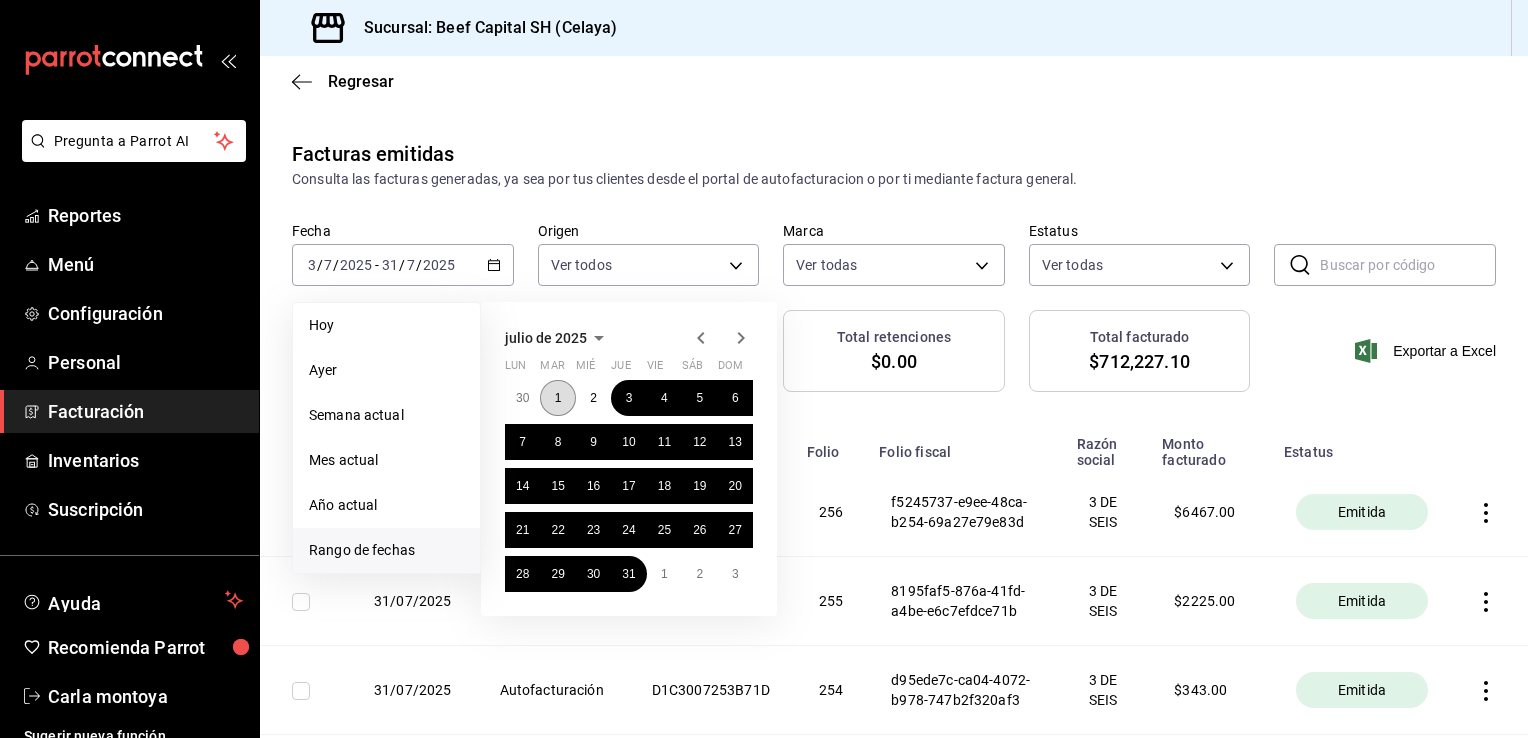 click on "1" at bounding box center (557, 398) 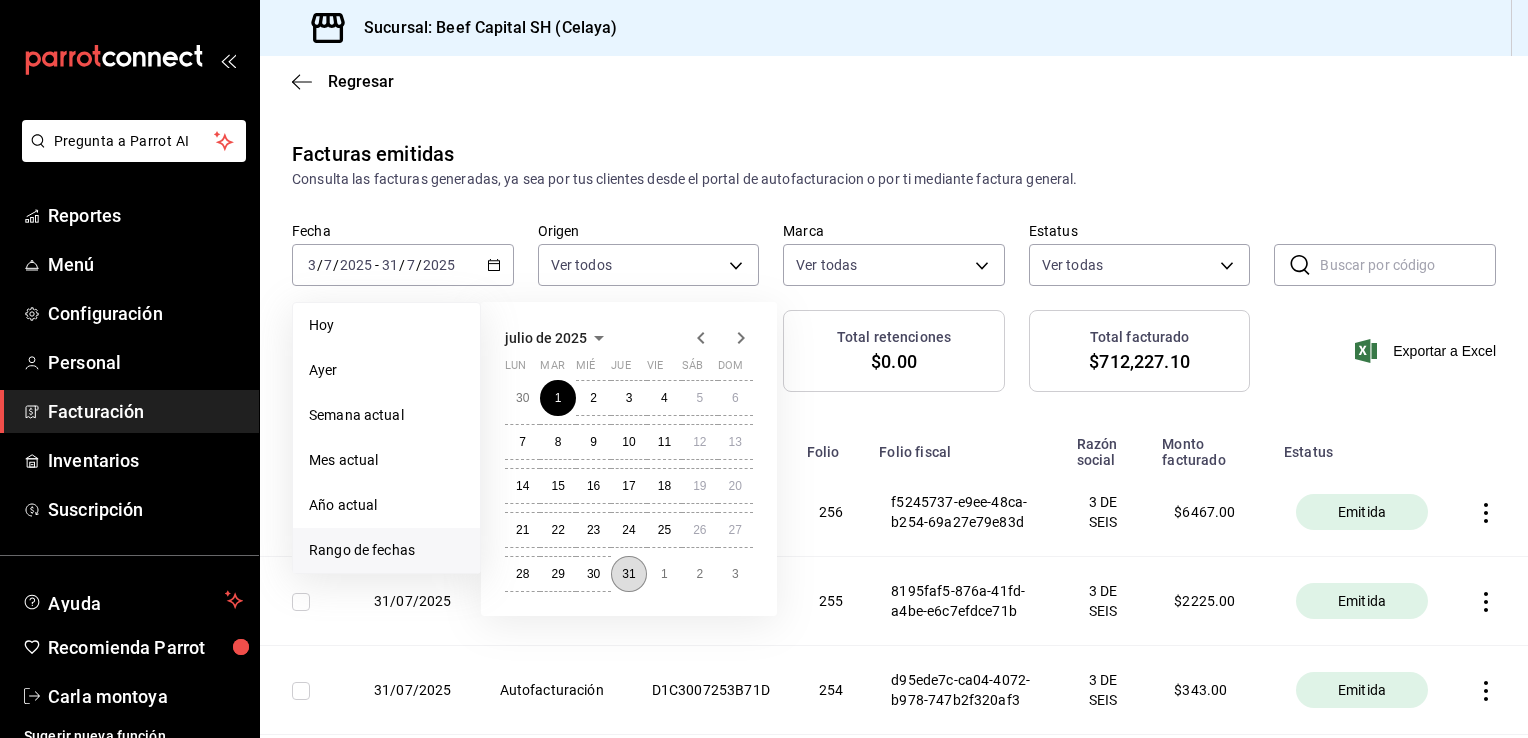 click on "31" at bounding box center [628, 574] 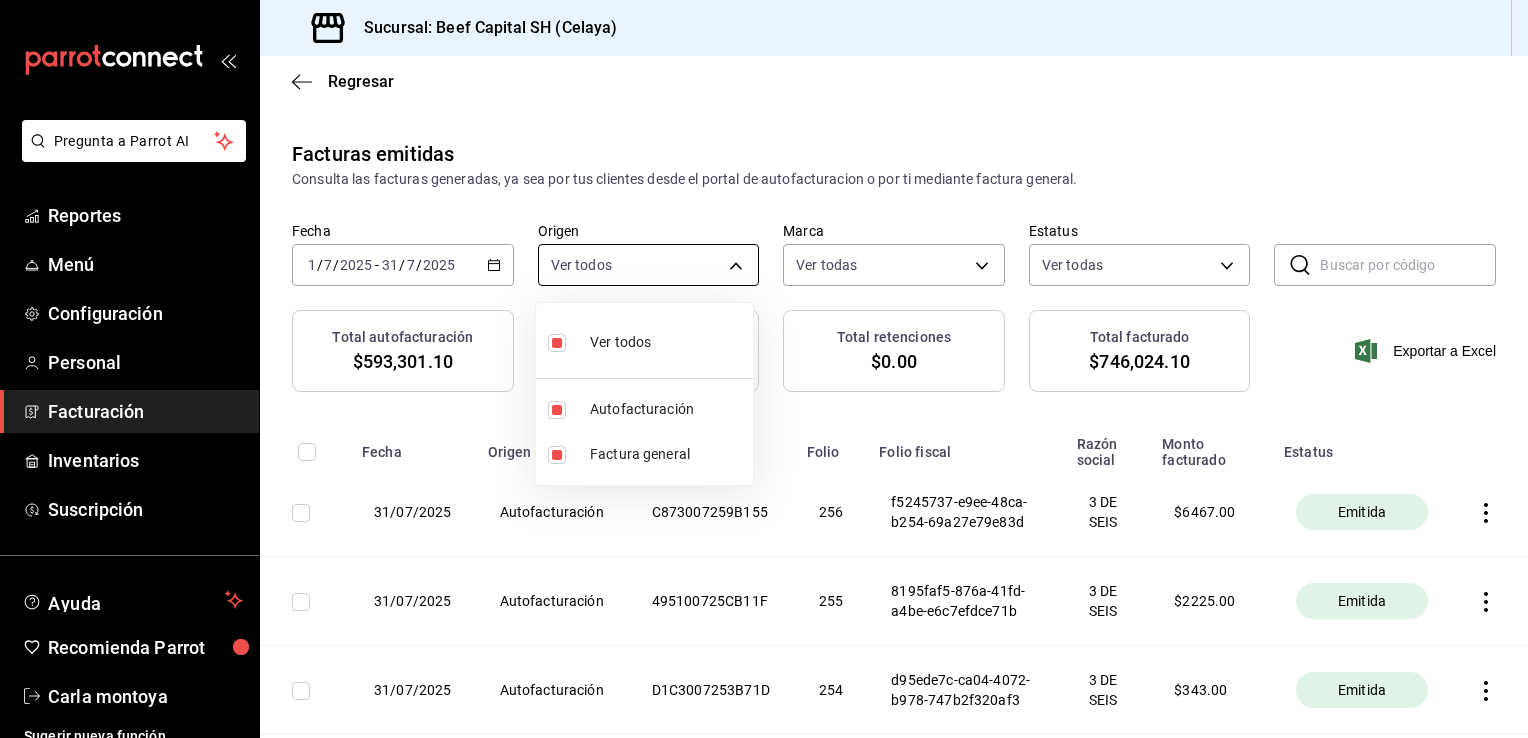 click on "Pregunta a Parrot AI Reportes   Menú   Configuración   Personal   Facturación   Inventarios   Suscripción   Ayuda Recomienda Parrot   Carla montoya   Sugerir nueva función   Sucursal: Beef Capital SH ([CITY]) Regresar Facturas emitidas Consulta las facturas generadas, ya sea por tus clientes desde el portal de autofacturacion o por ti mediante factura general. Fecha [DATE] [DATE] - [DATE] [DATE] Origen Ver todos ORDER_INVOICE,GENERAL_INVOICE Marca Ver todas e3bbe20f-edfc-40c7-bd32-db162cca2159 Estatus Ver todas ACTIVE,PENDING_CANCELLATION,CANCELLED,PRE_CANCELLED ​ ​ Total autofacturación $[AMOUNT] Total factura General $[AMOUNT] Total retenciones $[AMOUNT] Total facturado $[AMOUNT] Exportar a Excel Fecha Origen Código Folio Folio fiscal Razón social Monto facturado Estatus 31/07/2025 Autofacturación C873007259B155 256 f5245737-e9ee-48ca-b254-69a27e79e83d 3 DE SEIS $ [AMOUNT] Emitida 31/07/2025 Autofacturación 495100725CB11F 255 8195faf5-876a-41fd-a4be-e6c7efdce71b 3 DE SEIS" at bounding box center [764, 369] 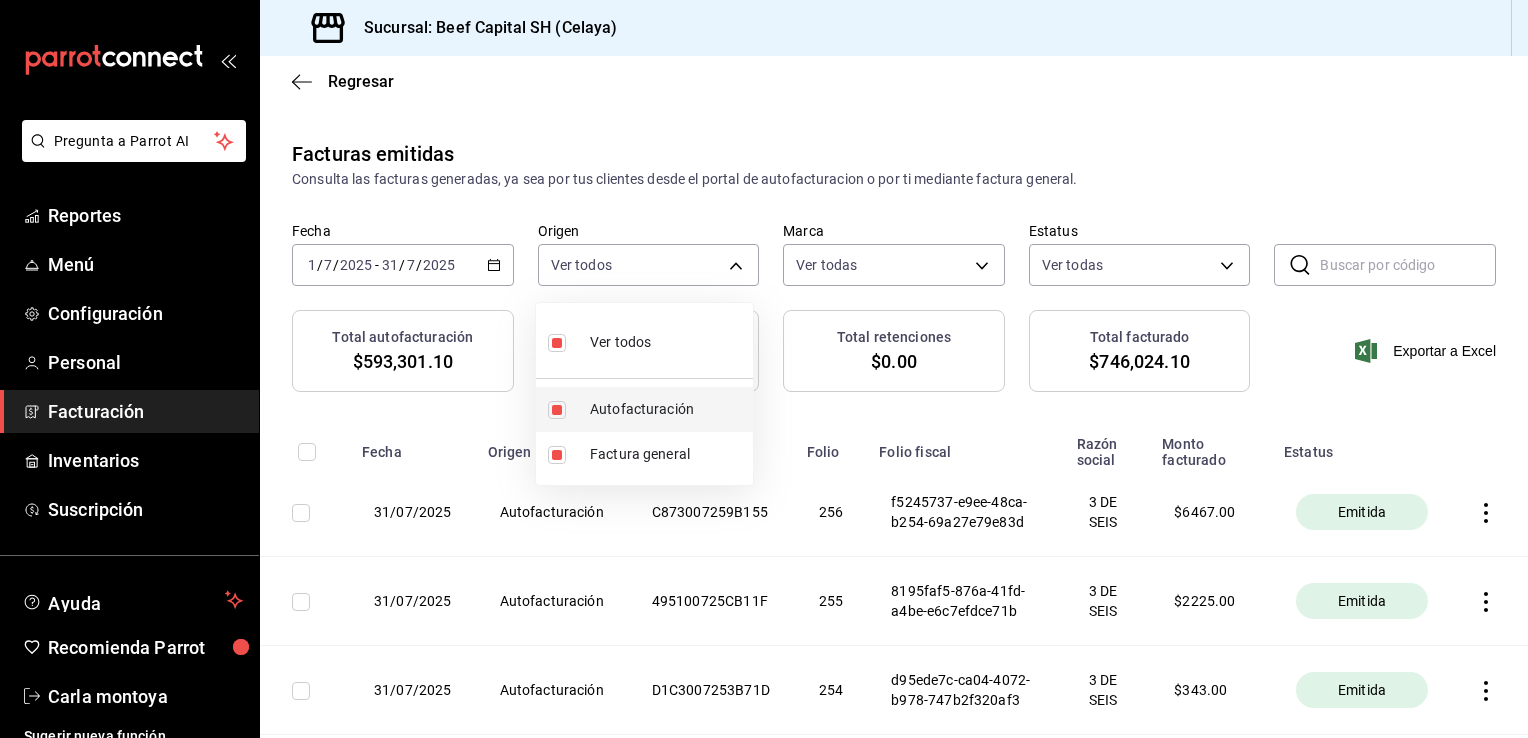 click at bounding box center [557, 410] 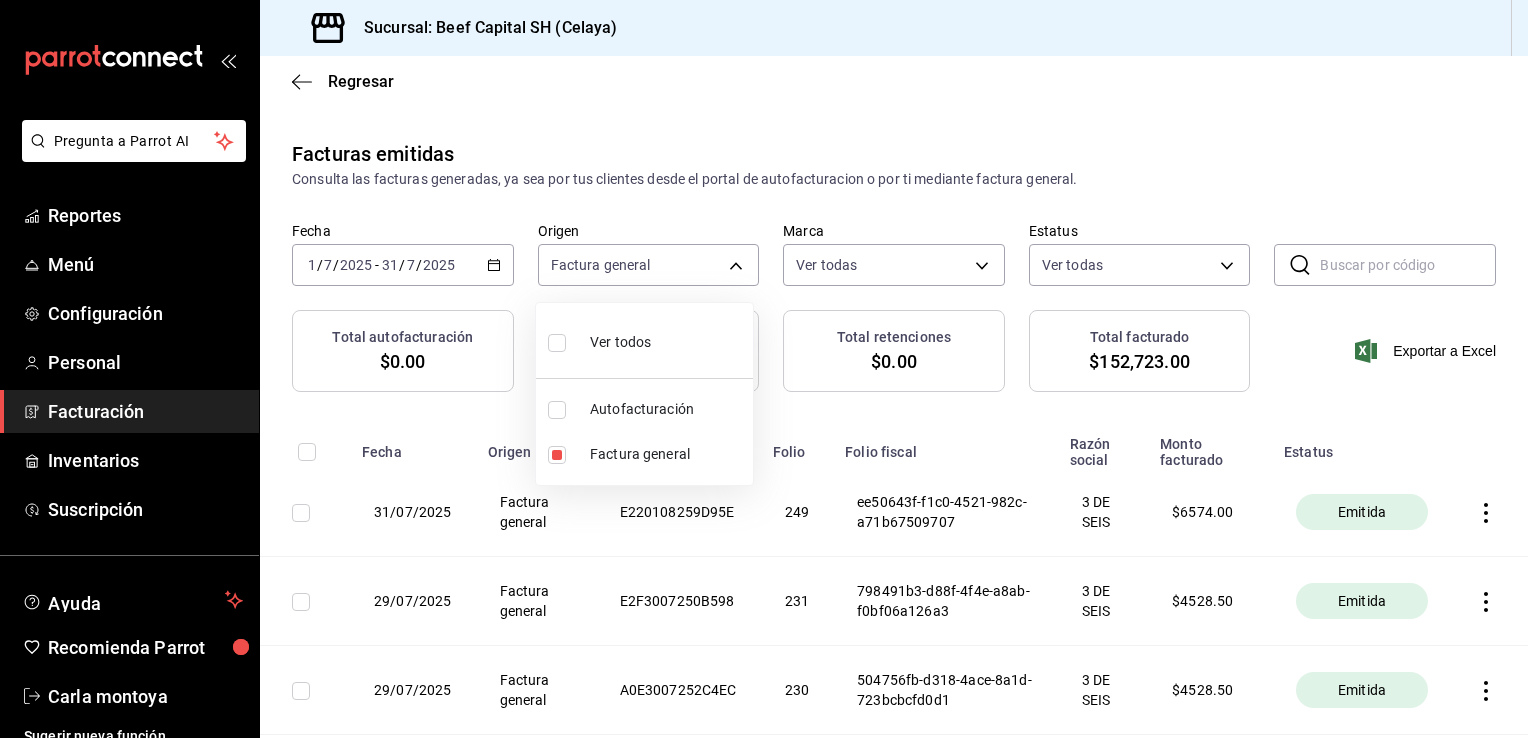 click at bounding box center [764, 369] 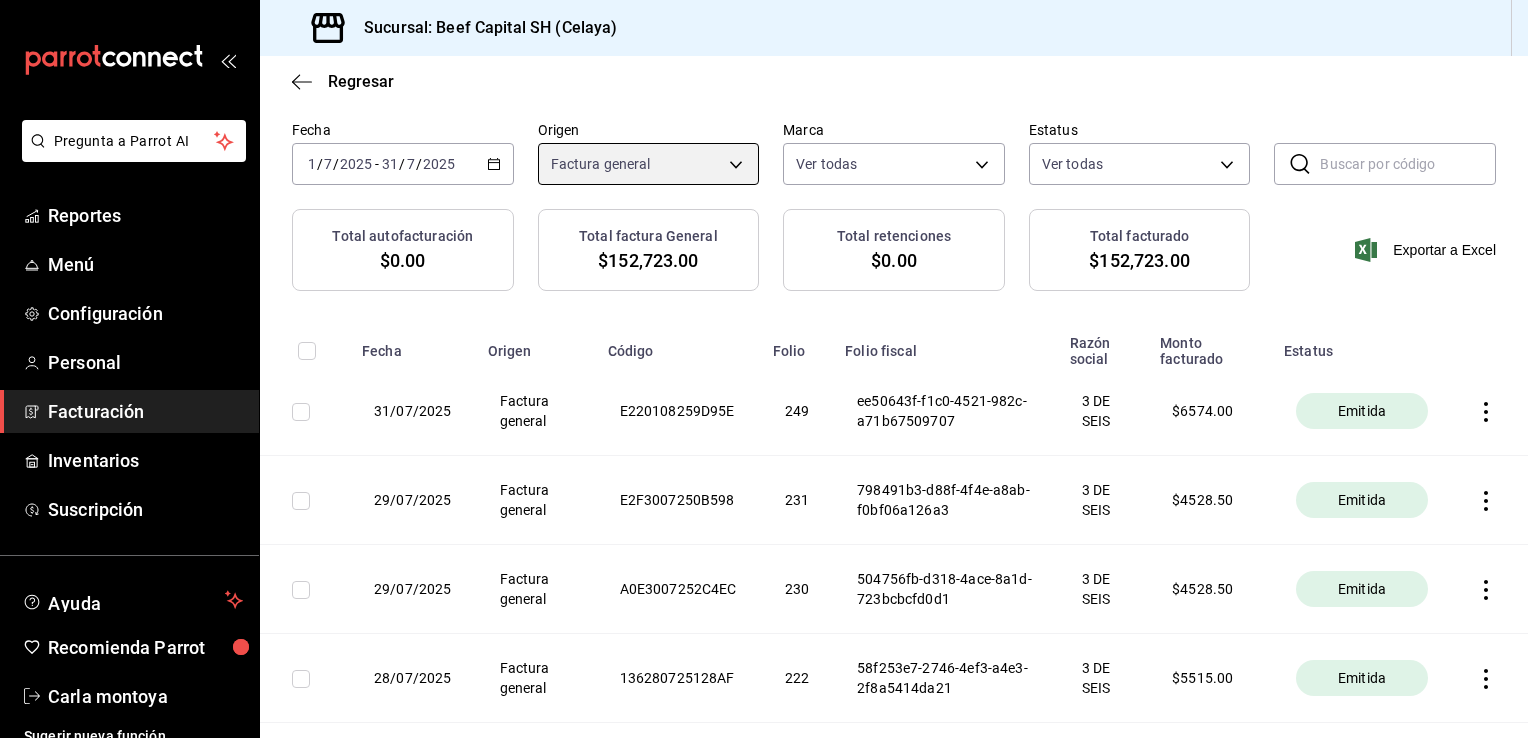 scroll, scrollTop: 0, scrollLeft: 0, axis: both 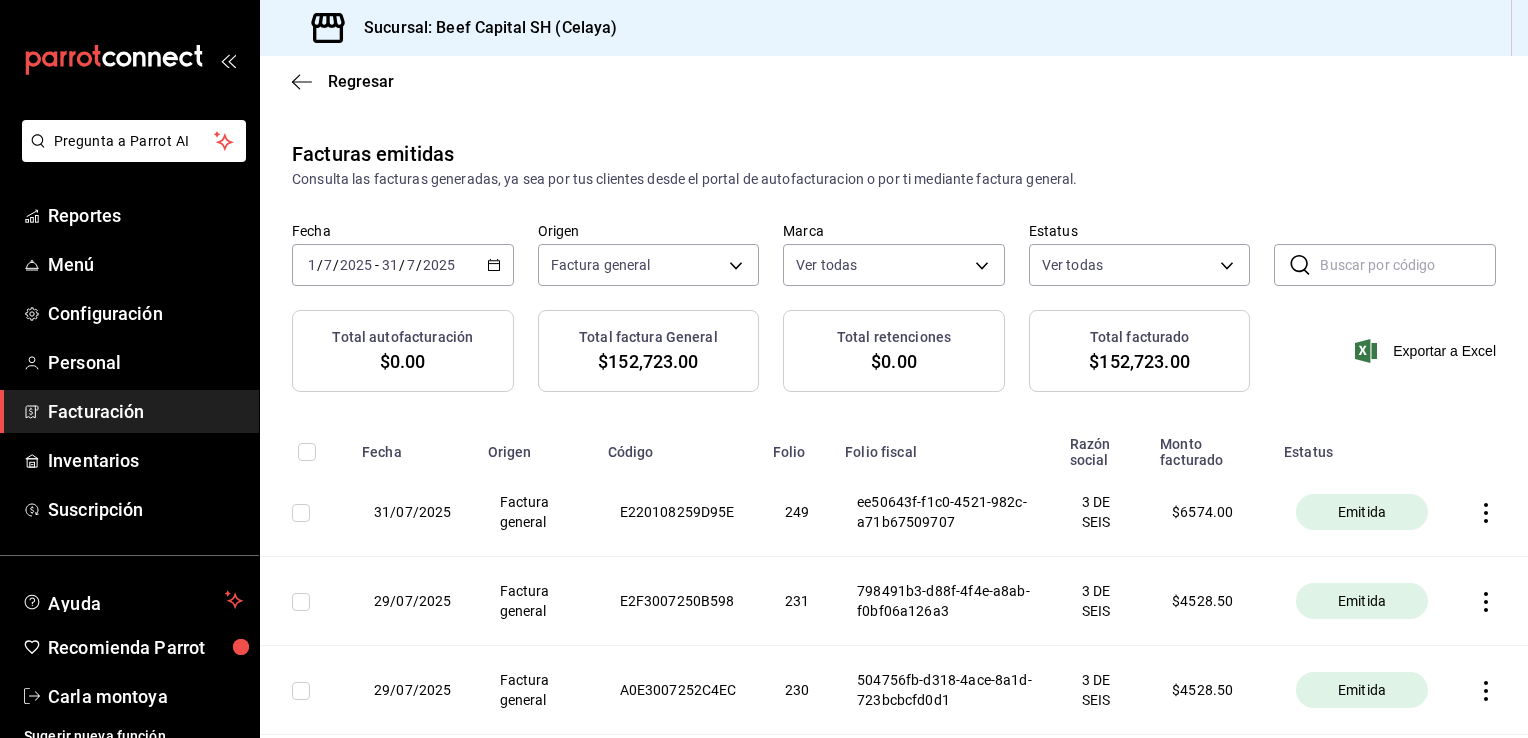 click on "Facturación" at bounding box center [145, 411] 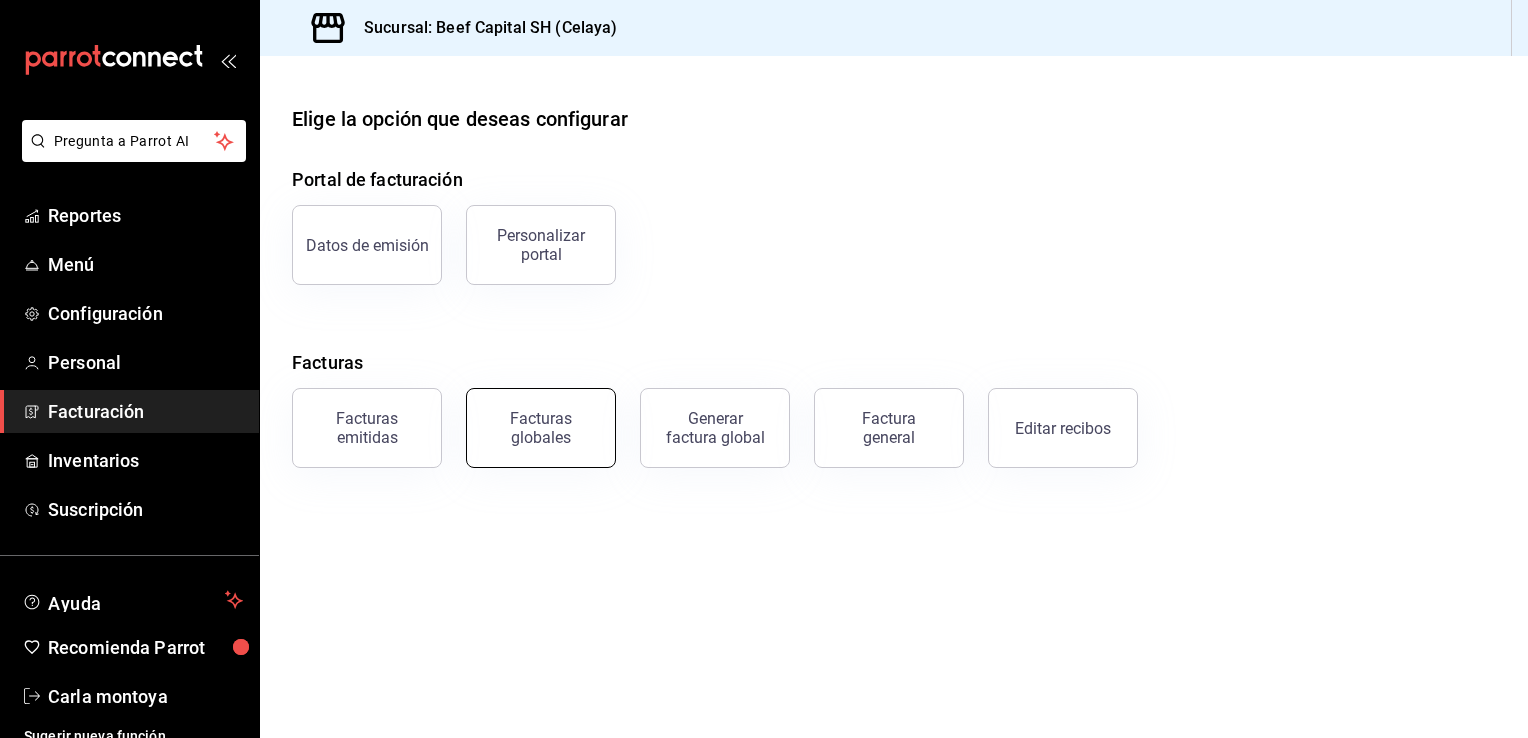 click on "Facturas globales" at bounding box center [541, 428] 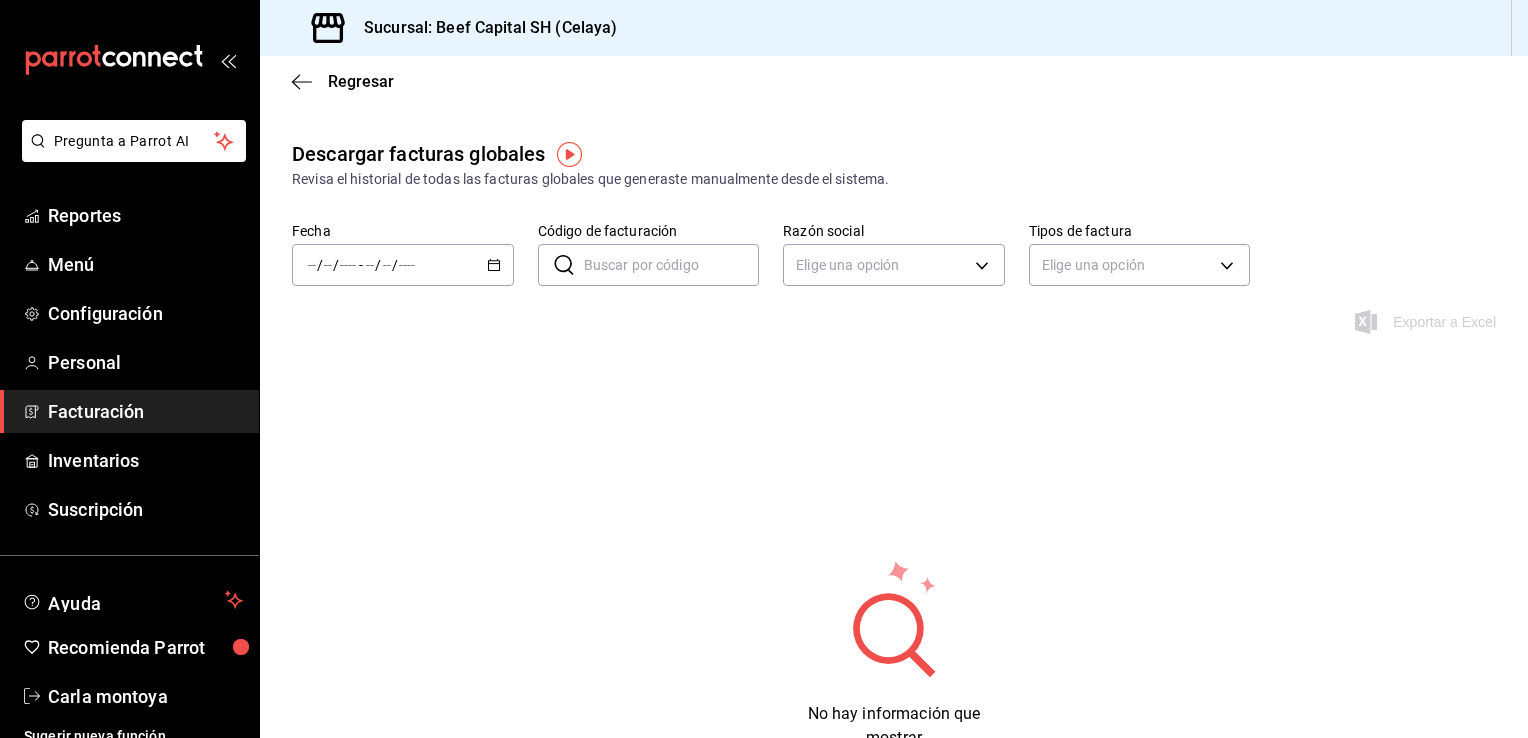 click 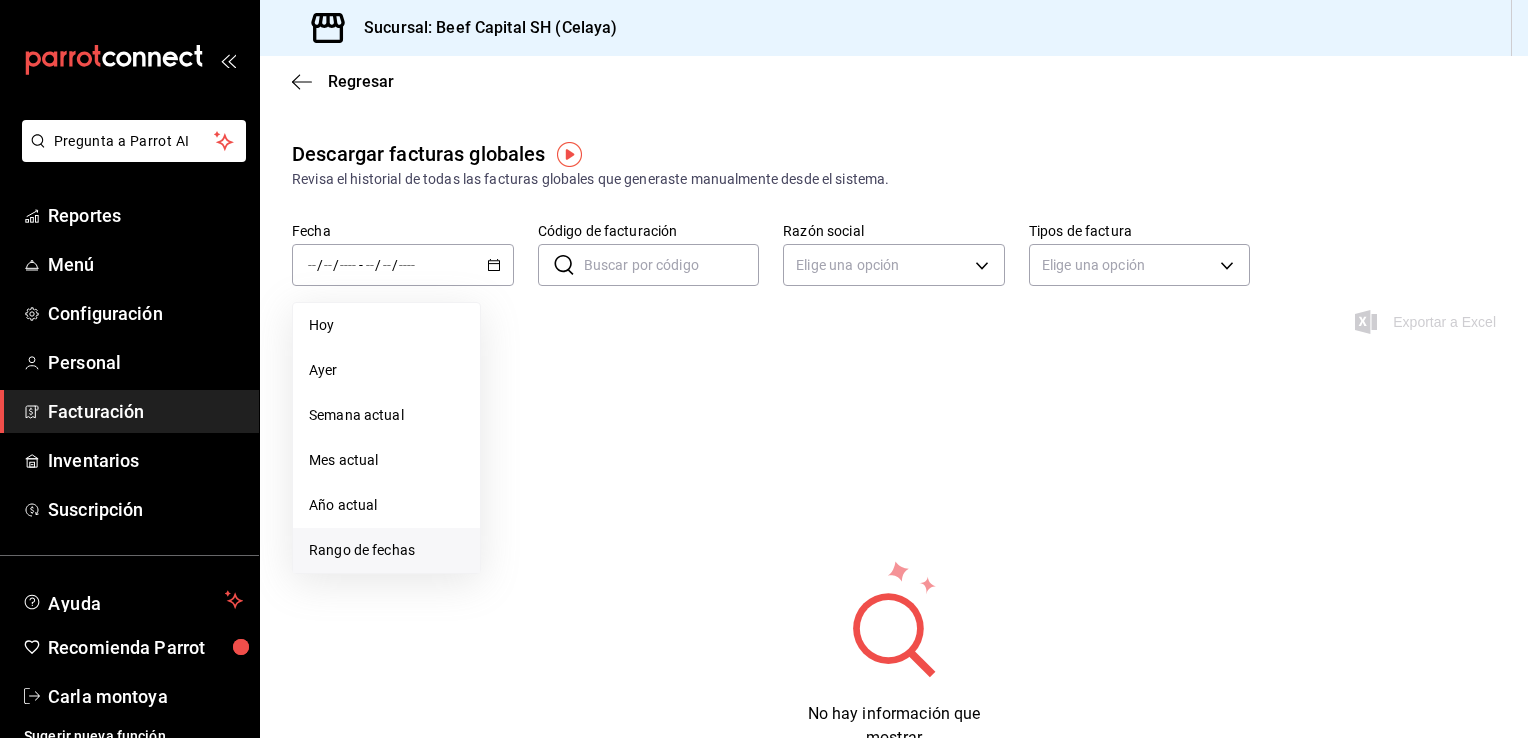 click on "Rango de fechas" at bounding box center (386, 550) 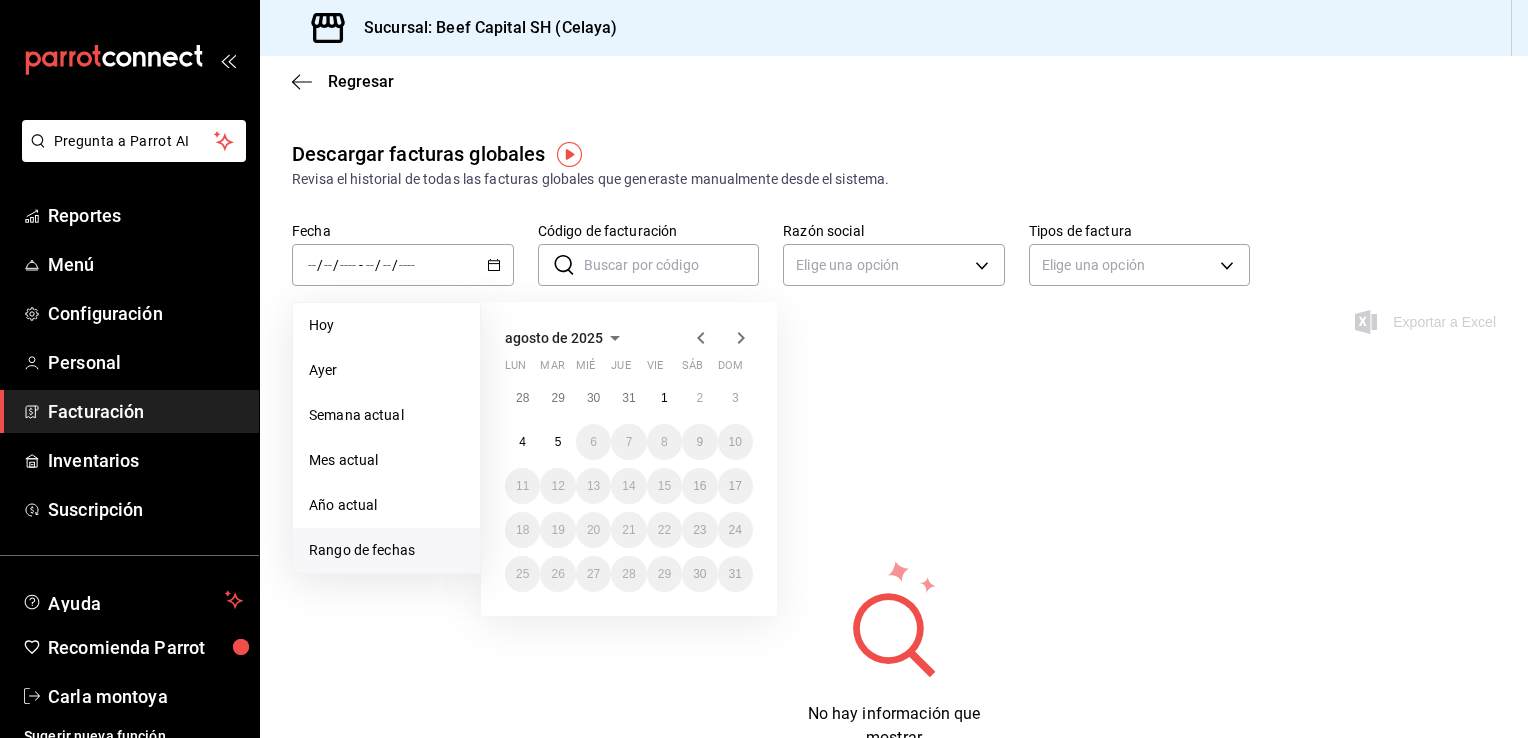 click 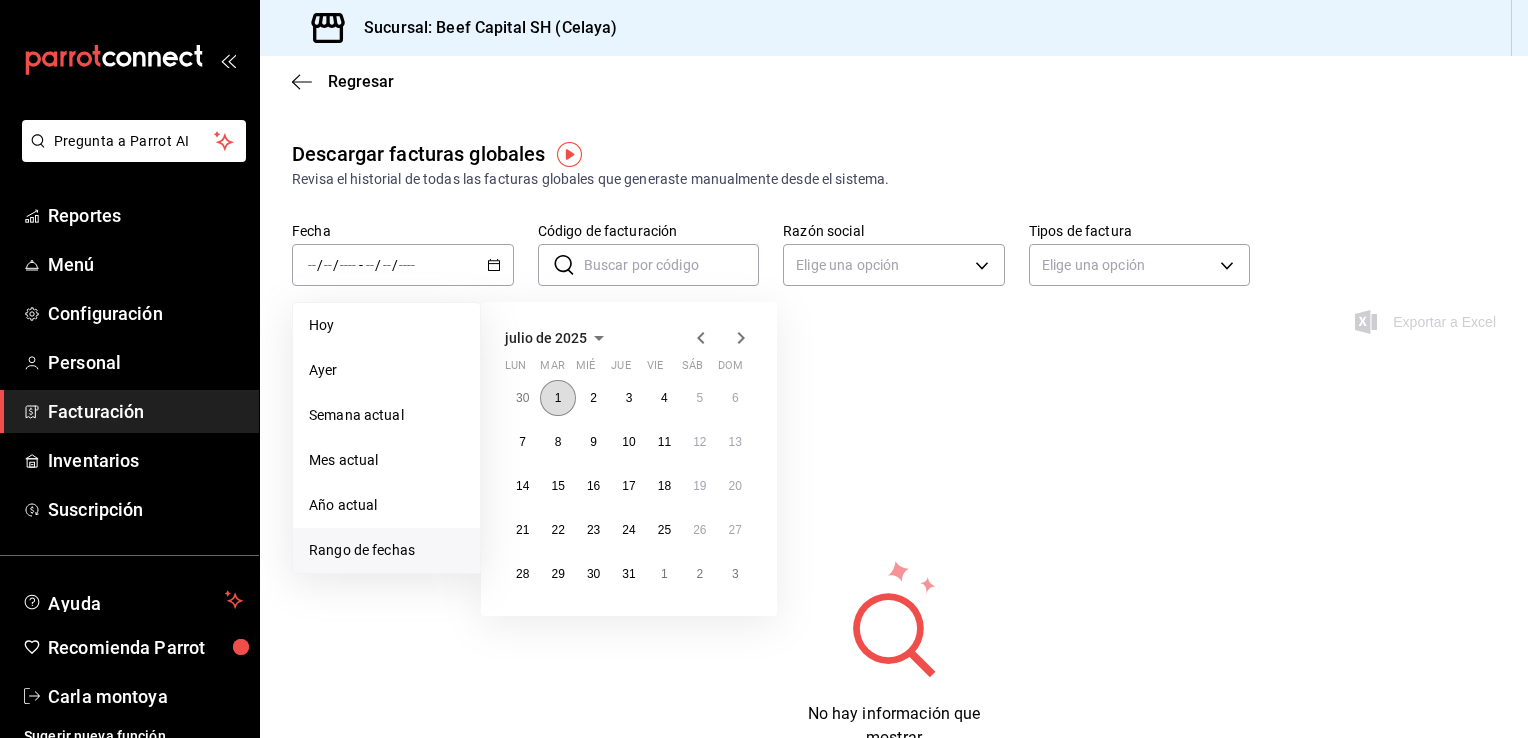 click on "1" at bounding box center (557, 398) 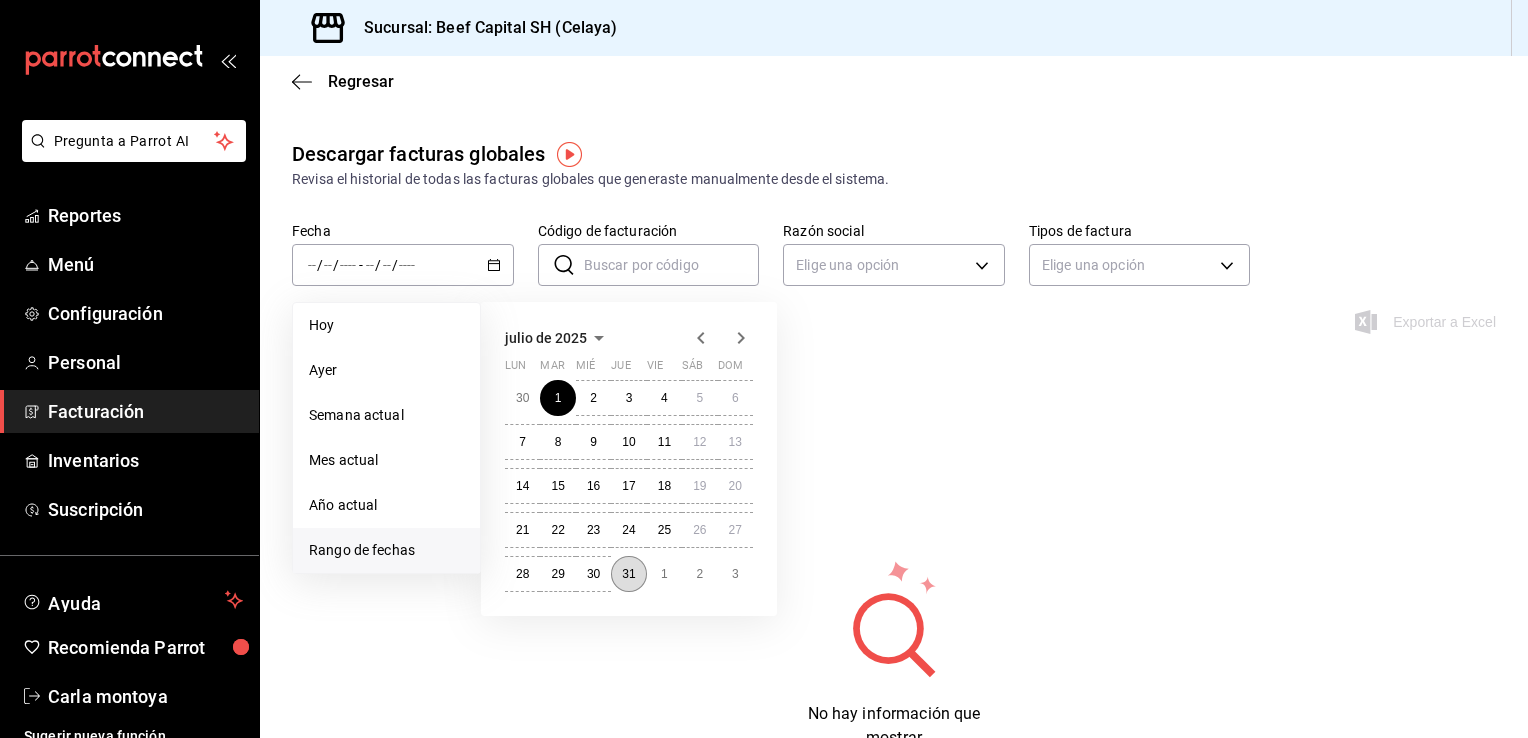 click on "31" at bounding box center (628, 574) 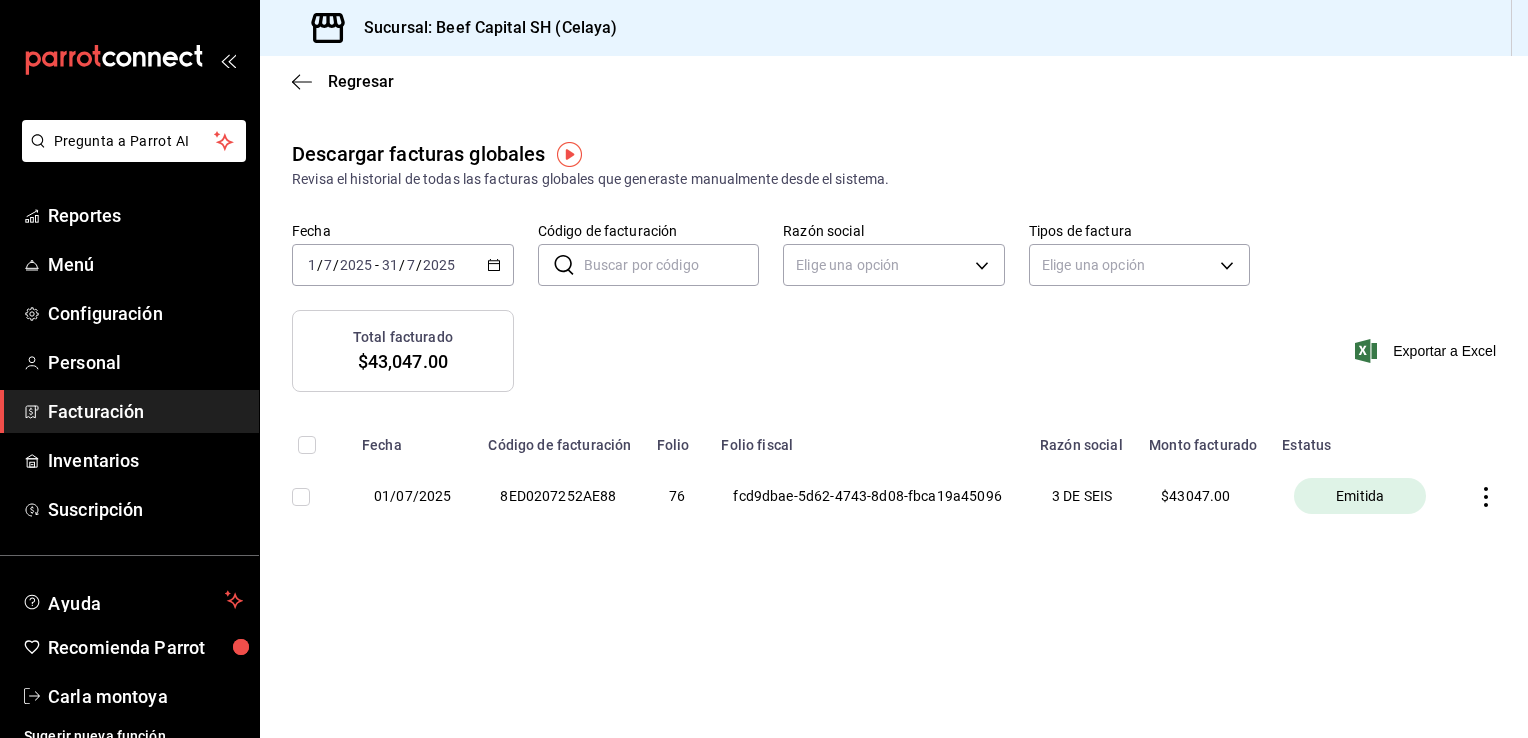 click on "Facturación" at bounding box center (145, 411) 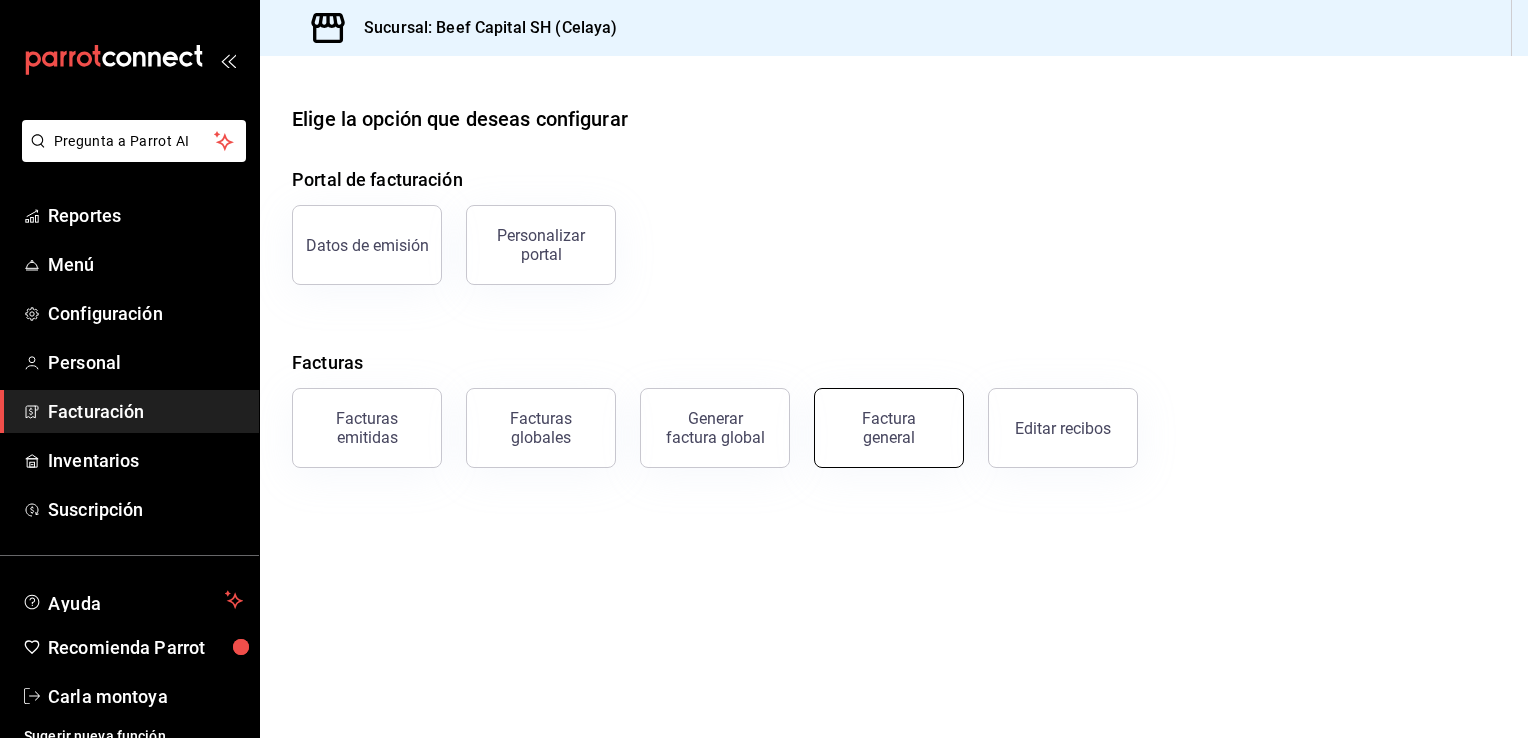 click on "Factura general" at bounding box center (889, 428) 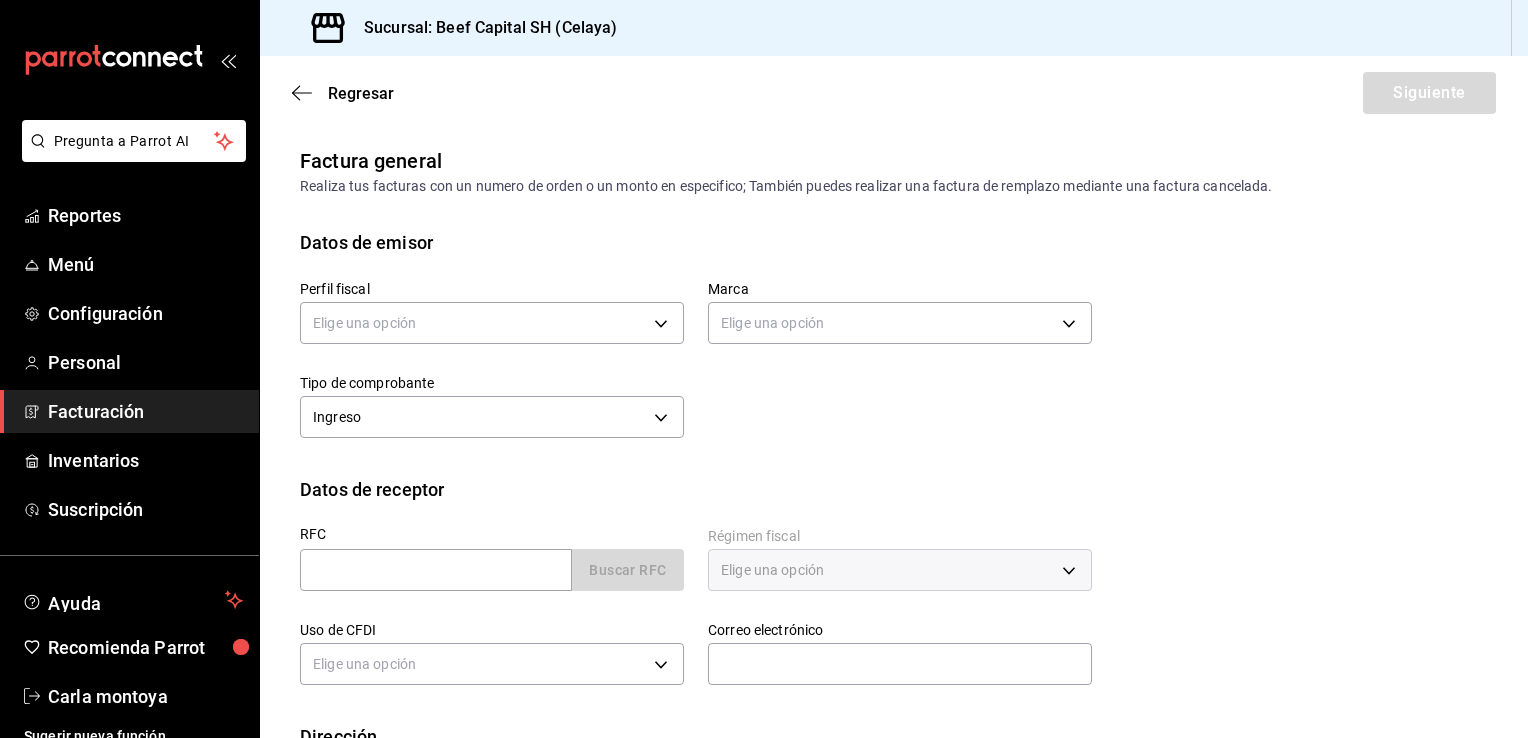 click on "Facturación" at bounding box center (145, 411) 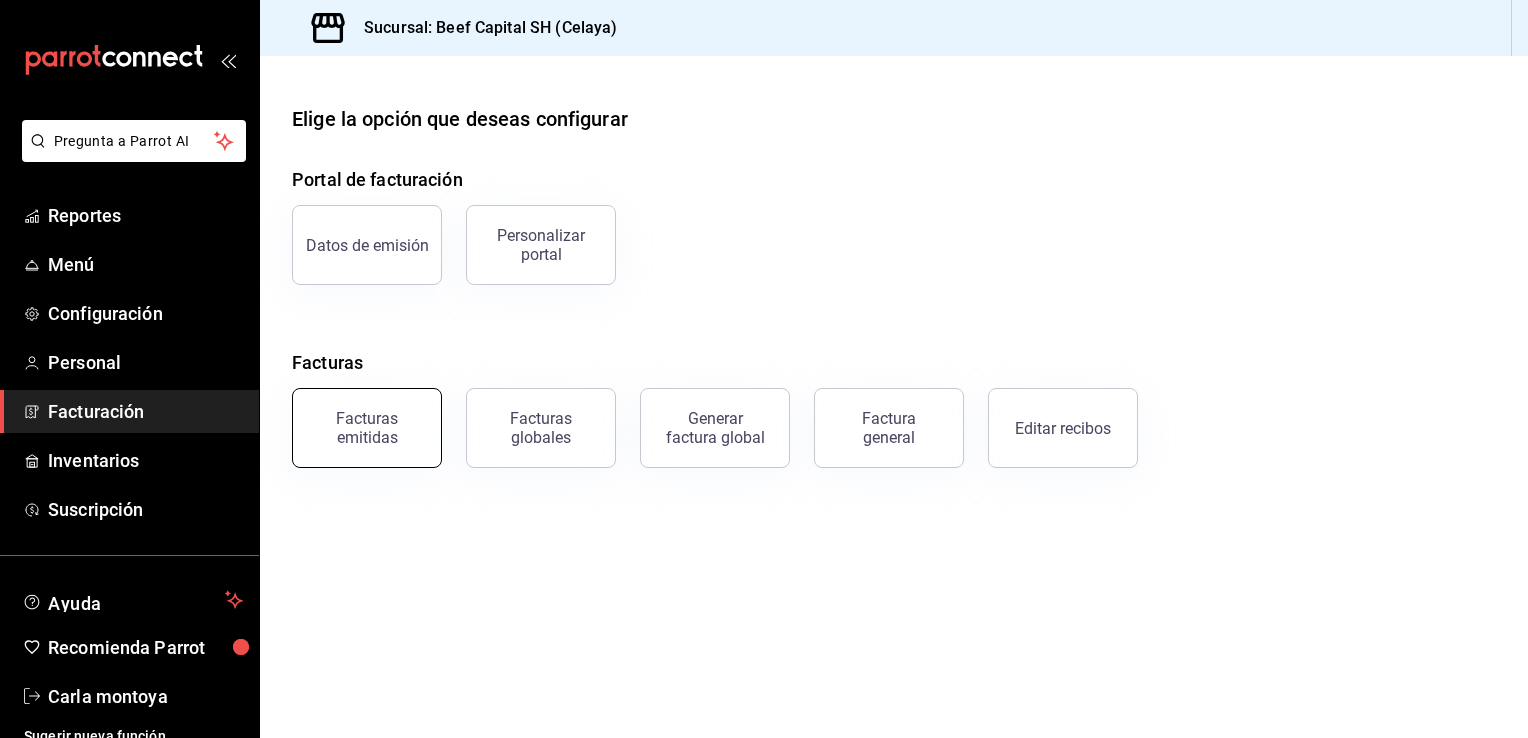 click on "Facturas emitidas" at bounding box center [367, 428] 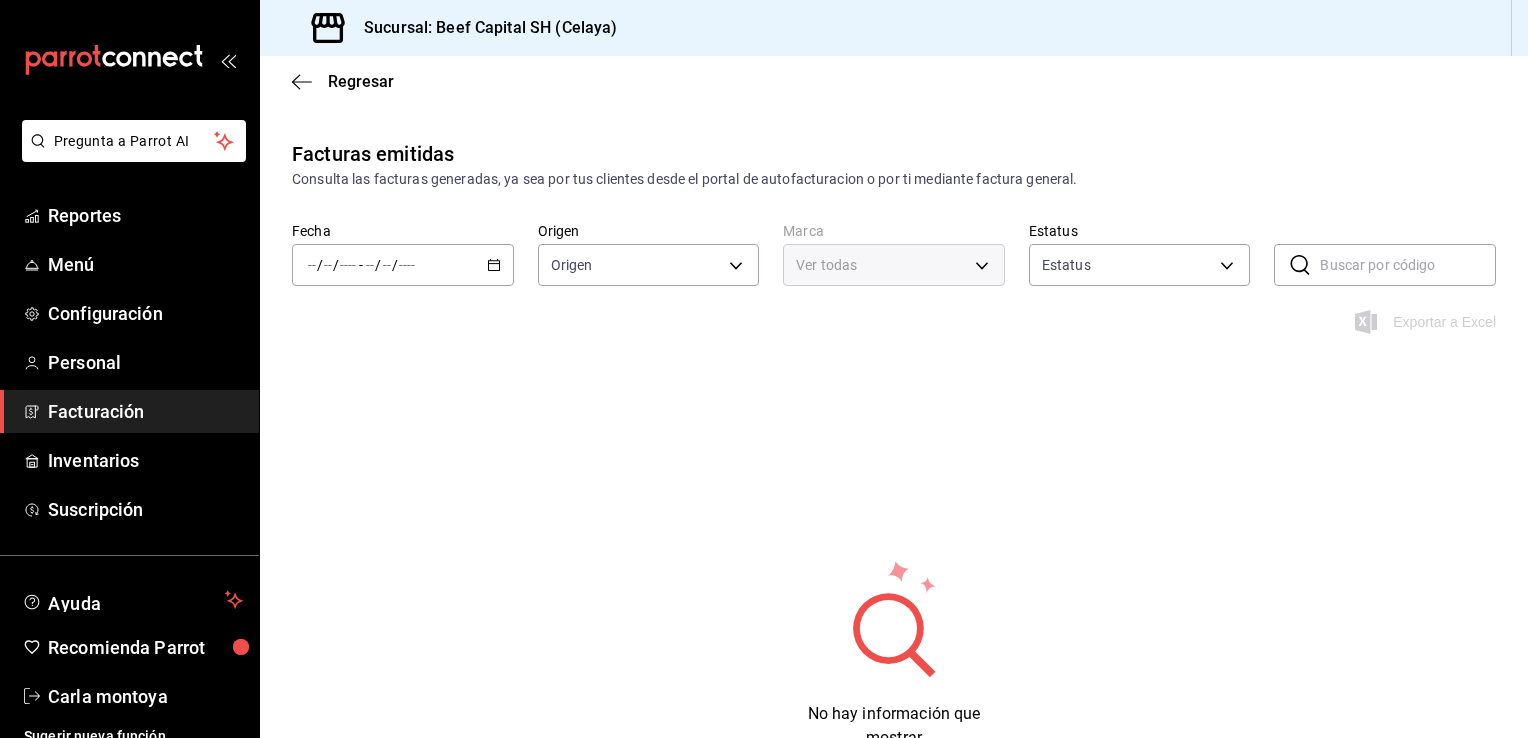 type on "ORDER_INVOICE,GENERAL_INVOICE" 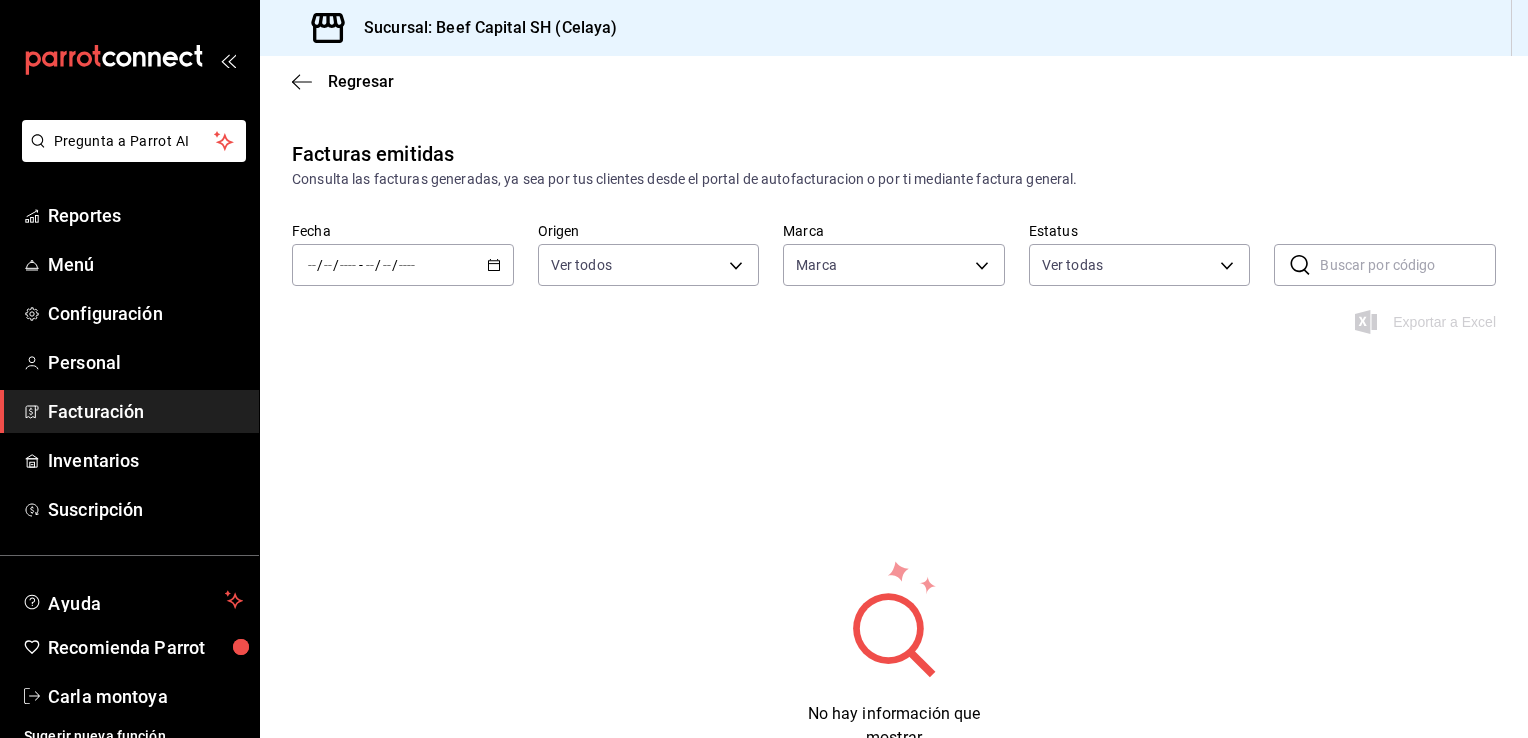 type on "e3bbe20f-edfc-40c7-bd32-db162cca2159" 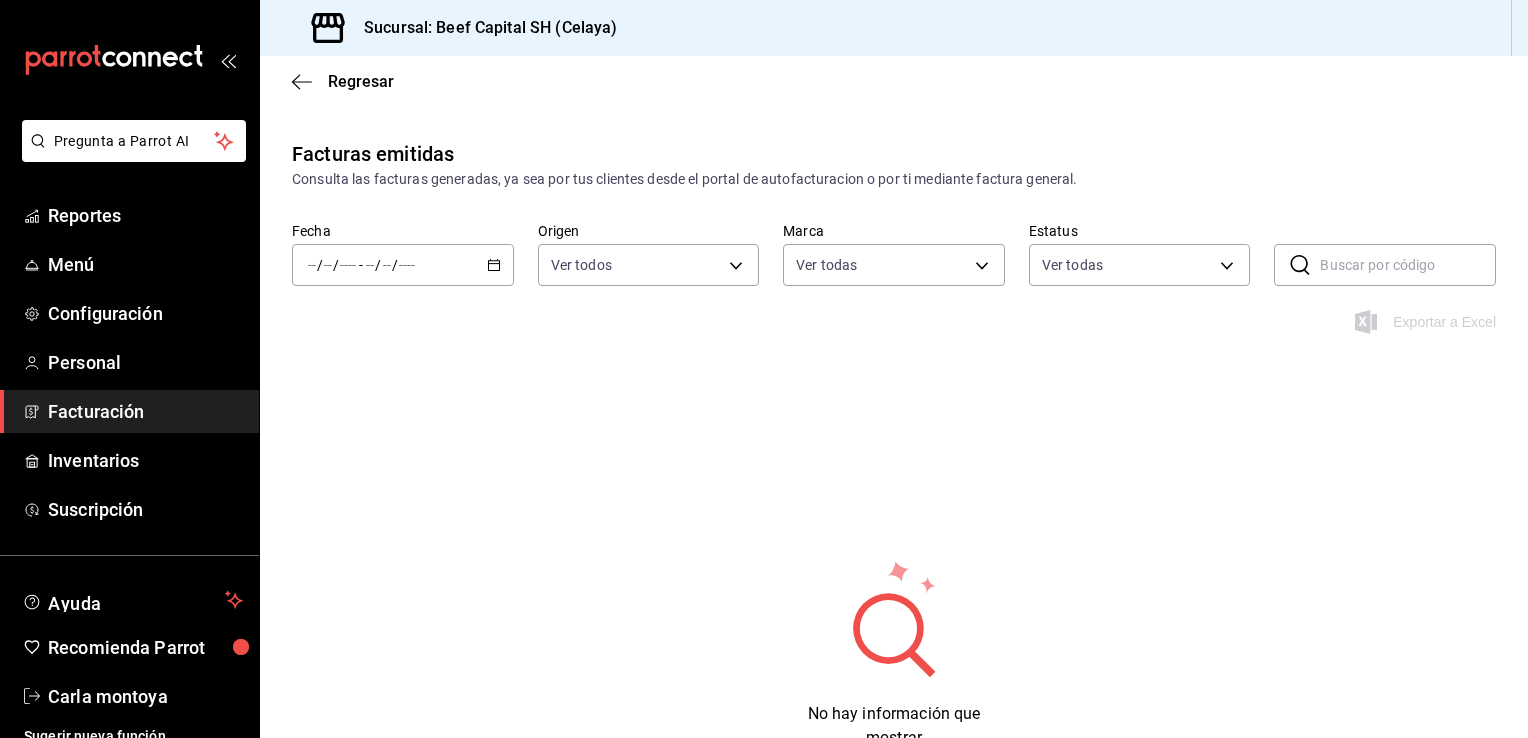 click on "/ / - / /" at bounding box center (403, 265) 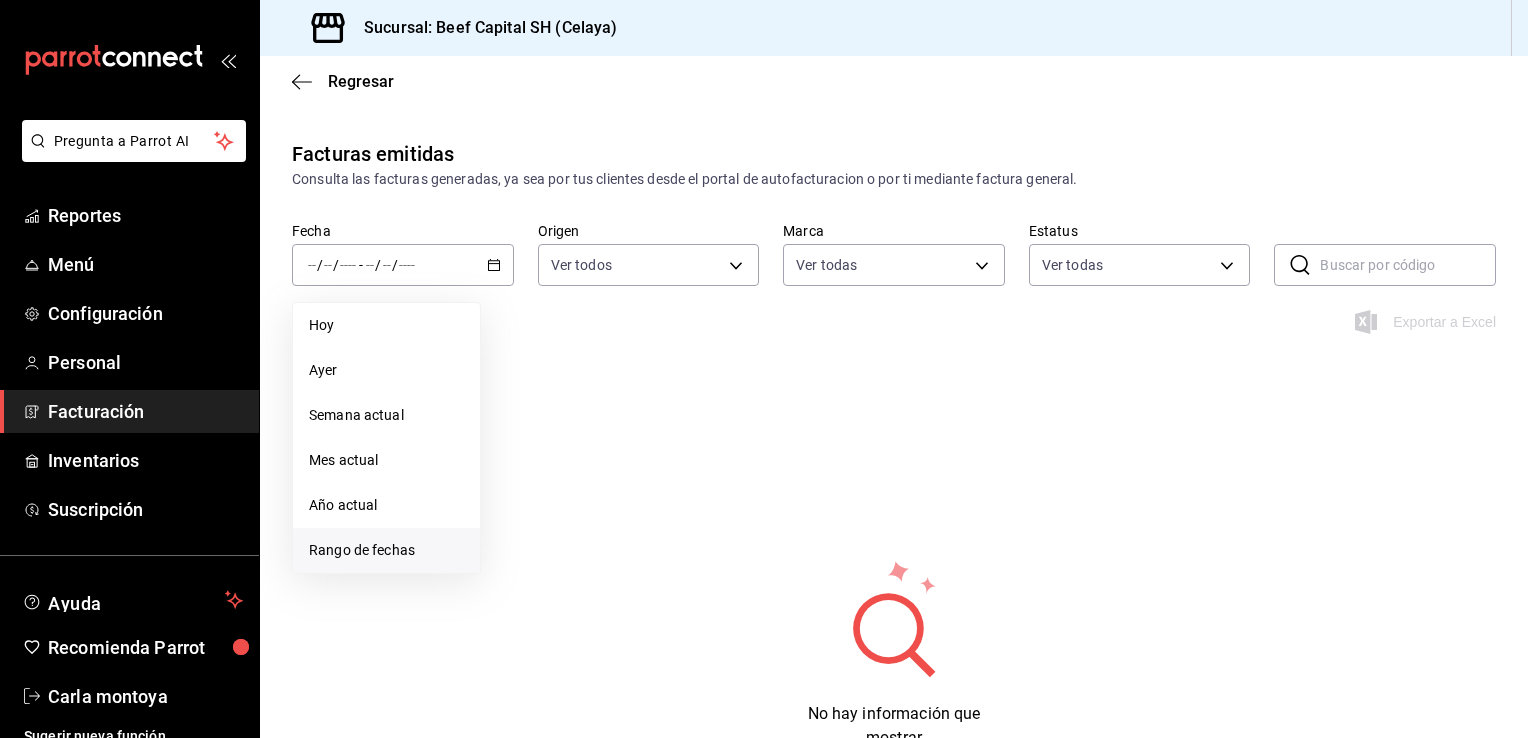 click on "Rango de fechas" at bounding box center (386, 550) 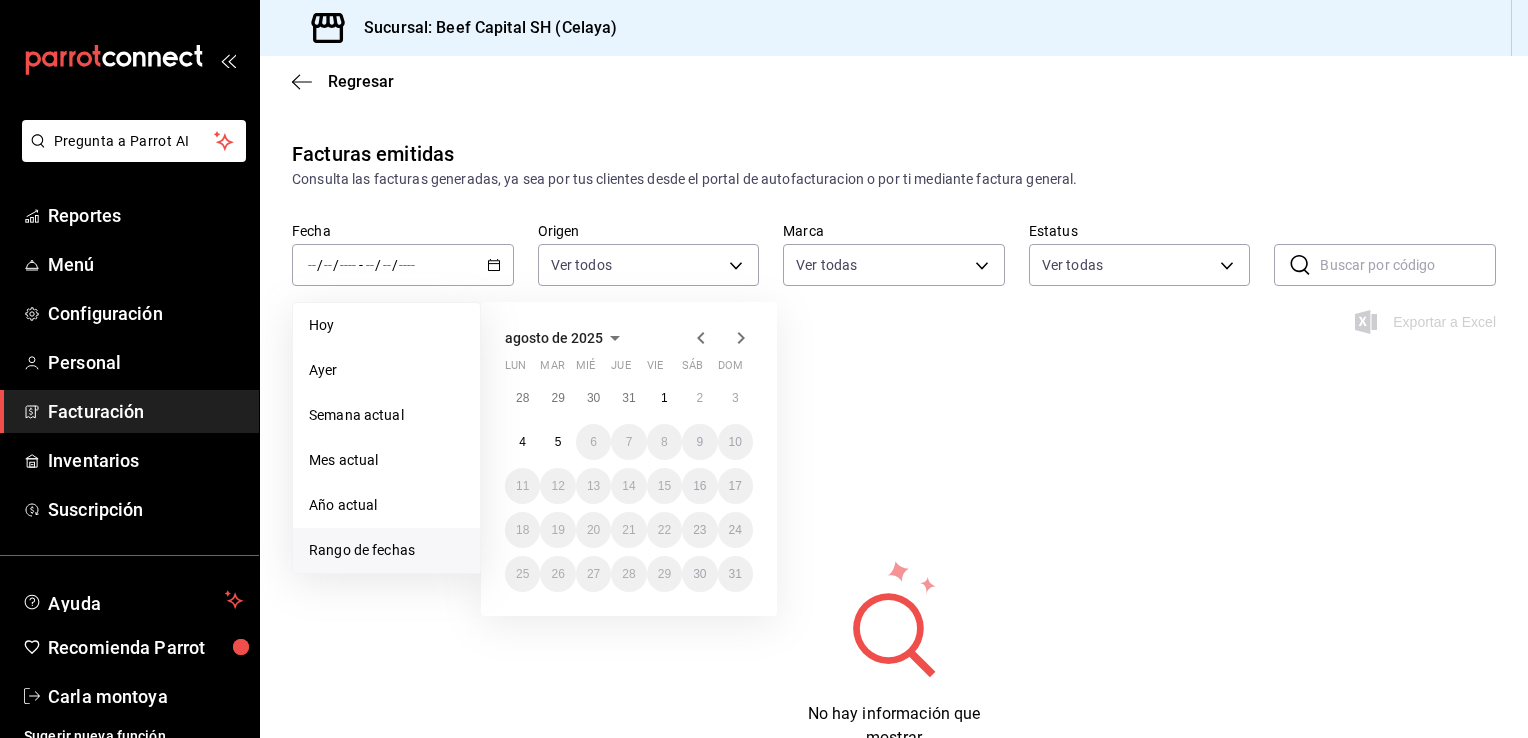 click 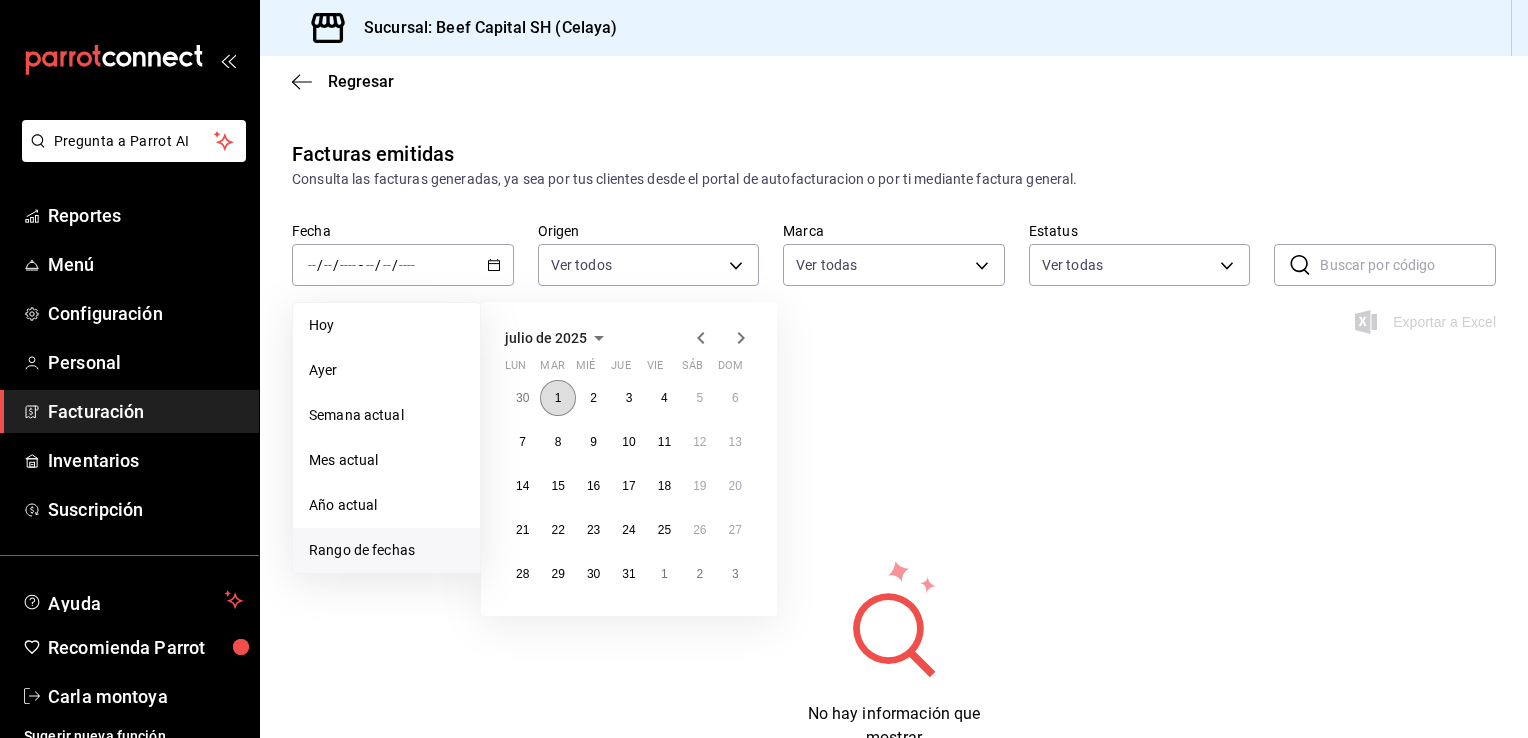 click on "1" at bounding box center [557, 398] 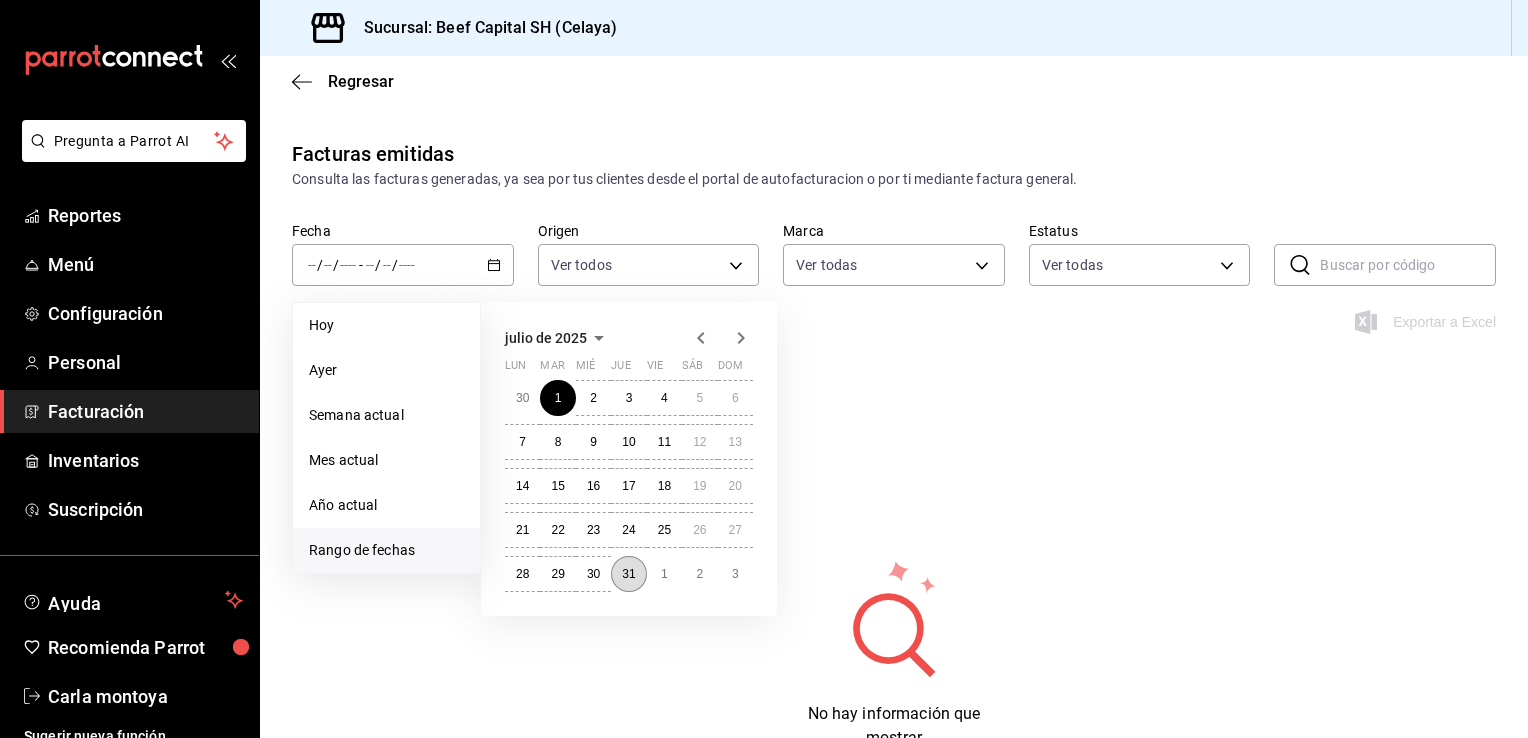 click on "31" at bounding box center (628, 574) 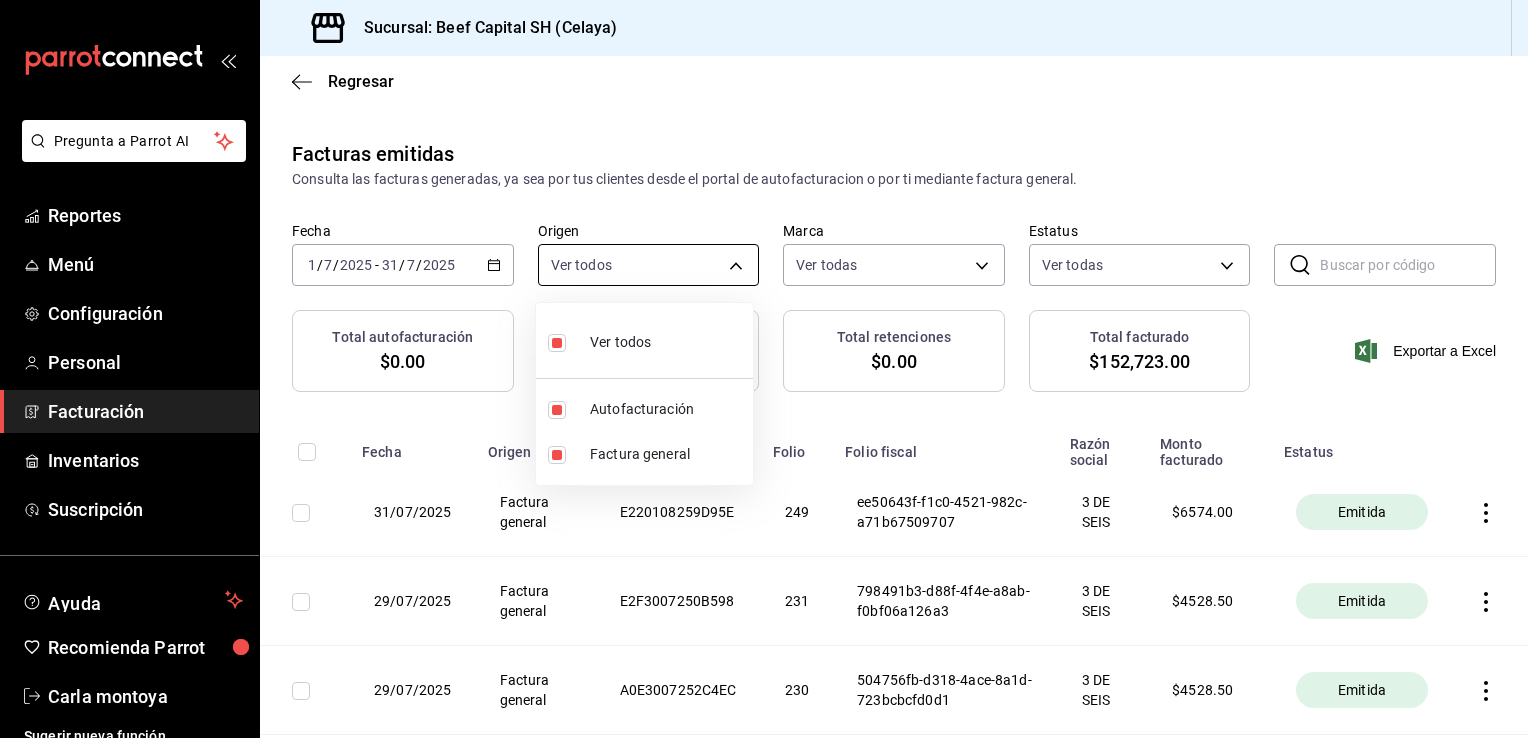 click on "Pregunta a Parrot AI Reportes   Menú   Configuración   Personal   Facturación   Inventarios   Suscripción   Ayuda Recomienda Parrot   Carla montoya   Sugerir nueva función   Sucursal: Beef Capital SH ([CITY]) Regresar Facturas emitidas Consulta las facturas generadas, ya sea por tus clientes desde el portal de autofacturacion o por ti mediante factura general. Fecha [DATE] [DATE] - [DATE] [DATE] Origen Ver todos ORDER_INVOICE,GENERAL_INVOICE Marca Ver todas e3bbe20f-edfc-40c7-bd32-db162cca2159 Estatus Ver todas ACTIVE,PENDING_CANCELLATION,CANCELLED,PRE_CANCELLED ​ ​ Total autofacturación $[AMOUNT] Total factura General $[AMOUNT] Total retenciones $[AMOUNT] Total facturado $[AMOUNT] Exportar a Excel Fecha Origen Código Folio Folio fiscal Razón social Monto facturado Estatus 31/07/2025 Factura general E220108259D95E 249 ee50643f-f1c0-4521-982c-a71b67509707 3 DE SEIS $ [AMOUNT] Emitida 29/07/2025 Factura general E2F3007250B598 231 798491b3-d88f-4f4e-a8ab-f0bf06a126a3 3 DE SEIS $ [AMOUNT]" at bounding box center (764, 369) 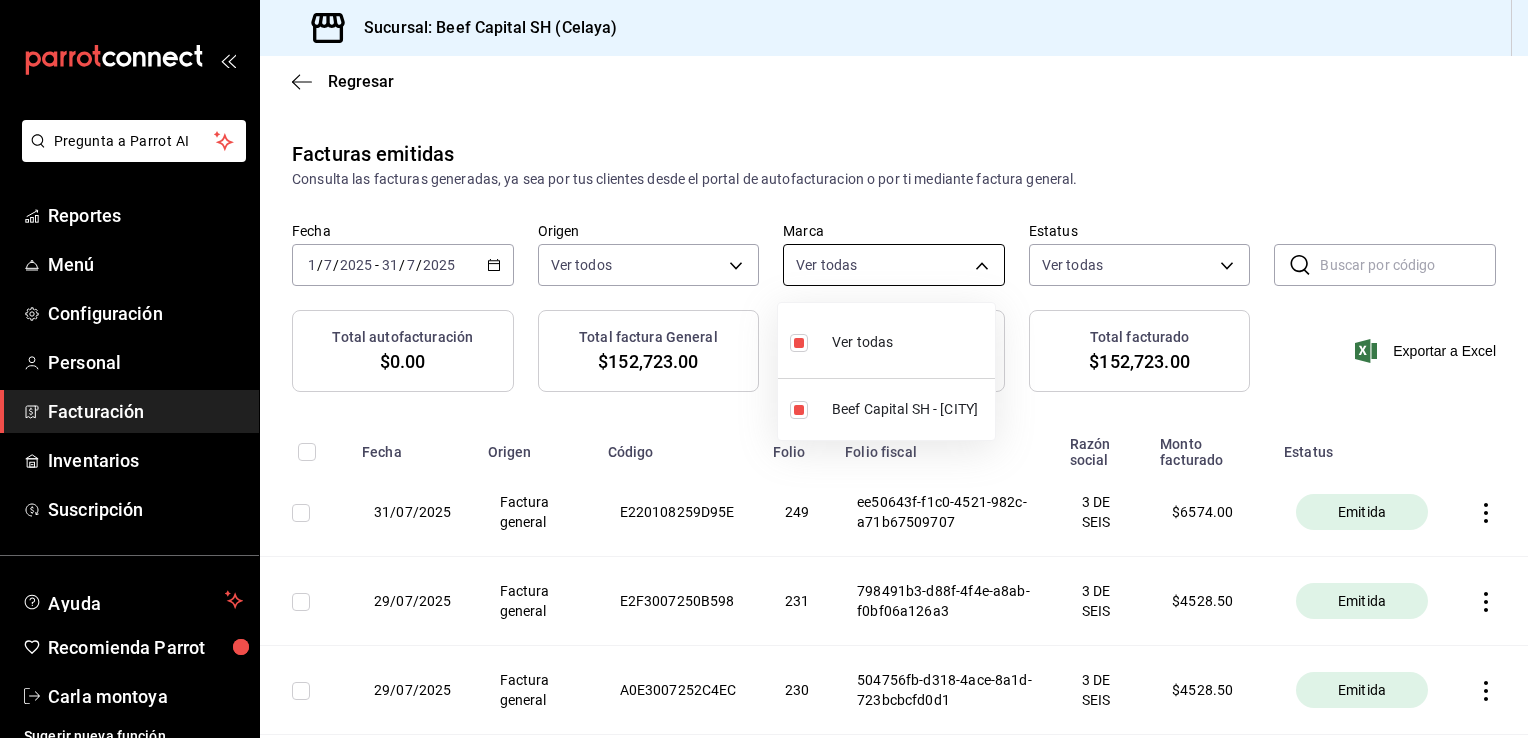 click on "Pregunta a Parrot AI Reportes   Menú   Configuración   Personal   Facturación   Inventarios   Suscripción   Ayuda Recomienda Parrot   Carla montoya   Sugerir nueva función   Sucursal: Beef Capital SH ([CITY]) Regresar Facturas emitidas Consulta las facturas generadas, ya sea por tus clientes desde el portal de autofacturacion o por ti mediante factura general. Fecha [DATE] [DATE] - [DATE] [DATE] Origen Ver todos ORDER_INVOICE,GENERAL_INVOICE Marca Ver todas e3bbe20f-edfc-40c7-bd32-db162cca2159 Estatus Ver todas ACTIVE,PENDING_CANCELLATION,CANCELLED,PRE_CANCELLED ​ ​ Total autofacturación $[AMOUNT] Total factura General $[AMOUNT] Total retenciones $[AMOUNT] Total facturado $[AMOUNT] Exportar a Excel Fecha Origen Código Folio Folio fiscal Razón social Monto facturado Estatus 31/07/2025 Factura general E220108259D95E 249 ee50643f-f1c0-4521-982c-a71b67509707 3 DE SEIS $ [AMOUNT] Emitida 29/07/2025 Factura general E2F3007250B598 231 798491b3-d88f-4f4e-a8ab-f0bf06a126a3 3 DE SEIS $ [AMOUNT]" at bounding box center (764, 369) 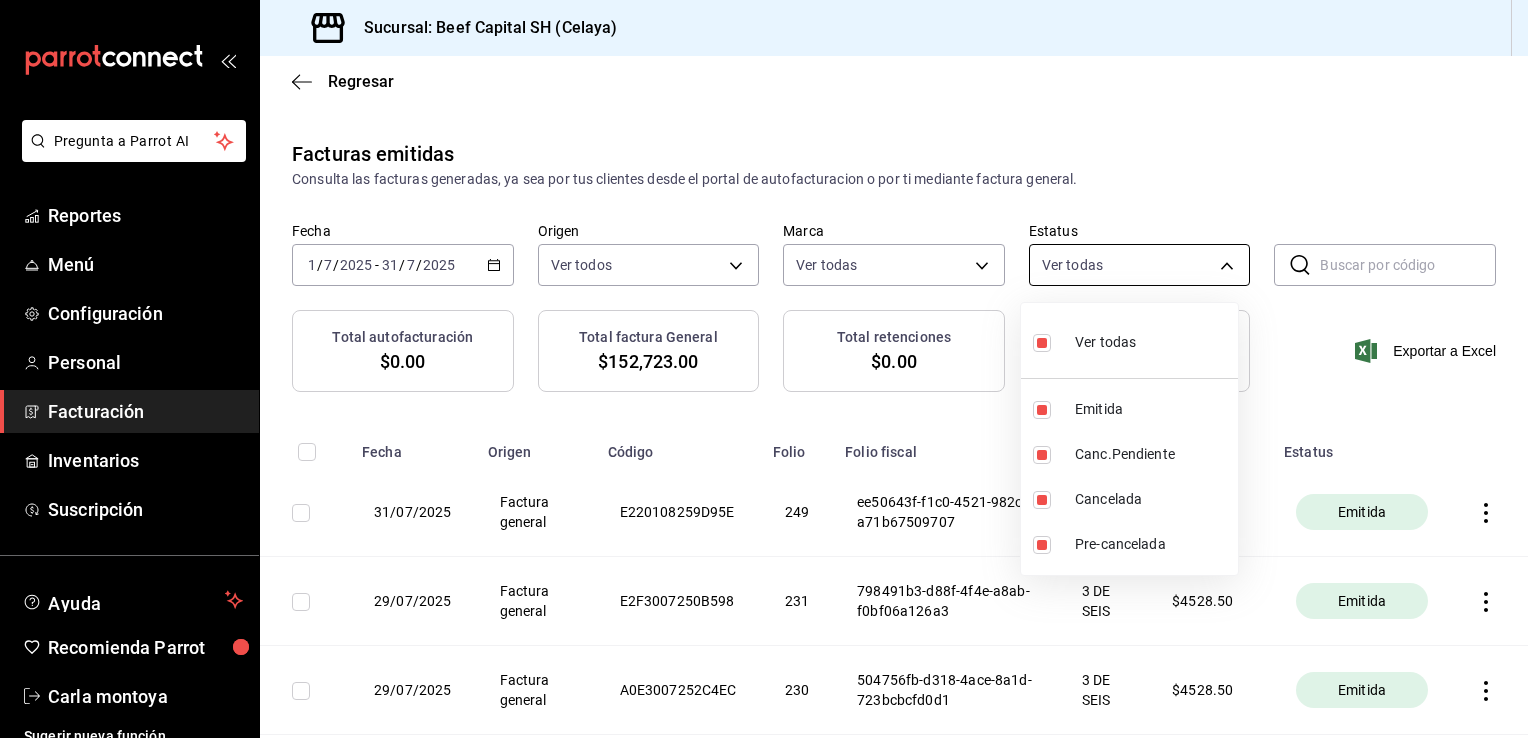click on "Pregunta a Parrot AI Reportes   Menú   Configuración   Personal   Facturación   Inventarios   Suscripción   Ayuda Recomienda Parrot   Carla montoya   Sugerir nueva función   Sucursal: Beef Capital SH ([CITY]) Regresar Facturas emitidas Consulta las facturas generadas, ya sea por tus clientes desde el portal de autofacturacion o por ti mediante factura general. Fecha [DATE] [DATE] - [DATE] [DATE] Origen Ver todos ORDER_INVOICE,GENERAL_INVOICE Marca Ver todas e3bbe20f-edfc-40c7-bd32-db162cca2159 Estatus Ver todas ACTIVE,PENDING_CANCELLATION,CANCELLED,PRE_CANCELLED ​ ​ Total autofacturación $[AMOUNT] Total factura General $[AMOUNT] Total retenciones $[AMOUNT] Total facturado $[AMOUNT] Exportar a Excel Fecha Origen Código Folio Folio fiscal Razón social Monto facturado Estatus 31/07/2025 Factura general E220108259D95E 249 ee50643f-f1c0-4521-982c-a71b67509707 3 DE SEIS $ [AMOUNT] Emitida 29/07/2025 Factura general E2F3007250B598 231 798491b3-d88f-4f4e-a8ab-f0bf06a126a3 3 DE SEIS $ [AMOUNT]" at bounding box center [764, 369] 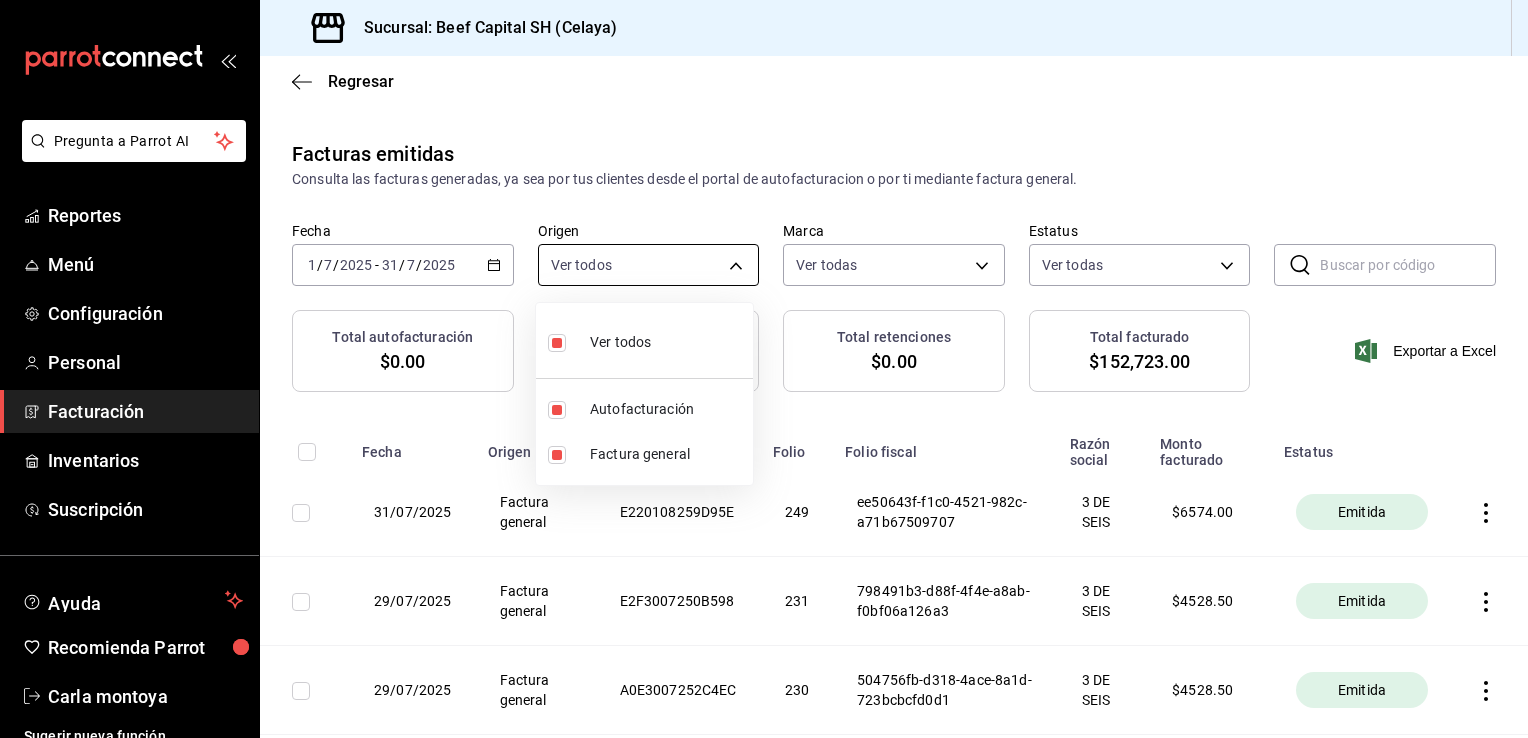 click on "Pregunta a Parrot AI Reportes   Menú   Configuración   Personal   Facturación   Inventarios   Suscripción   Ayuda Recomienda Parrot   Carla montoya   Sugerir nueva función   Sucursal: Beef Capital SH ([CITY]) Regresar Facturas emitidas Consulta las facturas generadas, ya sea por tus clientes desde el portal de autofacturacion o por ti mediante factura general. Fecha [DATE] [DATE] - [DATE] [DATE] Origen Ver todos ORDER_INVOICE,GENERAL_INVOICE Marca Ver todas e3bbe20f-edfc-40c7-bd32-db162cca2159 Estatus Ver todas ACTIVE,PENDING_CANCELLATION,CANCELLED,PRE_CANCELLED ​ ​ Total autofacturación $[AMOUNT] Total factura General $[AMOUNT] Total retenciones $[AMOUNT] Total facturado $[AMOUNT] Exportar a Excel Fecha Origen Código Folio Folio fiscal Razón social Monto facturado Estatus 31/07/2025 Factura general E220108259D95E 249 ee50643f-f1c0-4521-982c-a71b67509707 3 DE SEIS $ [AMOUNT] Emitida 29/07/2025 Factura general E2F3007250B598 231 798491b3-d88f-4f4e-a8ab-f0bf06a126a3 3 DE SEIS $ [AMOUNT]" at bounding box center [764, 369] 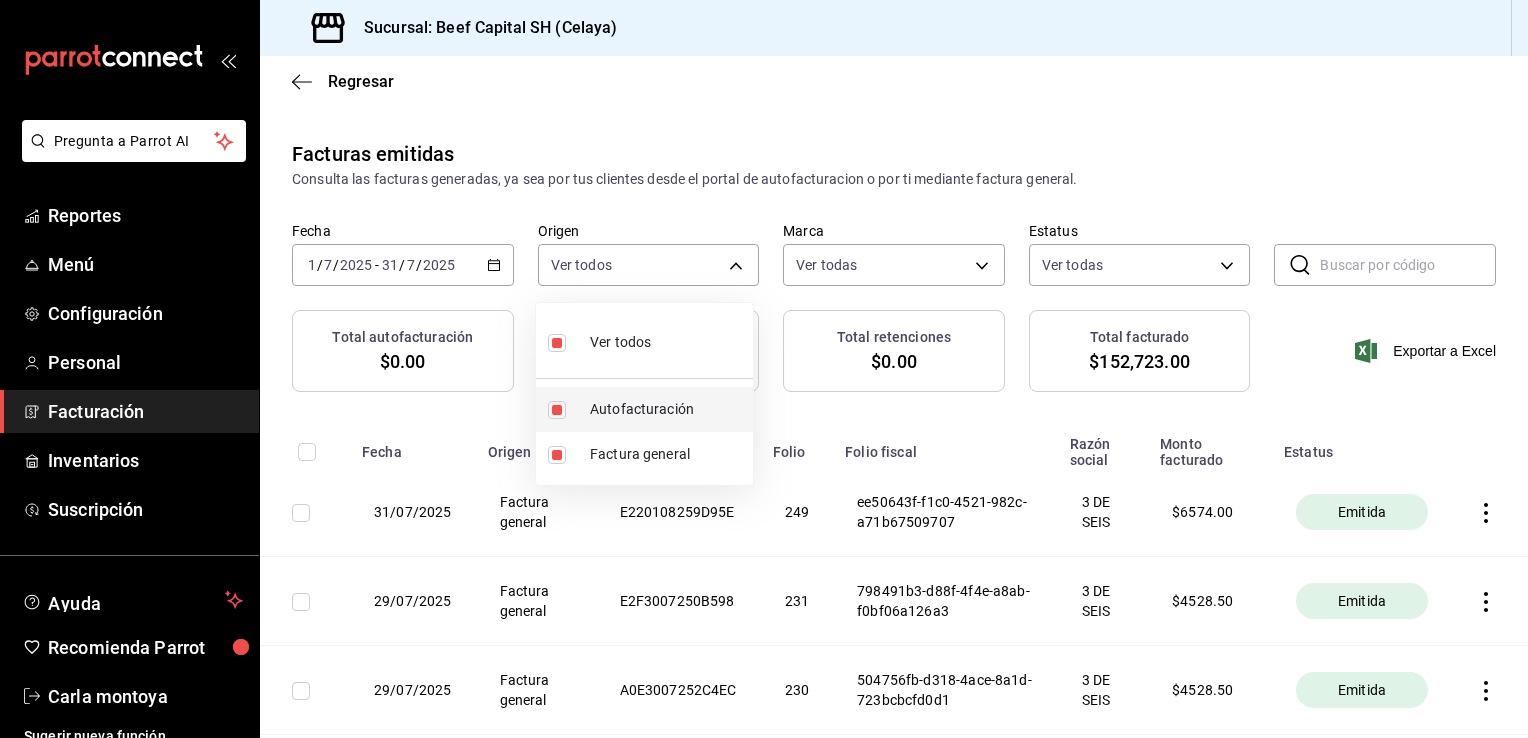 click on "Autofacturación" at bounding box center (667, 409) 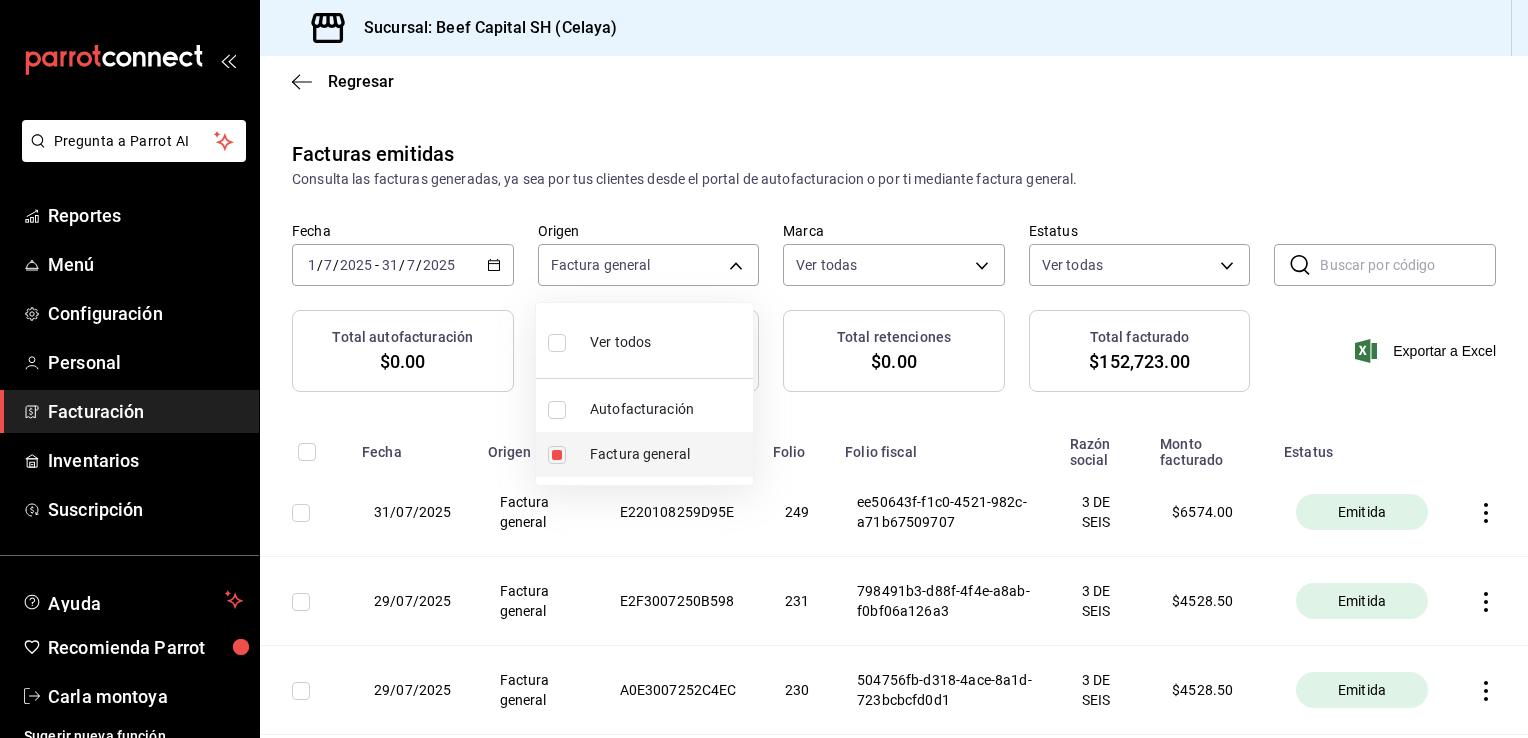 click at bounding box center (557, 455) 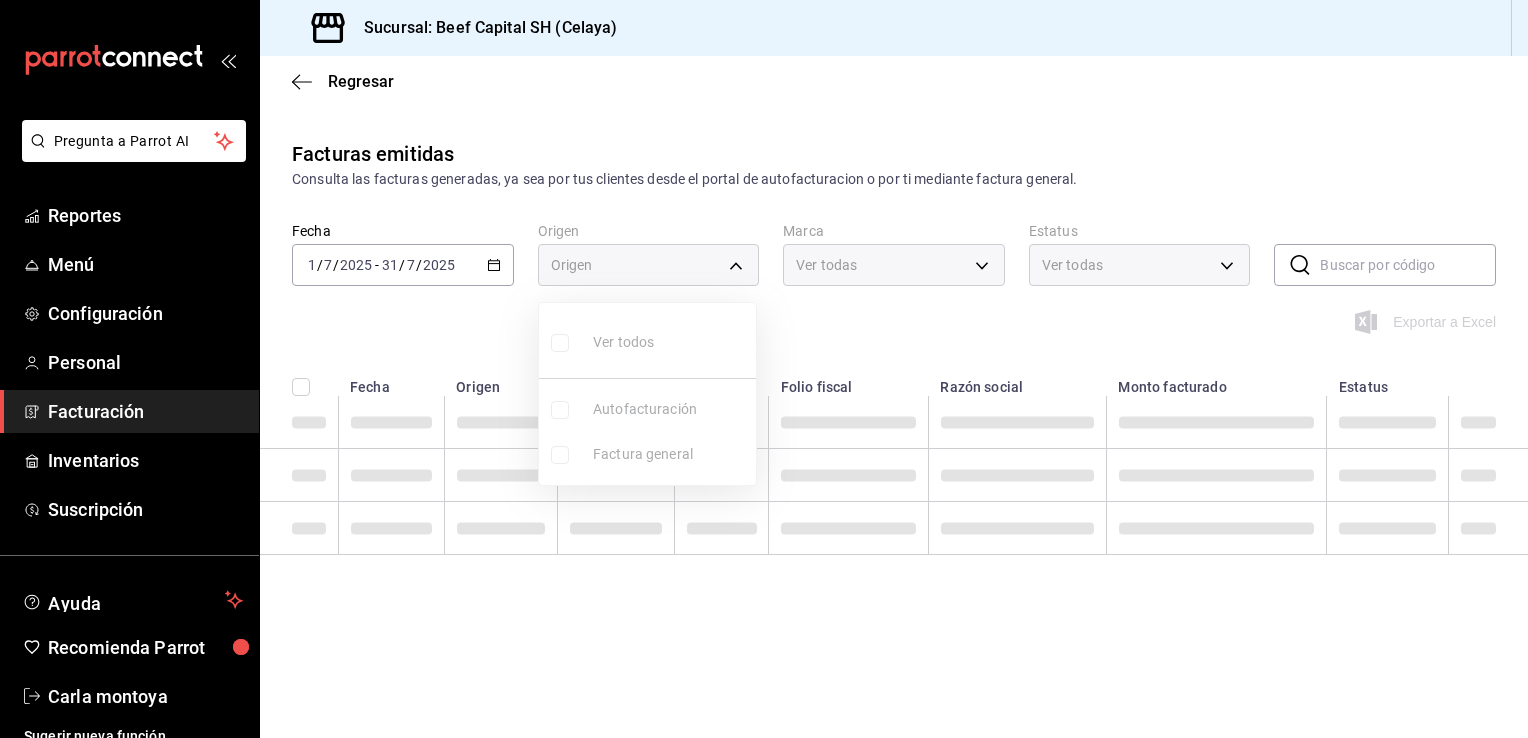 click at bounding box center [560, 410] 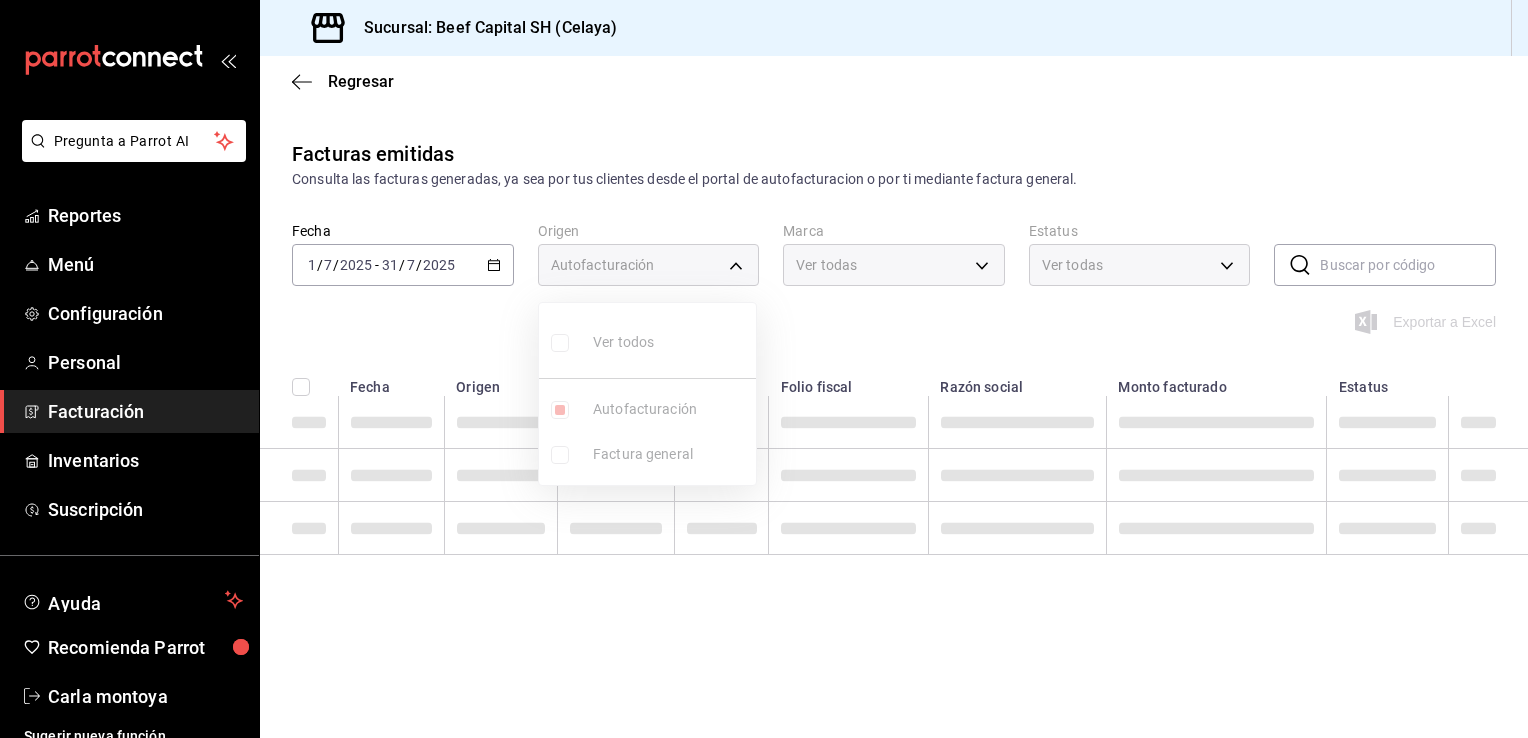 type on "ORDER_INVOICE" 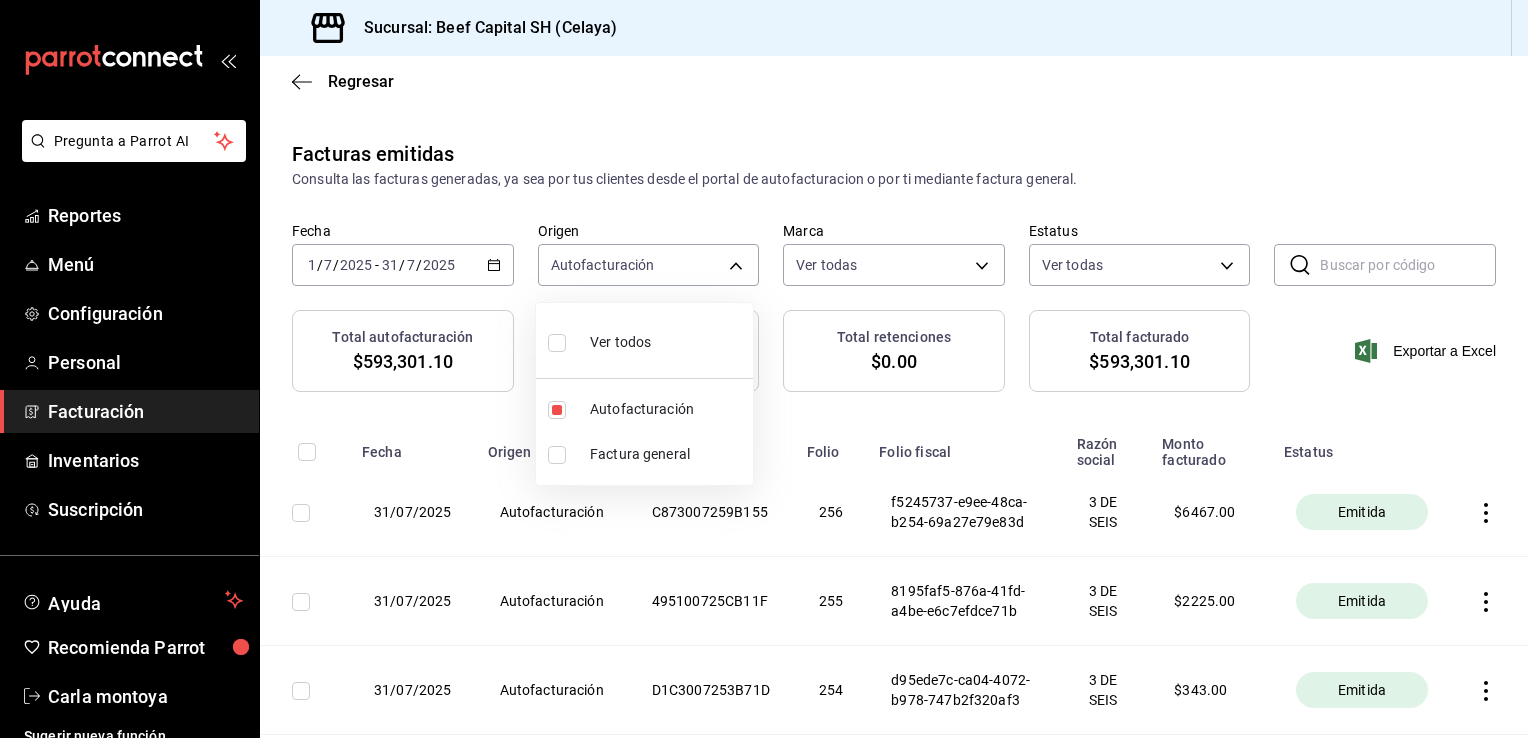 click at bounding box center [764, 369] 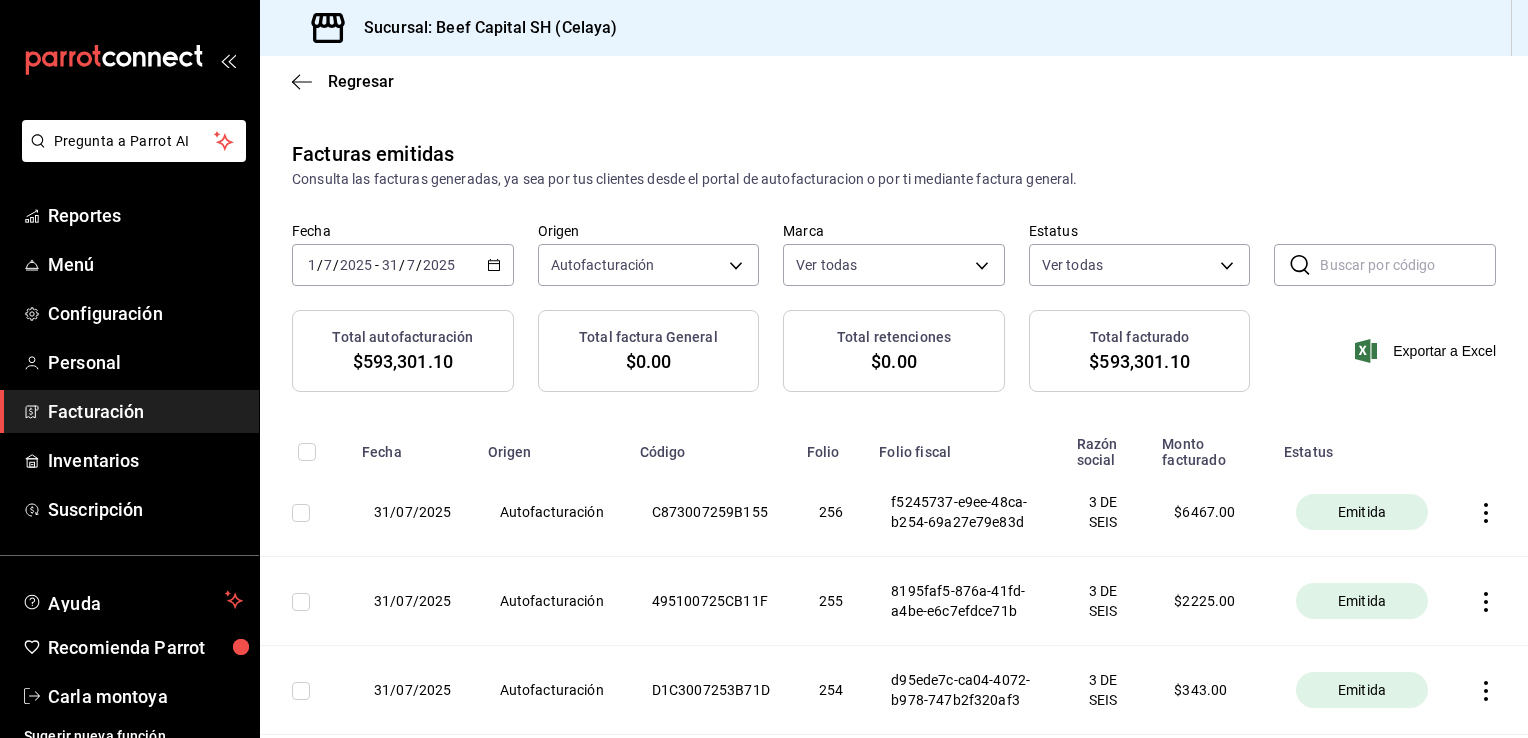 click on "Facturación" at bounding box center (145, 411) 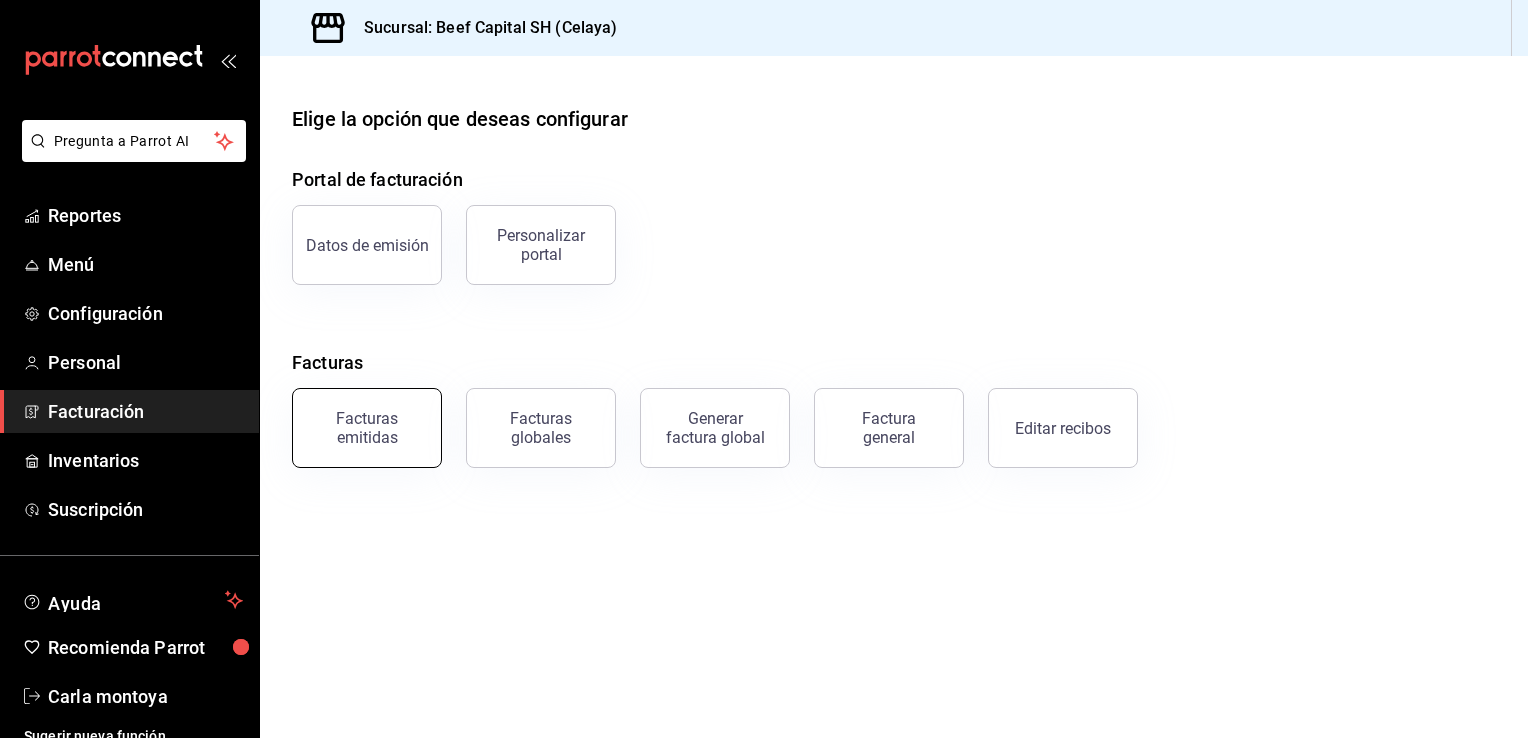 click on "Facturas emitidas" at bounding box center [367, 428] 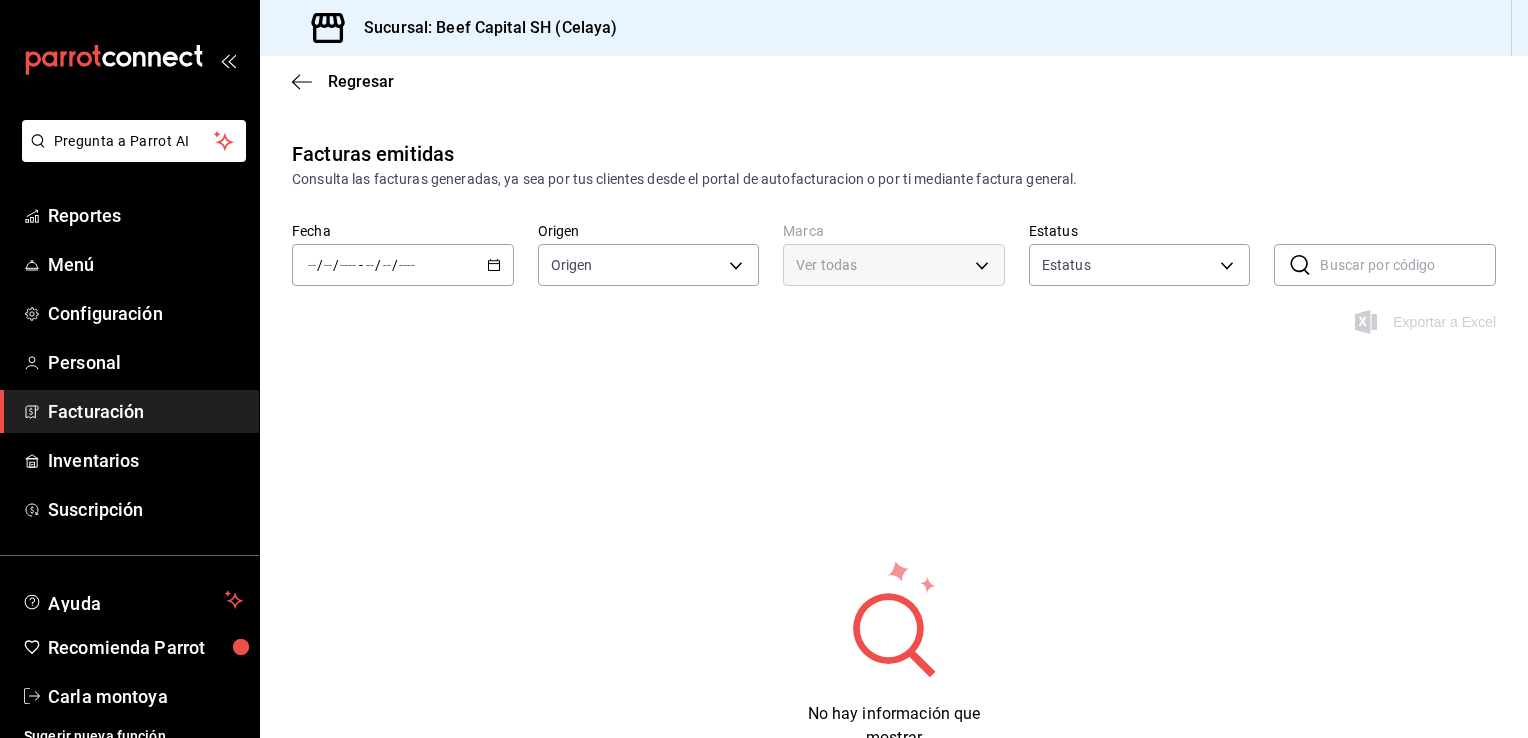 type on "ORDER_INVOICE,GENERAL_INVOICE" 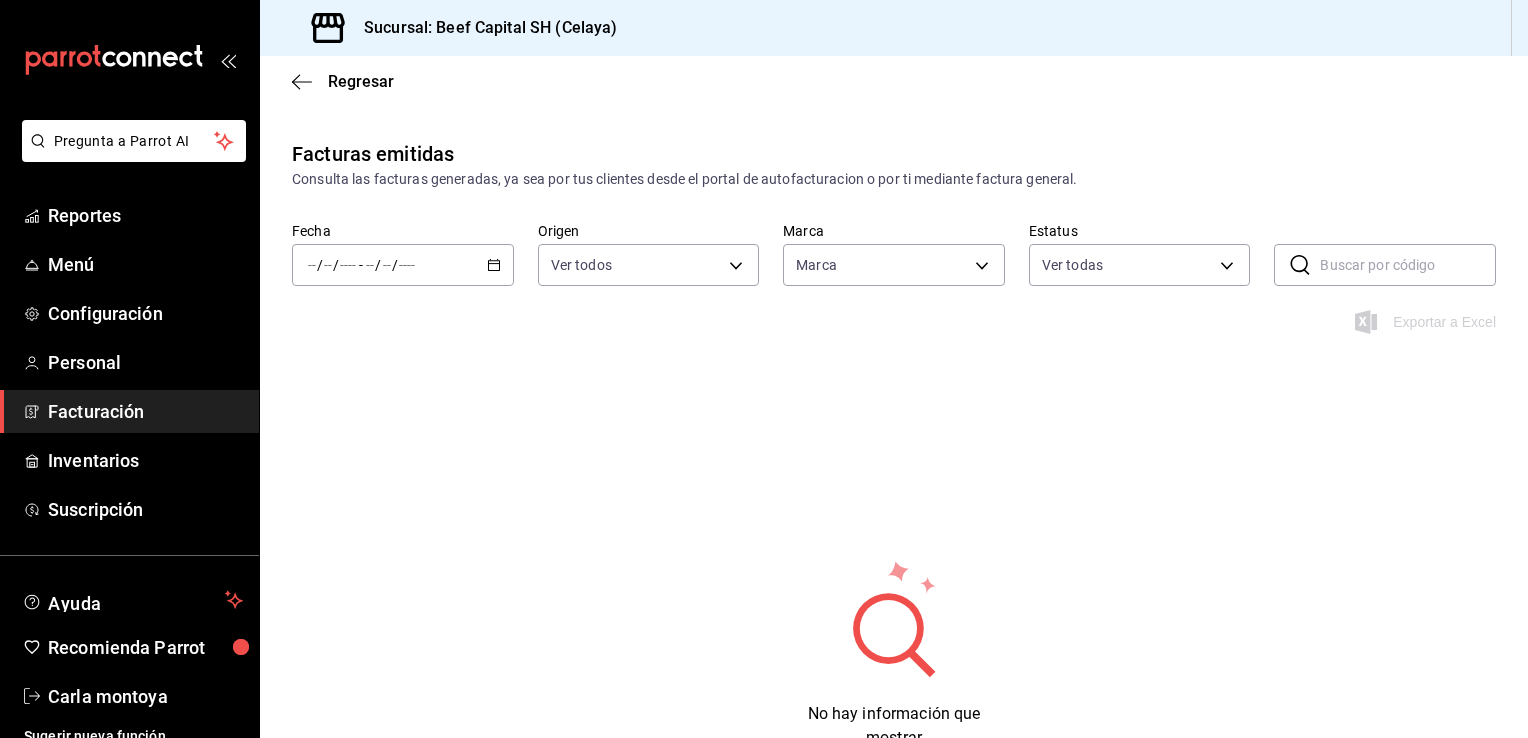 type on "e3bbe20f-edfc-40c7-bd32-db162cca2159" 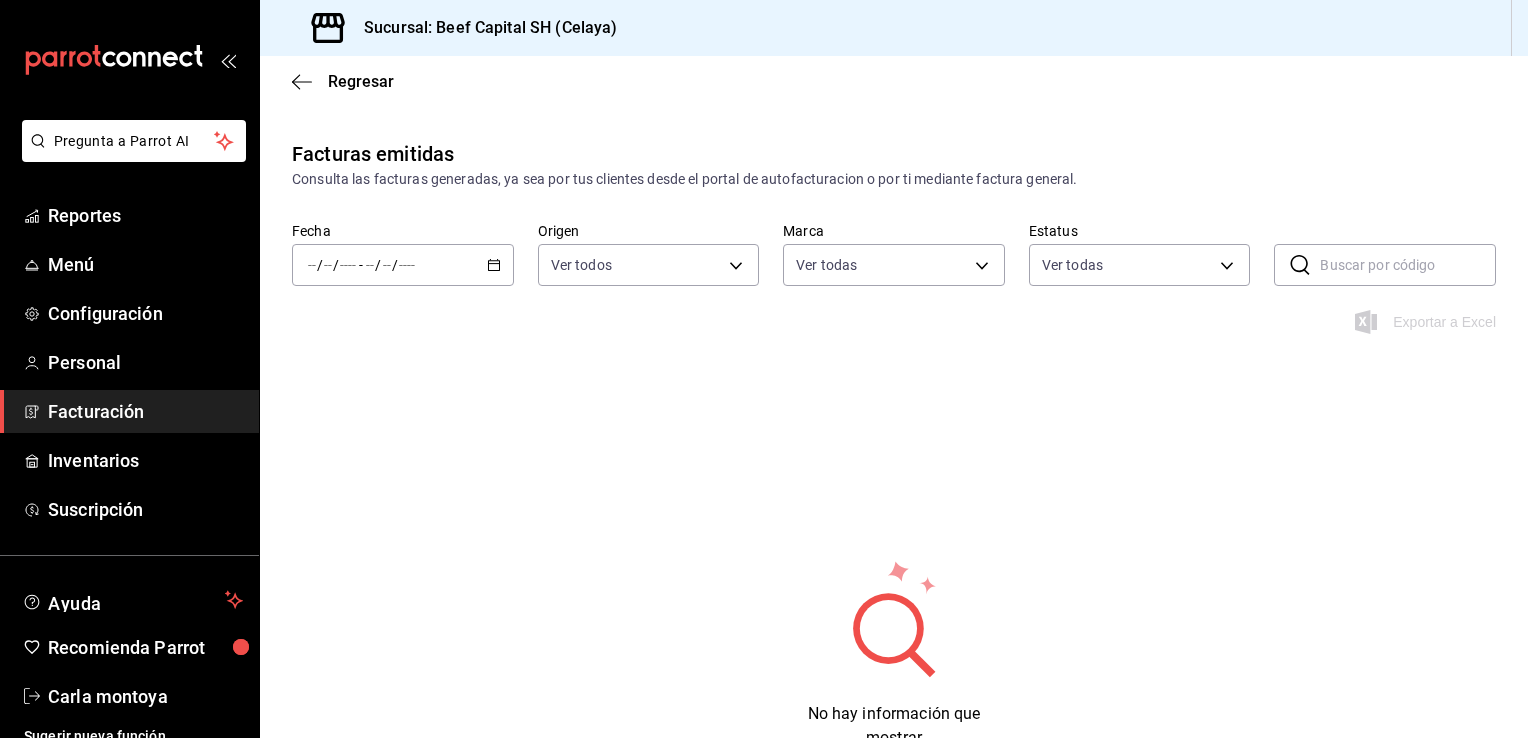 click 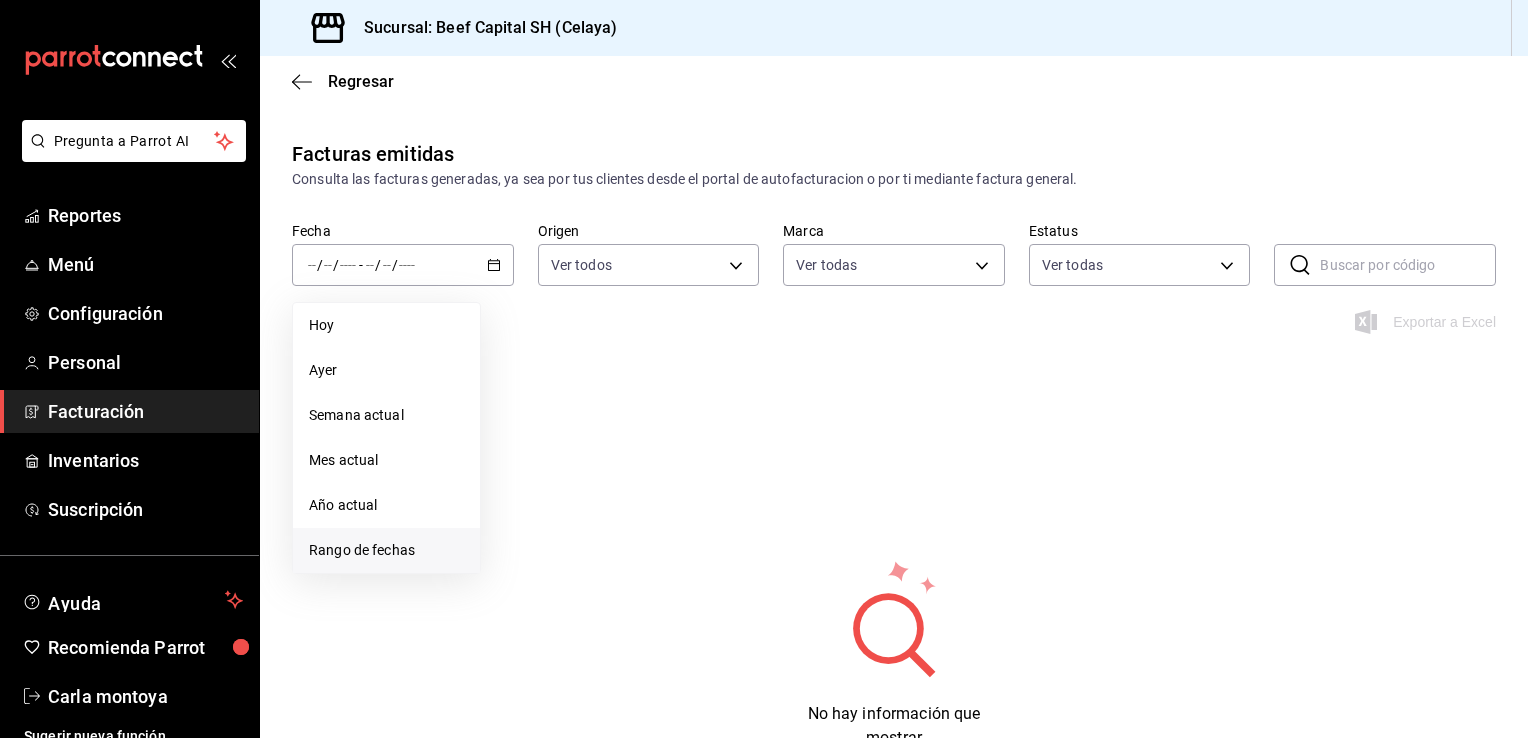 click on "Rango de fechas" at bounding box center [386, 550] 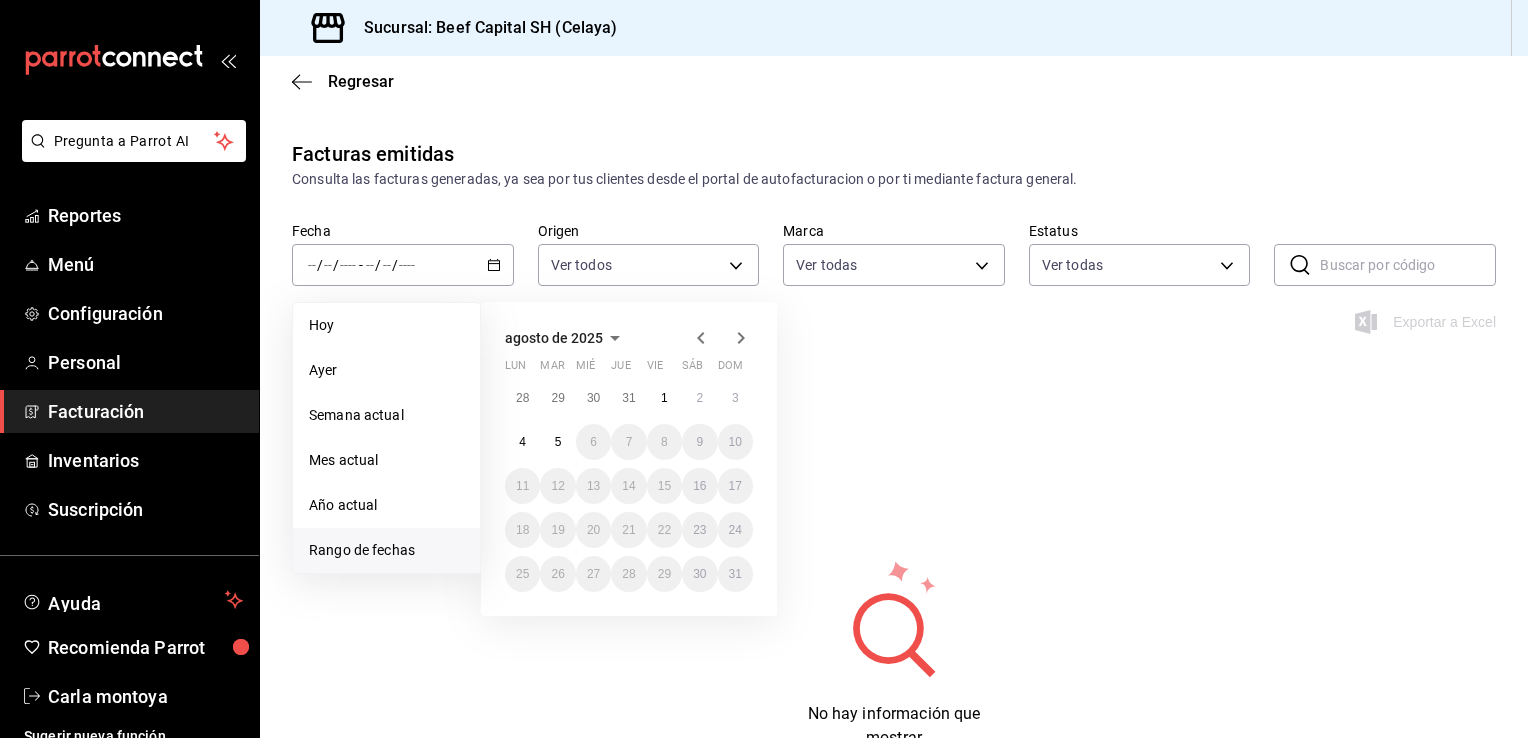 click 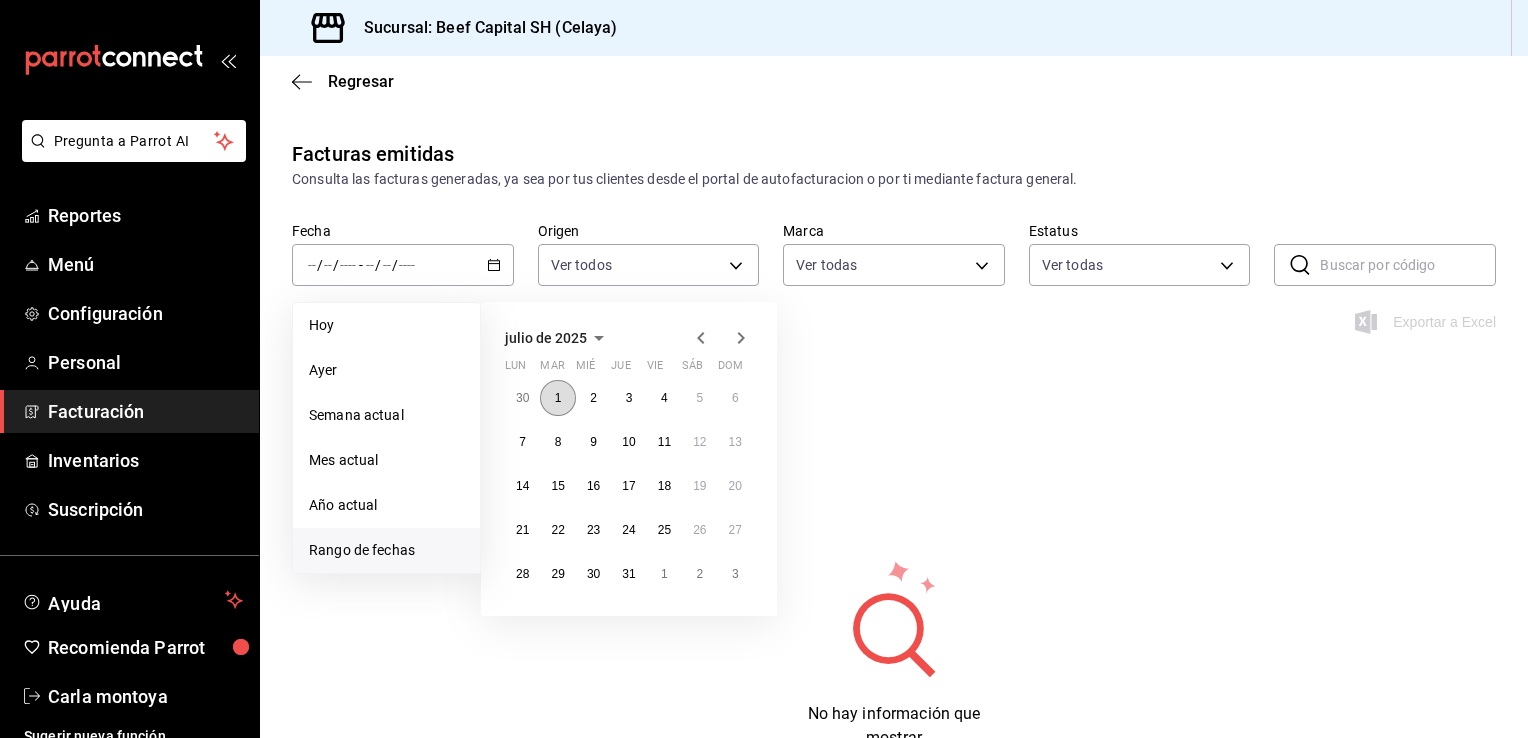 click on "1" at bounding box center [557, 398] 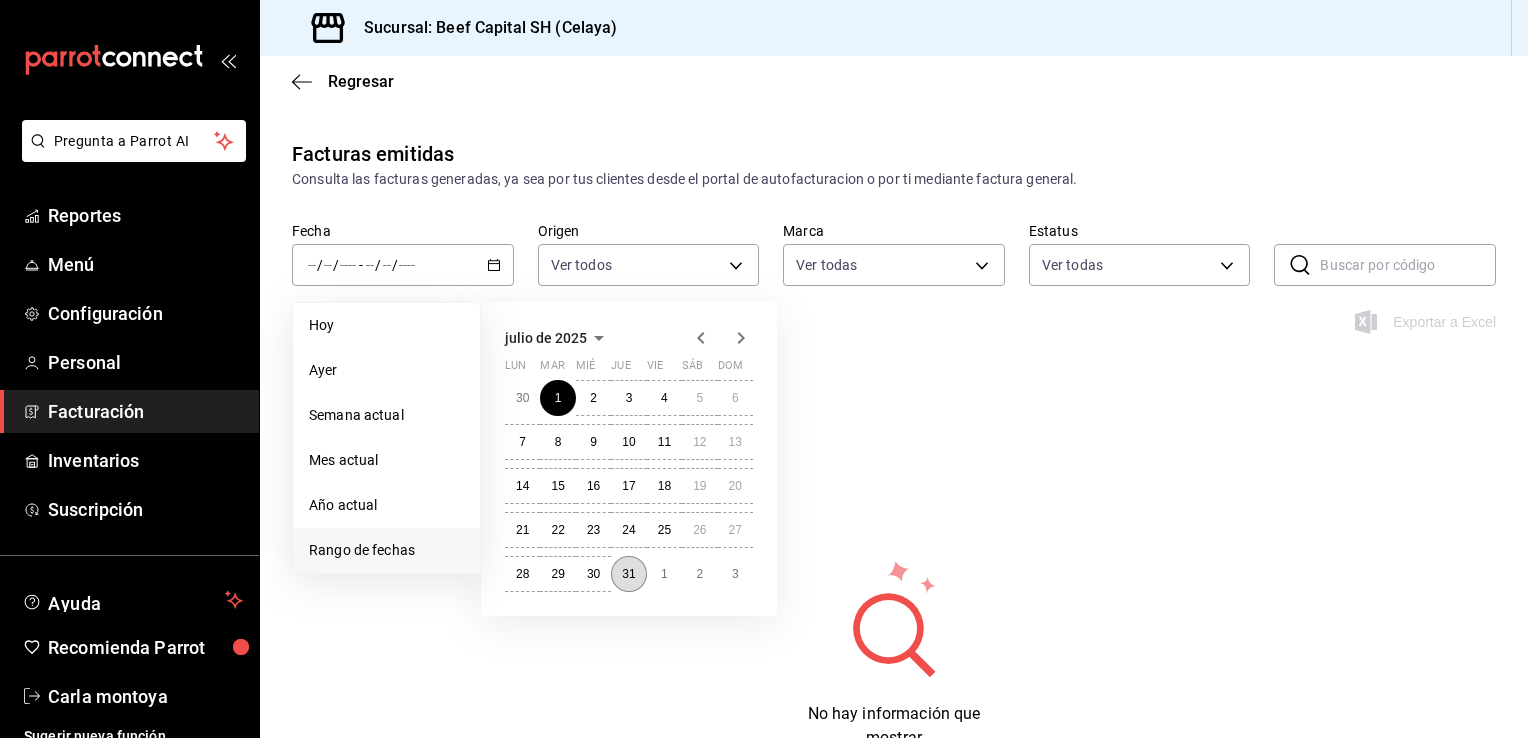 click on "31" at bounding box center (628, 574) 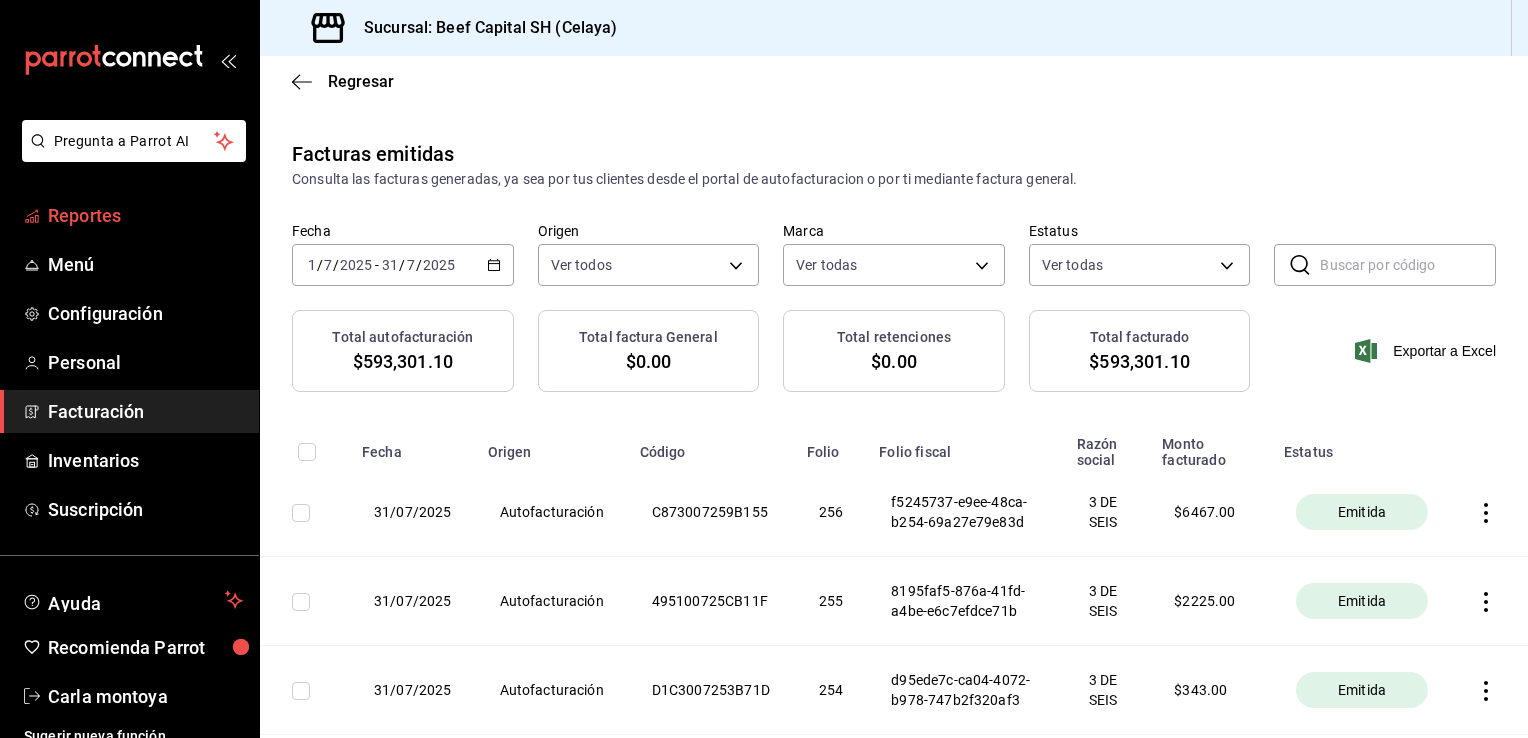 click on "Reportes" at bounding box center (145, 215) 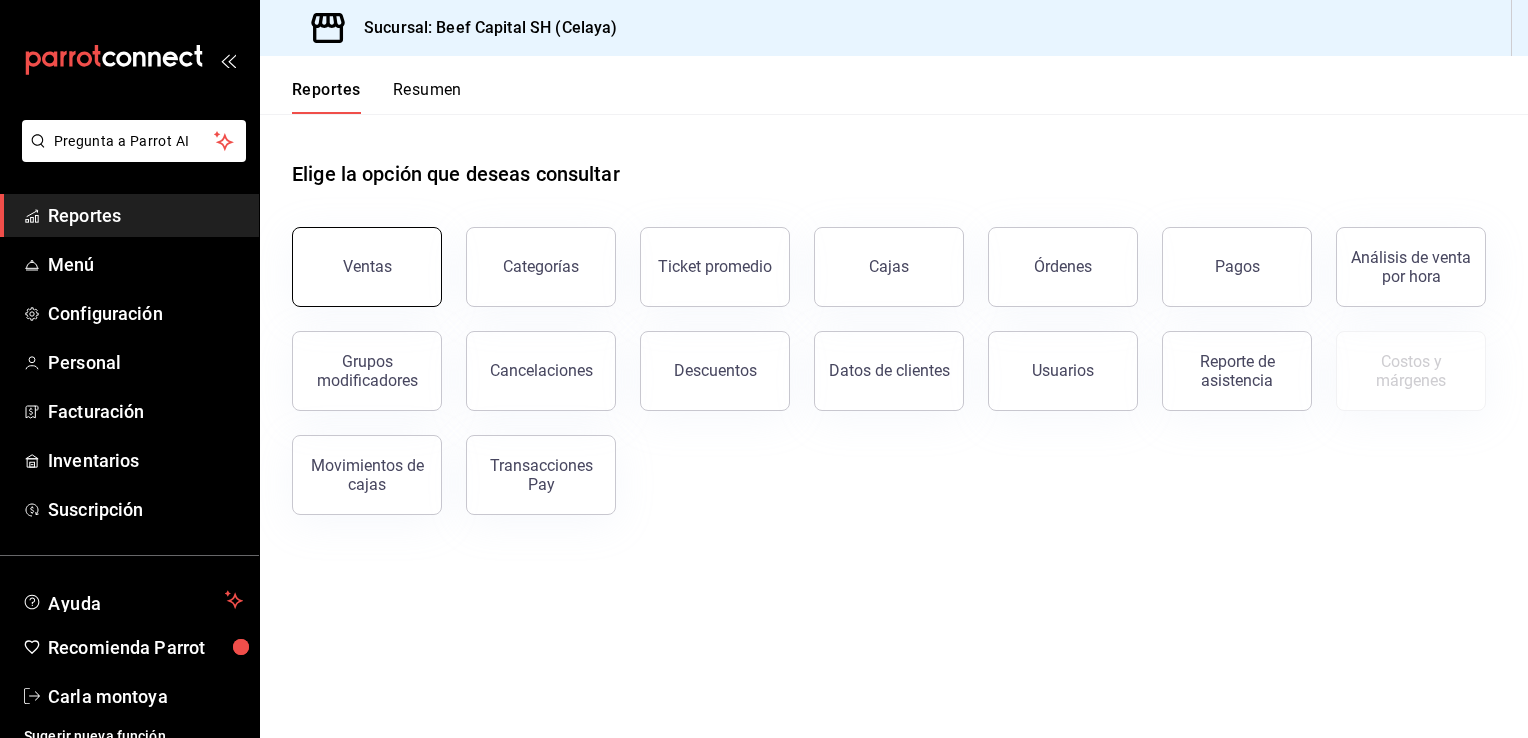 click on "Ventas" at bounding box center [367, 266] 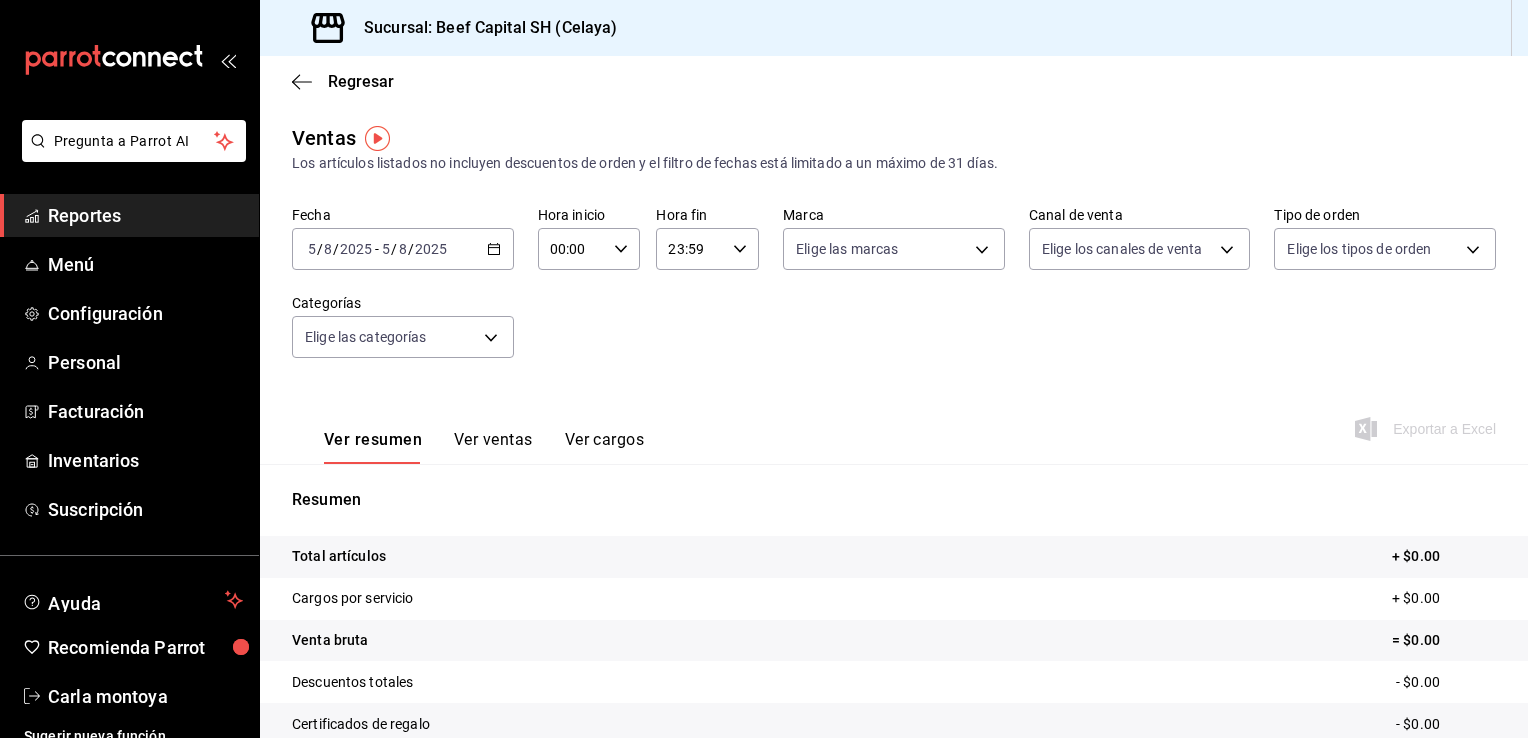 click 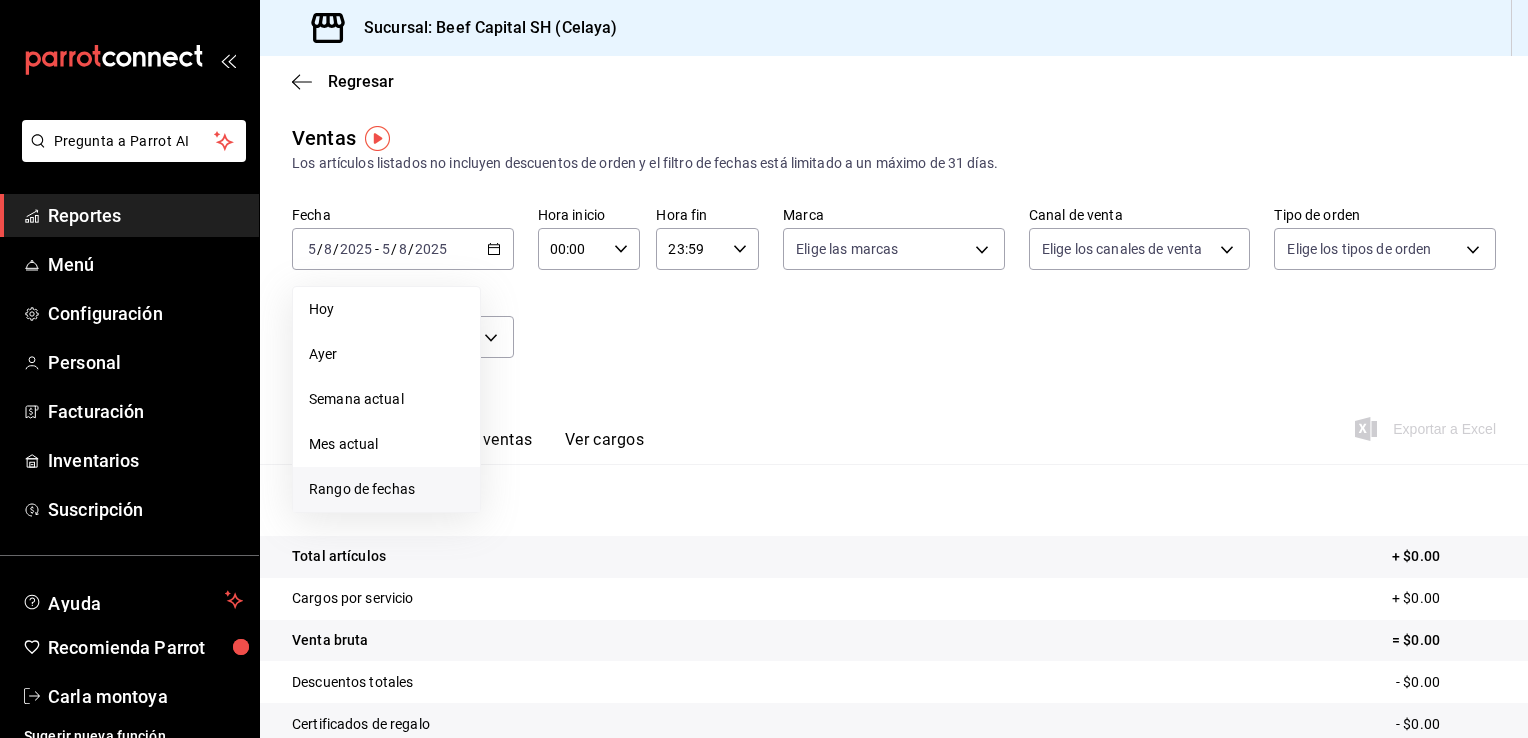 click on "Rango de fechas" at bounding box center [386, 489] 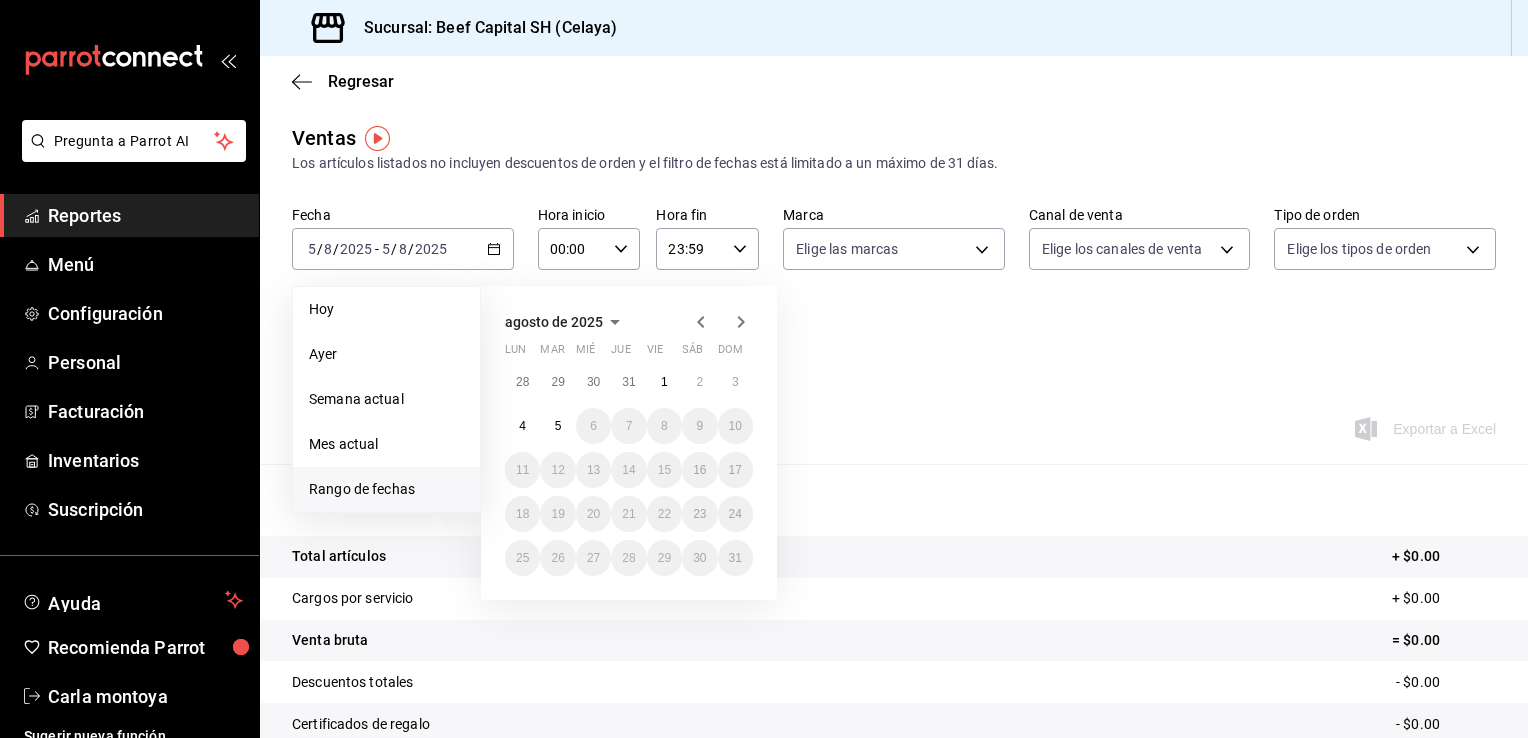 click 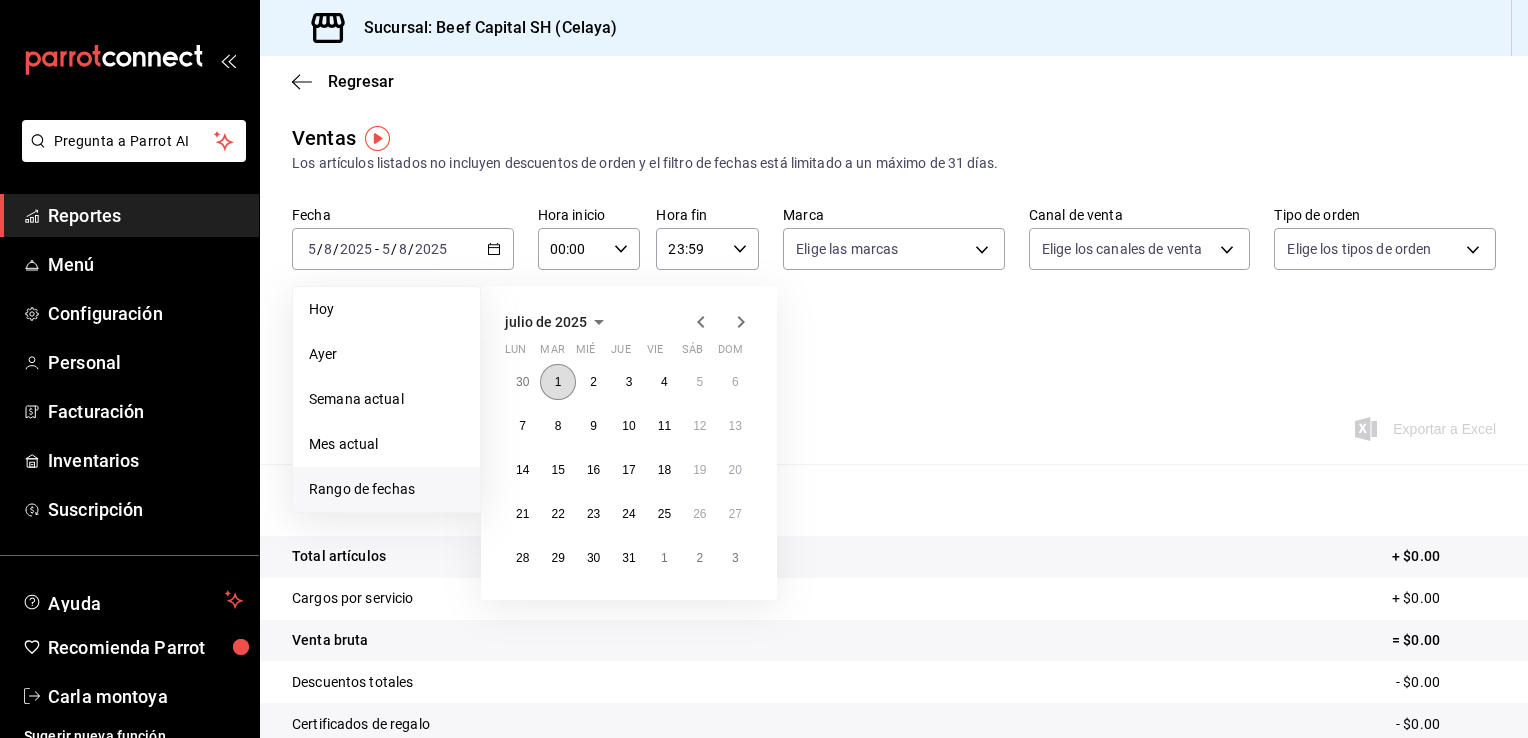 click on "1" at bounding box center [557, 382] 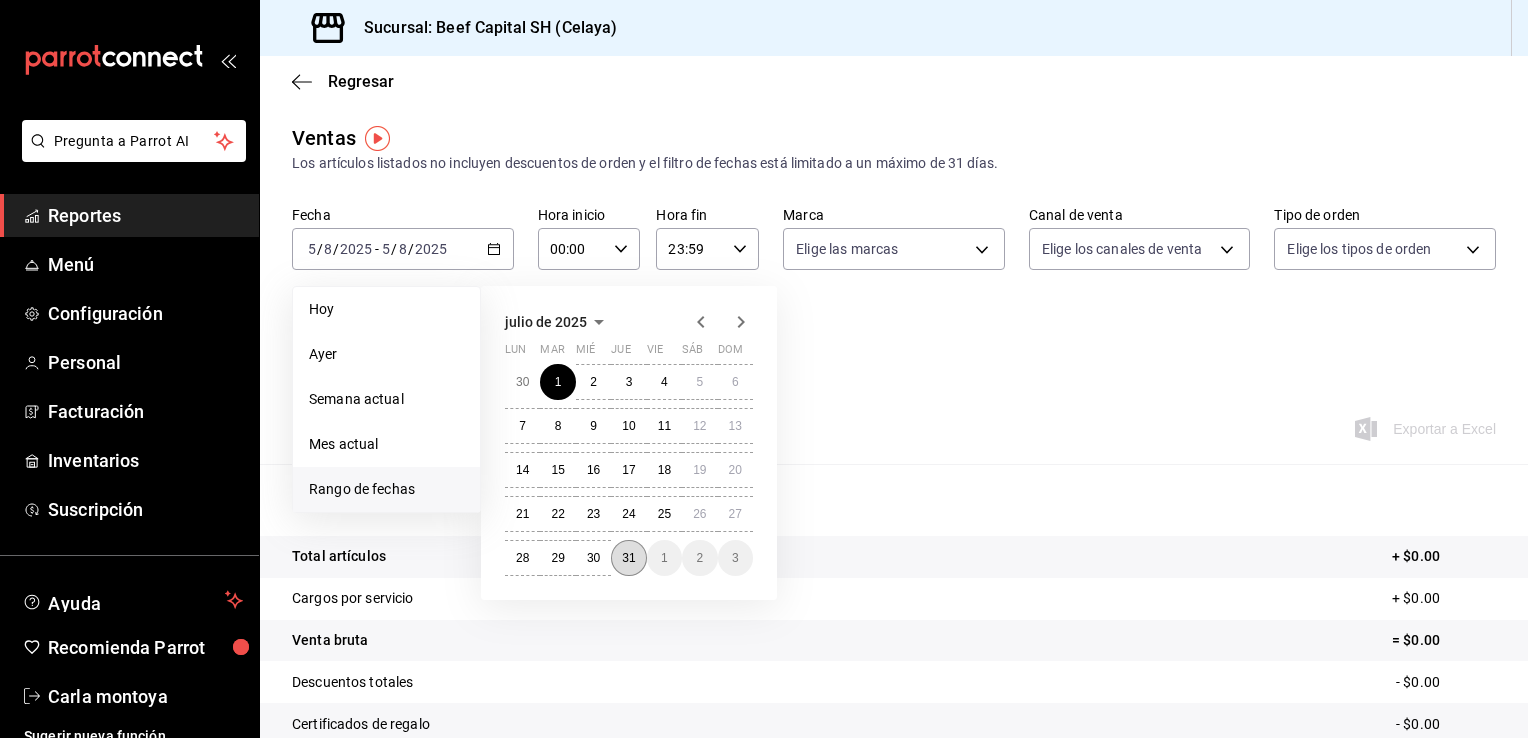 click on "31" at bounding box center [628, 558] 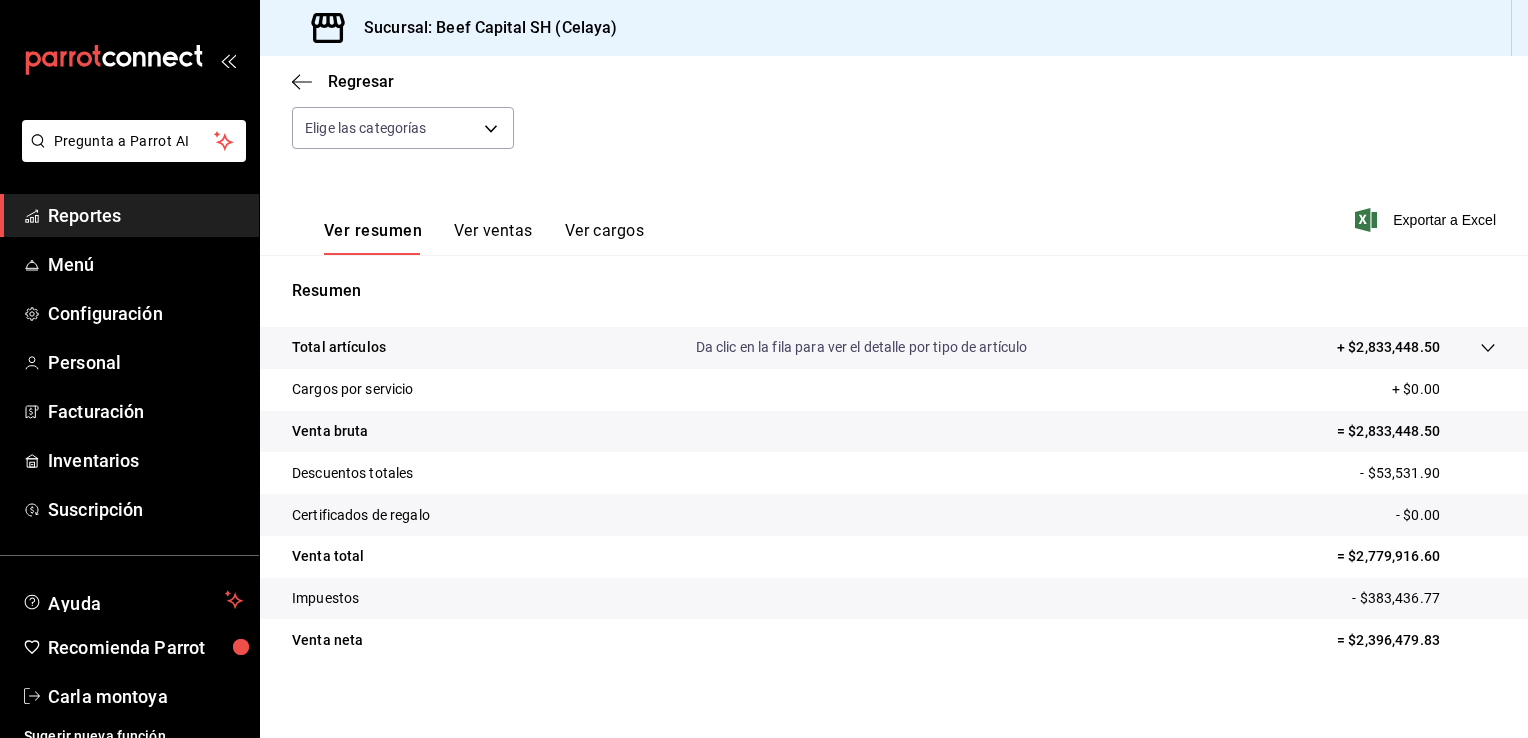 scroll, scrollTop: 220, scrollLeft: 0, axis: vertical 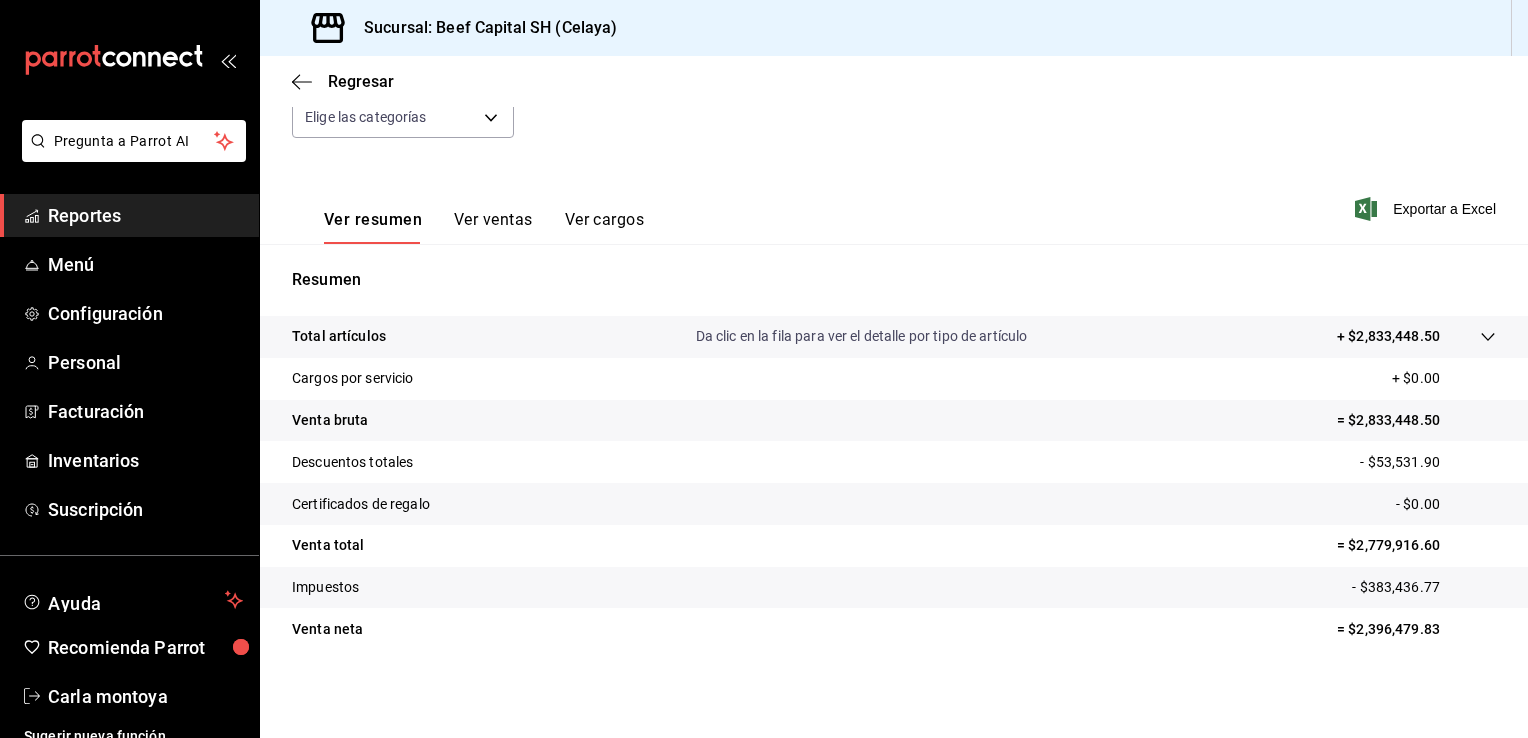 click on "Ventas Los artículos listados no incluyen descuentos de orden y el filtro de fechas está limitado a un máximo de 31 días. Fecha [DATE] [DATE] - [DATE] [DATE] Hora inicio 00:00 Hora inicio Hora fin 23:59 Hora fin Marca Elige las marcas Canal de venta Elige los canales de venta Tipo de orden Elige los tipos de orden Categorías Elige las categorías Ver resumen Ver ventas Ver cargos Exportar a Excel Resumen Total artículos Da clic en la fila para ver el detalle por tipo de artículo + $[AMOUNT] Cargos por servicio + $[AMOUNT] Venta bruta = $[AMOUNT] Descuentos totales - $[AMOUNT] Certificados de regalo - $[AMOUNT] Venta total = $[AMOUNT] Impuestos - $[AMOUNT] Venta neta = $[AMOUNT]" at bounding box center (894, 304) 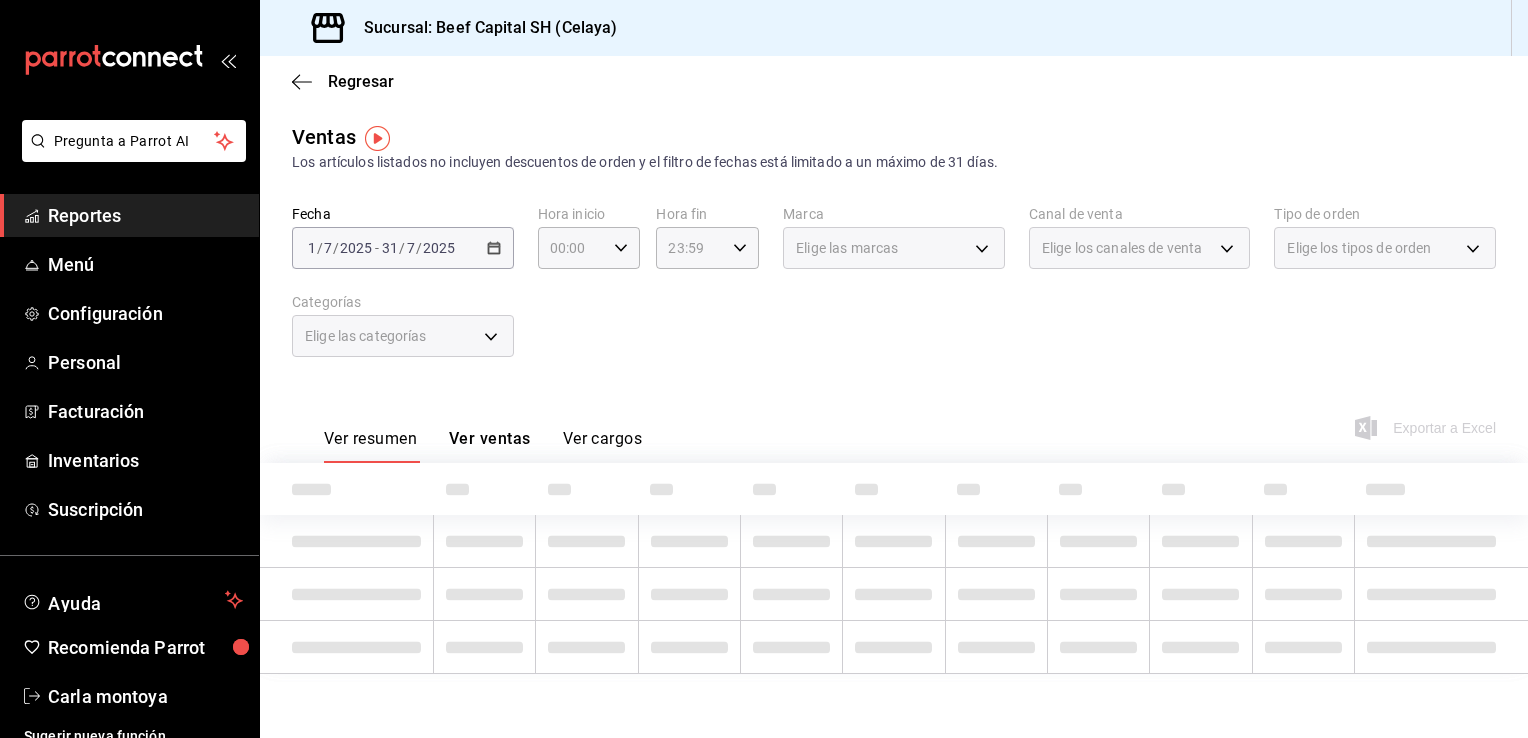 scroll, scrollTop: 0, scrollLeft: 0, axis: both 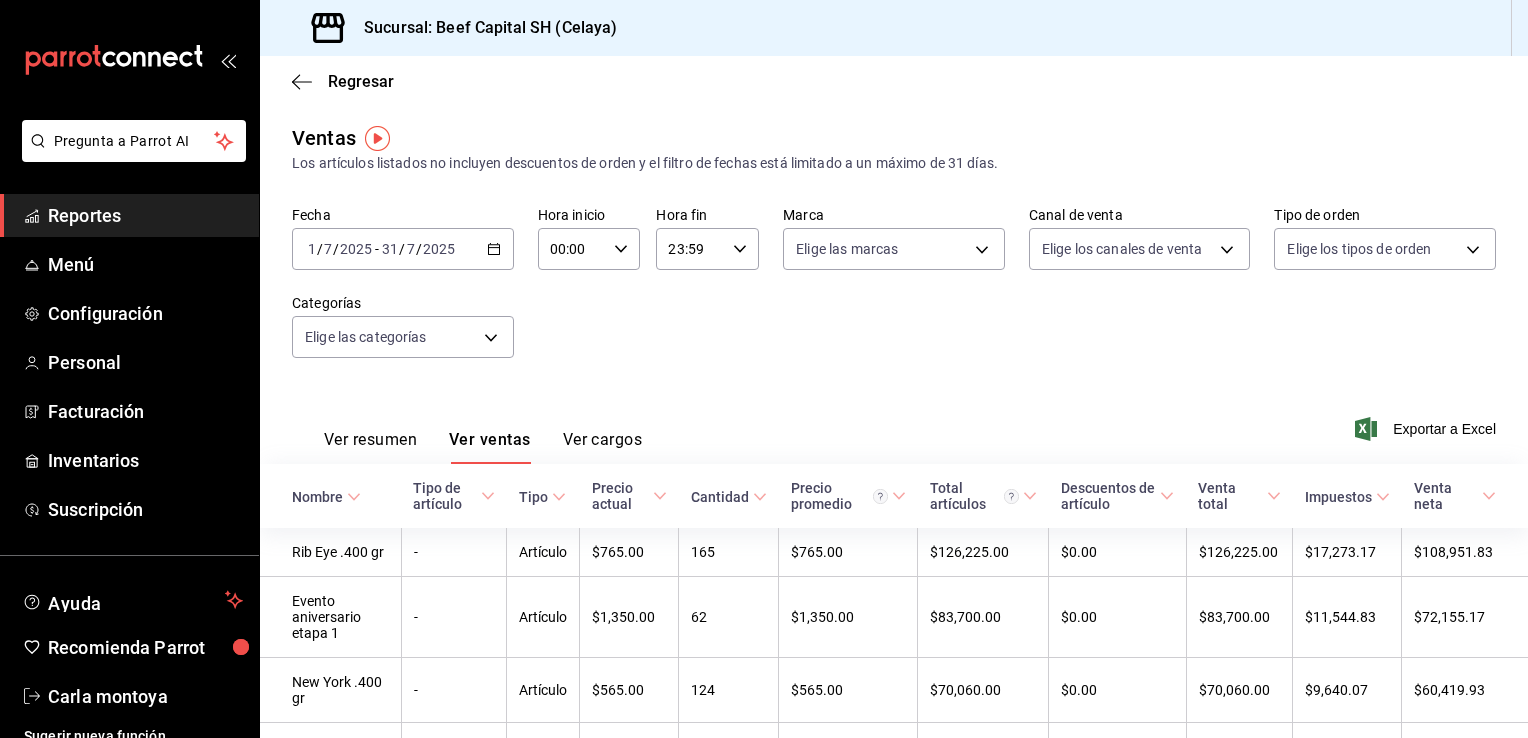 click 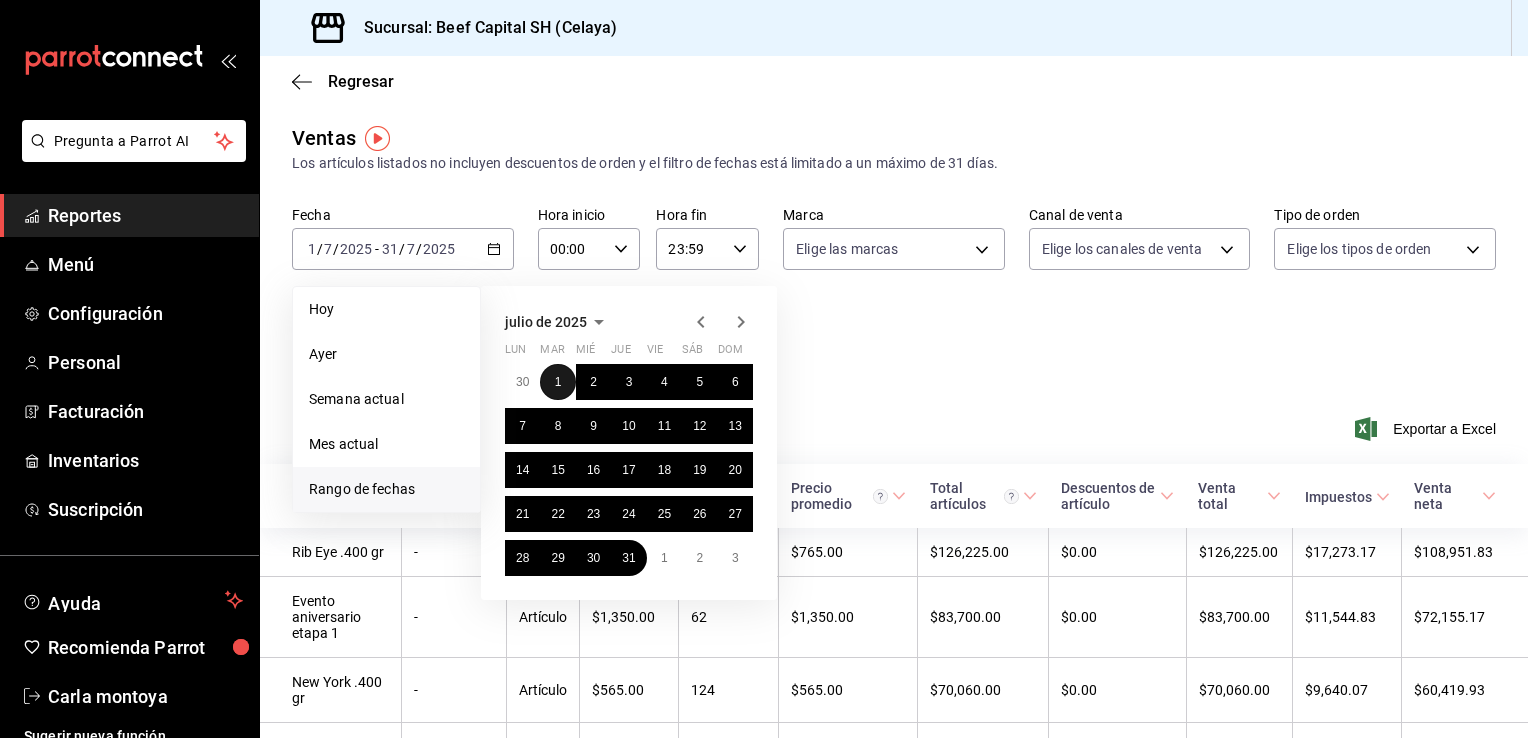 click on "1" at bounding box center [557, 382] 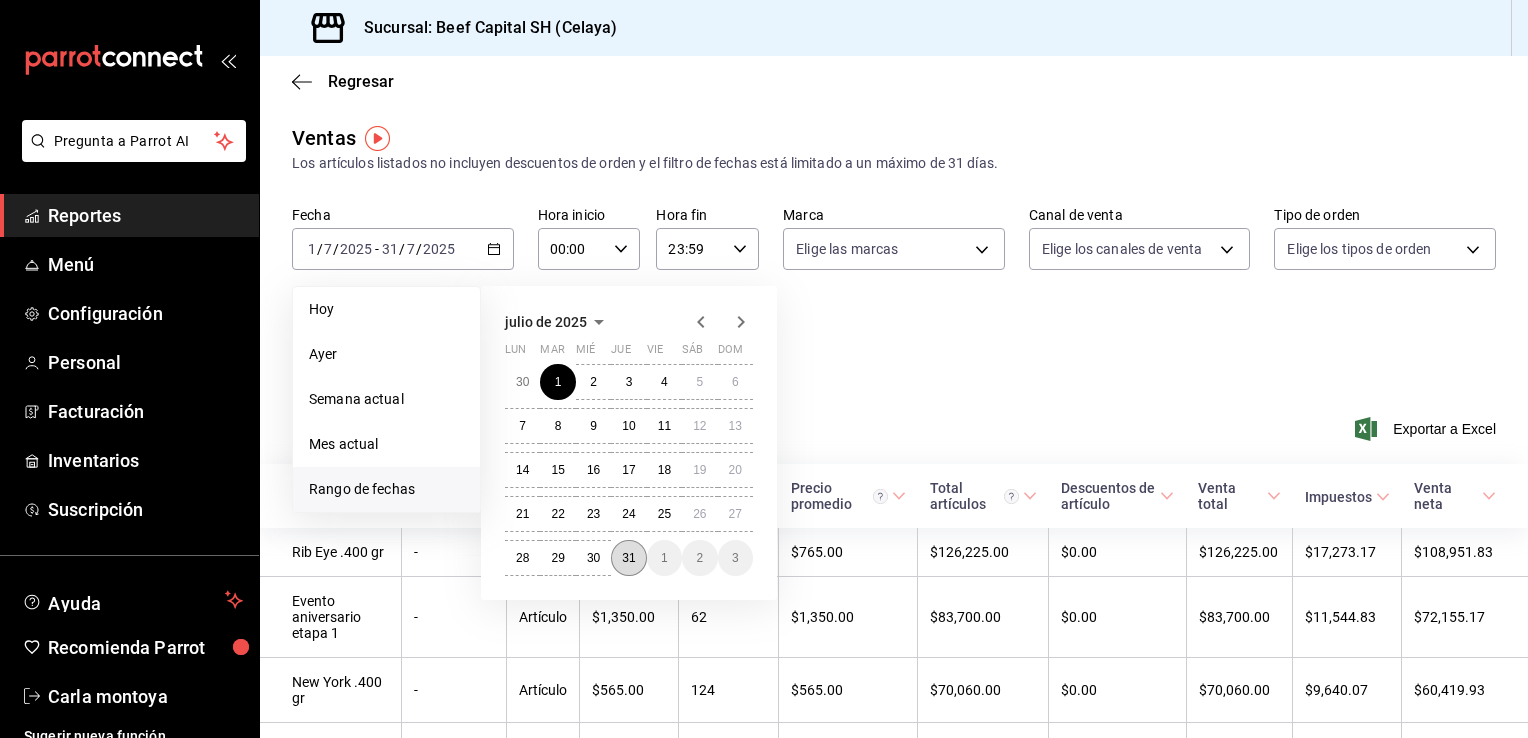click on "31" at bounding box center [628, 558] 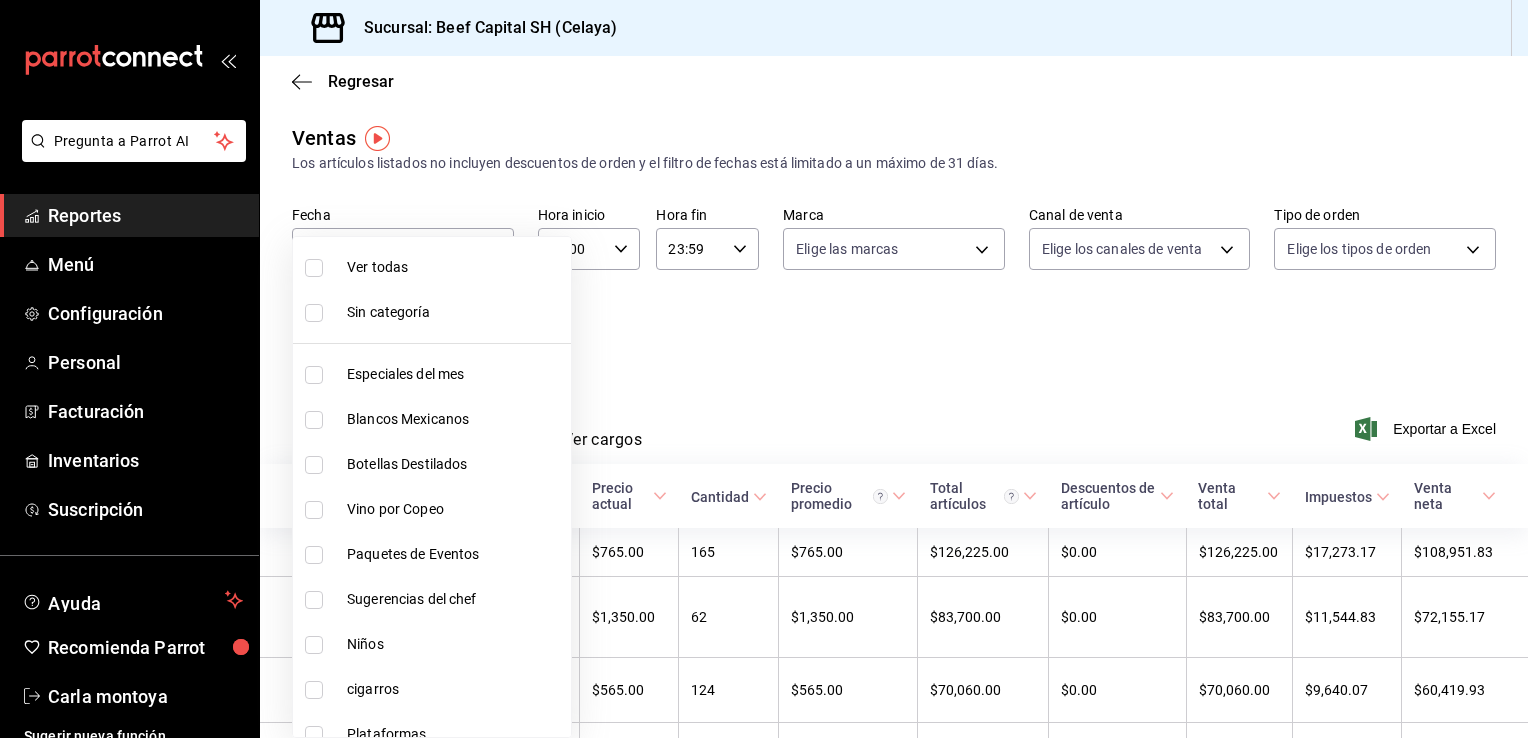 click on "Pregunta a Parrot AI Reportes   Menú   Configuración   Personal   Facturación   Inventarios   Suscripción   Ayuda Recomienda Parrot   Carla montoya   Sugerir nueva función   Sucursal: Beef Capital SH ([CITY]) Regresar Ventas Los artículos listados no incluyen descuentos de orden y el filtro de fechas está limitado a un máximo de 31 días. Fecha [DATE] [DATE] - [DATE] [DATE] Hora inicio 00:00 Hora inicio Hora fin 23:59 Hora fin Marca Elige las marcas Canal de venta Elige los canales de venta Tipo de orden Elige los tipos de orden Categorías Elige las categorías Ver resumen Ver ventas Ver cargos Exportar a Excel Nombre Tipo de artículo Tipo Precio actual Cantidad Precio promedio   Total artículos   Descuentos de artículo Venta total Impuestos Venta neta Rib Eye .400 gr - Artículo $[AMOUNT] [NUMBER] $[AMOUNT] $[AMOUNT] $[AMOUNT] $[AMOUNT] $[AMOUNT] $[AMOUNT] Evento aniversario etapa 1 - Artículo $[AMOUNT] [NUMBER] $[AMOUNT] $[AMOUNT] $[AMOUNT] $[AMOUNT] $[AMOUNT] $[AMOUNT] - Artículo [NUMBER]" at bounding box center (764, 369) 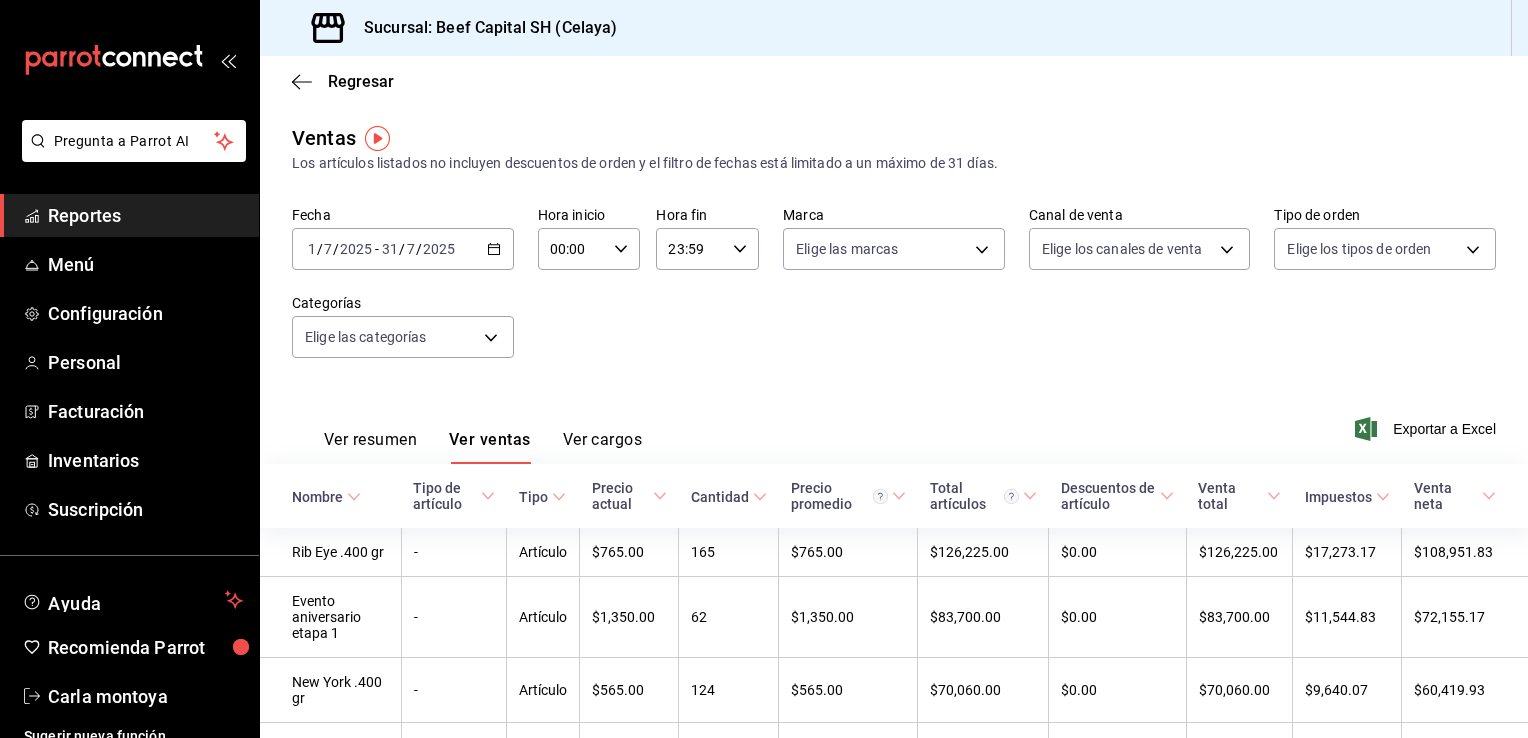 click on "Ver resumen" at bounding box center (370, 447) 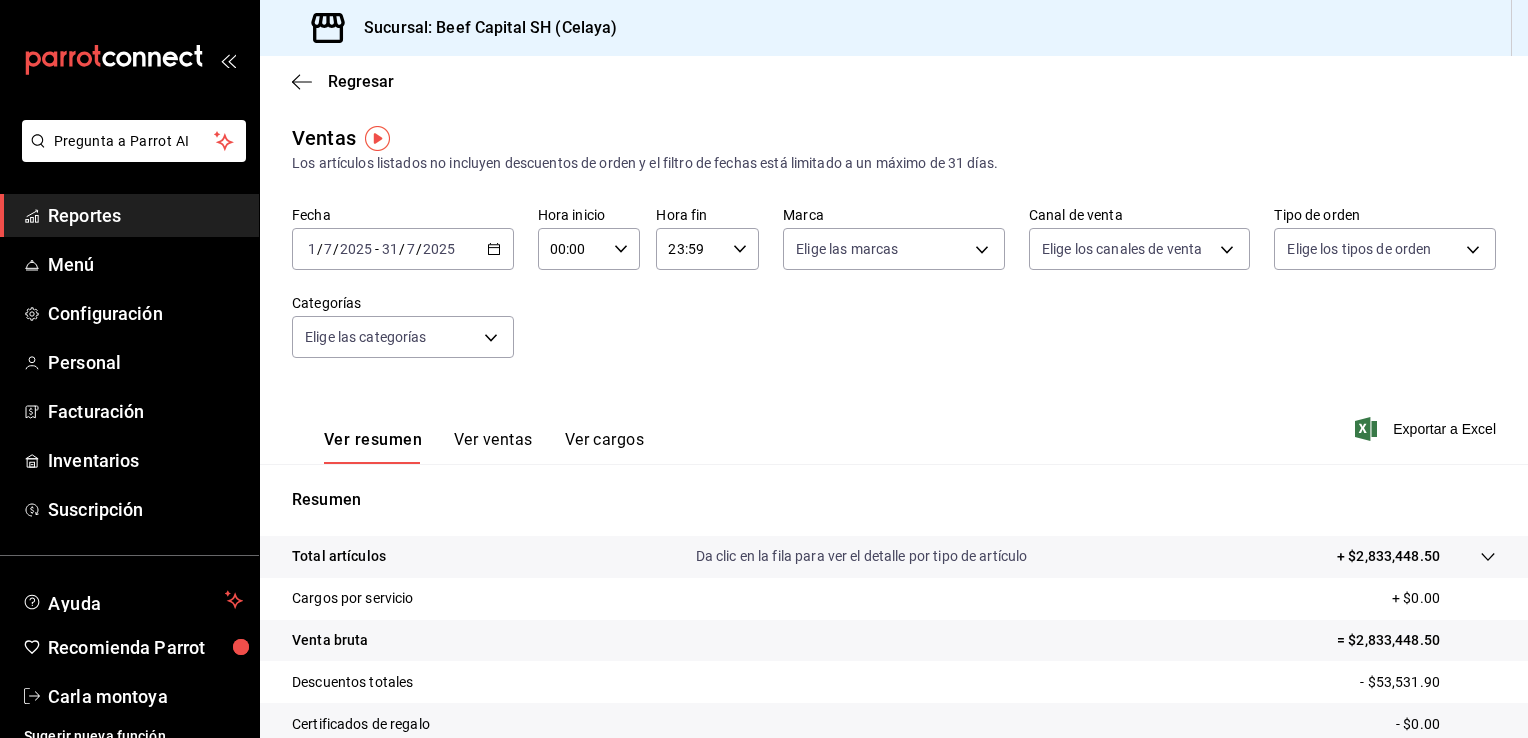 click on "+ $2,833,448.50" at bounding box center [1388, 556] 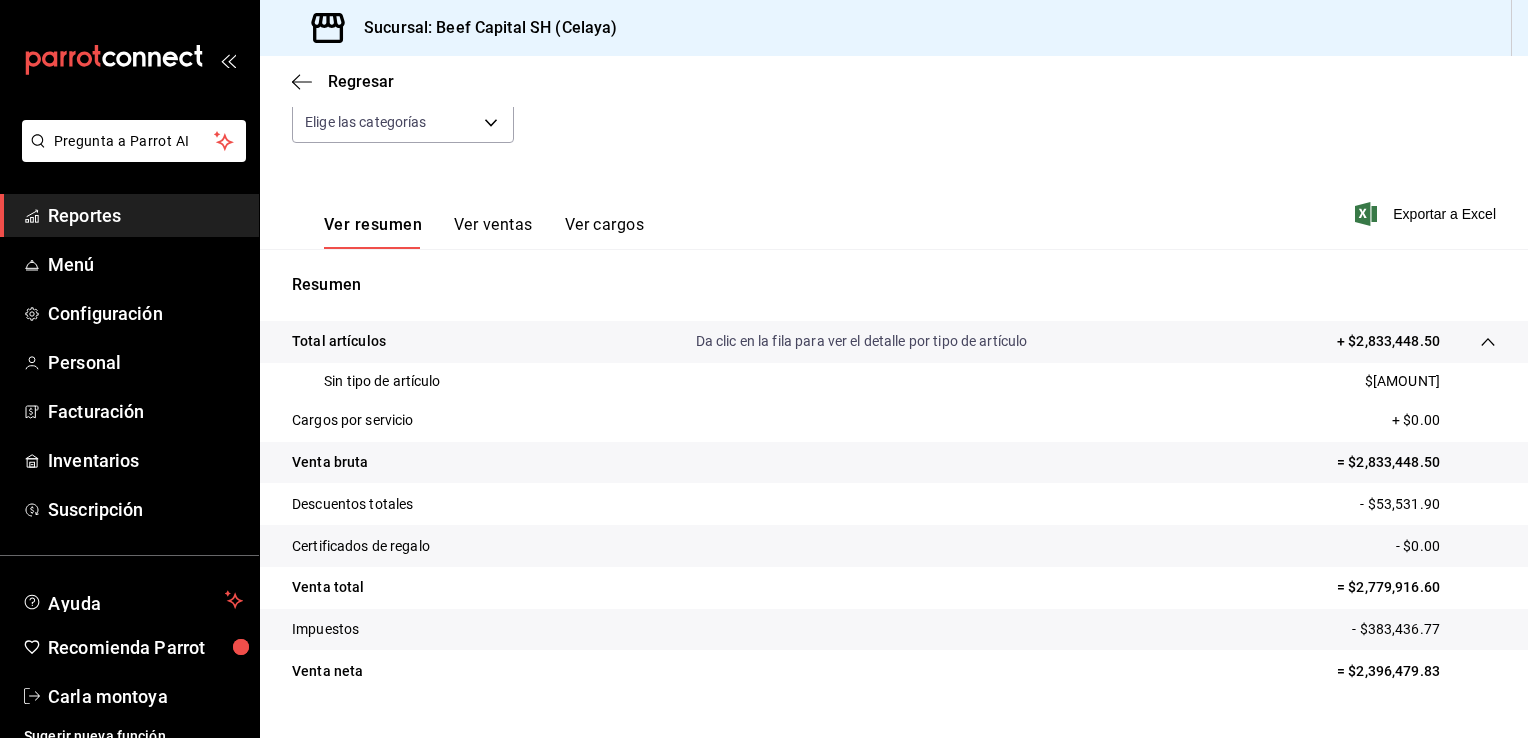 scroll, scrollTop: 0, scrollLeft: 0, axis: both 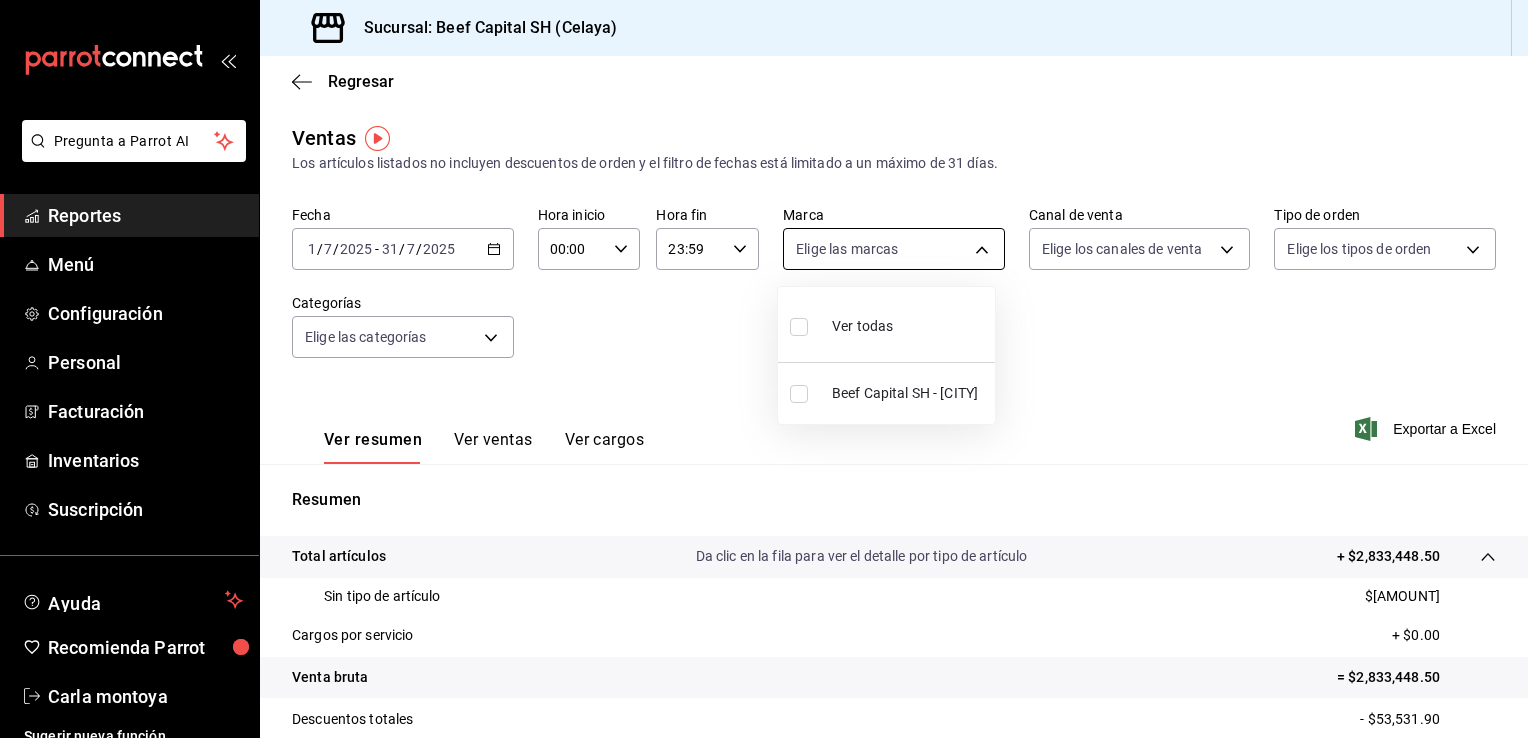 click on "A0E3007252C4EC   Pregunta a Parrot AI Reportes   Menú   Configuración   Personal   Facturación   Inventarios   Suscripción   Ayuda Recomienda Parrot   [FIRST] [LAST]   Sugerir nueva función   Sucursal: Beef Capital SH ([CITY]) Regresar Ventas Los artículos listados no incluyen descuentos de orden y el filtro de fechas está limitado a un máximo de 31 días. Fecha [DATE] [DATE] - [DATE] [DATE] Hora inicio 00:00 Hora inicio Hora fin 23:59 Hora fin Marca Elige las marcas Canal de venta Elige los canales de venta Tipo de orden Elige los tipos de orden Categorías Elige las categorías Ver resumen Ver ventas Ver cargos Exportar a Excel Resumen Total artículos Da clic en la fila para ver el detalle por tipo de artículo + $2,833,448.50 Sin tipo de artículo $2,833,448.50 Cargos por servicio + $0.00 Venta bruta = $2,833,448.50 Descuentos totales - $53,531.90 Certificados de regalo - $0.00 Venta total = $2,779,916.60 Impuestos - $383,436.77 Venta neta = $2,396,479.83 Ver video tutorial Ir a video Reportes" at bounding box center (764, 369) 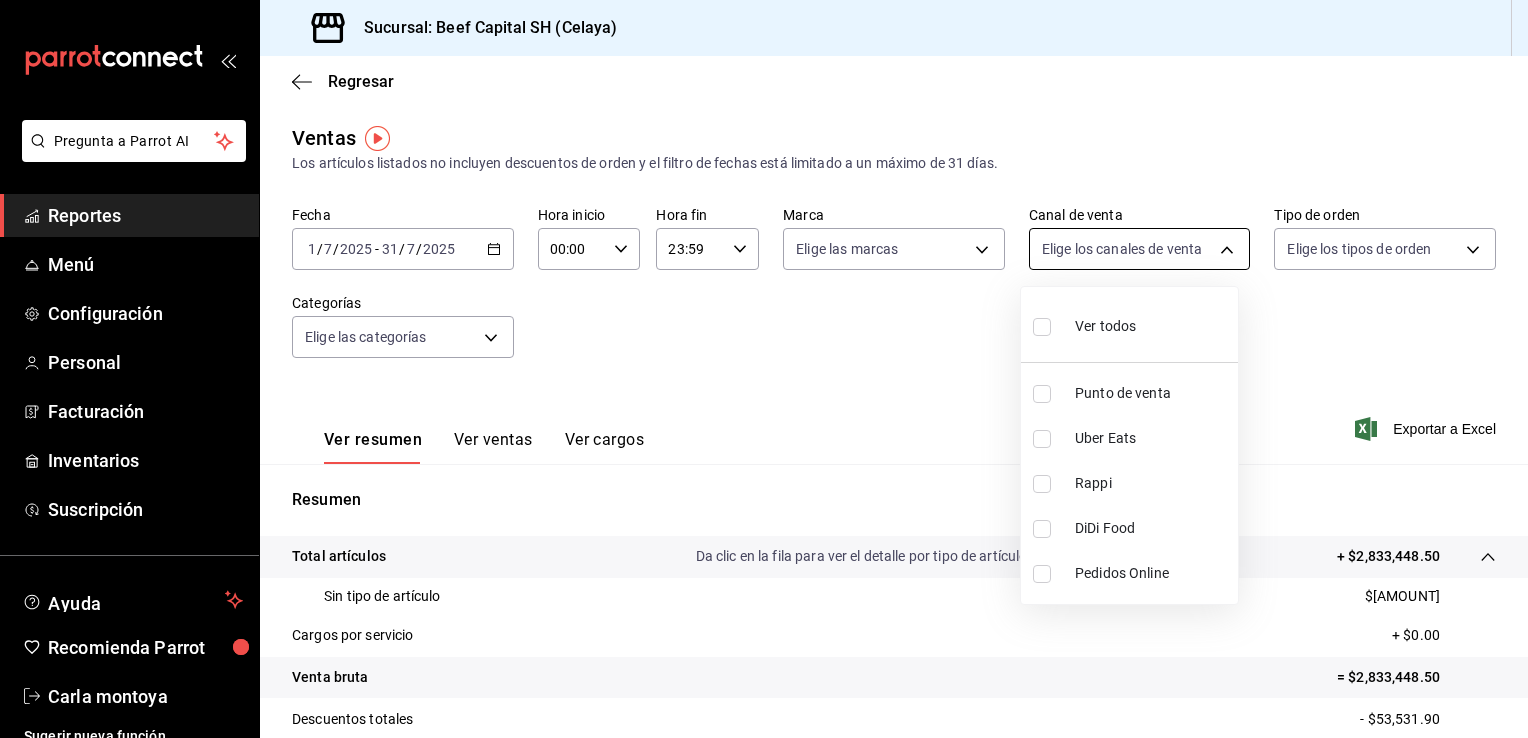 click on "A0E3007252C4EC   Pregunta a Parrot AI Reportes   Menú   Configuración   Personal   Facturación   Inventarios   Suscripción   Ayuda Recomienda Parrot   [FIRST] [LAST]   Sugerir nueva función   Sucursal: Beef Capital SH ([CITY]) Regresar Ventas Los artículos listados no incluyen descuentos de orden y el filtro de fechas está limitado a un máximo de 31 días. Fecha [DATE] [DATE] - [DATE] [DATE] Hora inicio 00:00 Hora inicio Hora fin 23:59 Hora fin Marca Elige las marcas Canal de venta Elige los canales de venta Tipo de orden Elige los tipos de orden Categorías Elige las categorías Ver resumen Ver ventas Ver cargos Exportar a Excel Resumen Total artículos Da clic en la fila para ver el detalle por tipo de artículo + $2,833,448.50 Sin tipo de artículo $2,833,448.50 Cargos por servicio + $0.00 Venta bruta = $2,833,448.50 Descuentos totales - $53,531.90 Certificados de regalo - $0.00 Venta total = $2,779,916.60 Impuestos - $383,436.77 Venta neta = $2,396,479.83 Ver video tutorial Ir a video Reportes" at bounding box center [764, 369] 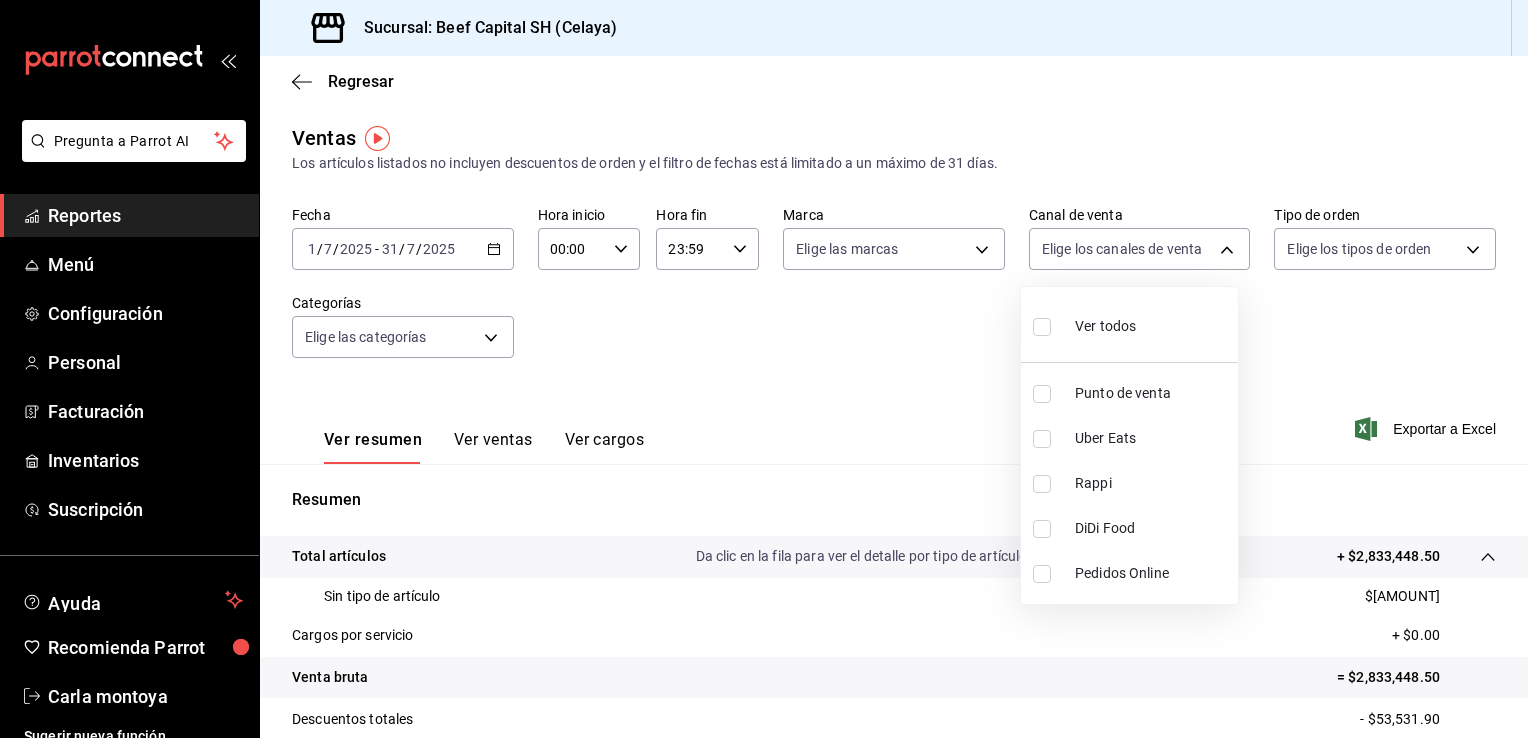 click at bounding box center (764, 369) 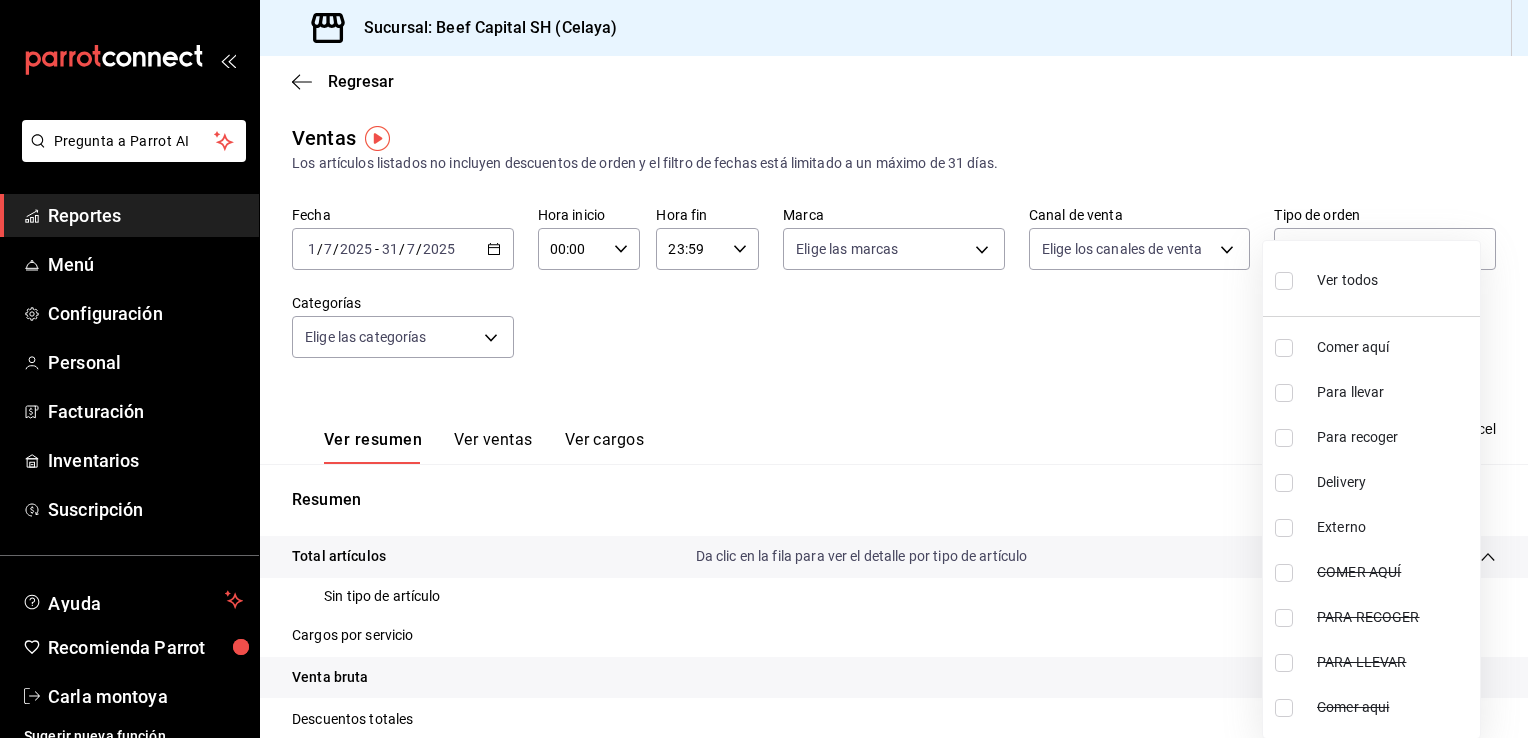 click on "A0E3007252C4EC   Pregunta a Parrot AI Reportes   Menú   Configuración   Personal   Facturación   Inventarios   Suscripción   Ayuda Recomienda Parrot   [FIRST] [LAST]   Sugerir nueva función   Sucursal: Beef Capital SH ([CITY]) Regresar Ventas Los artículos listados no incluyen descuentos de orden y el filtro de fechas está limitado a un máximo de 31 días. Fecha [DATE] [DATE] - [DATE] [DATE] Hora inicio 00:00 Hora inicio Hora fin 23:59 Hora fin Marca Elige las marcas Canal de venta Elige los canales de venta Tipo de orden Elige los tipos de orden Categorías Elige las categorías Ver resumen Ver ventas Ver cargos Exportar a Excel Resumen Total artículos Da clic en la fila para ver el detalle por tipo de artículo + $2,833,448.50 Sin tipo de artículo $2,833,448.50 Cargos por servicio + $0.00 Venta bruta = $2,833,448.50 Descuentos totales - $53,531.90 Certificados de regalo - $0.00 Venta total = $2,779,916.60 Impuestos - $383,436.77 Venta neta = $2,396,479.83 Ver video tutorial Ir a video Reportes" at bounding box center (764, 369) 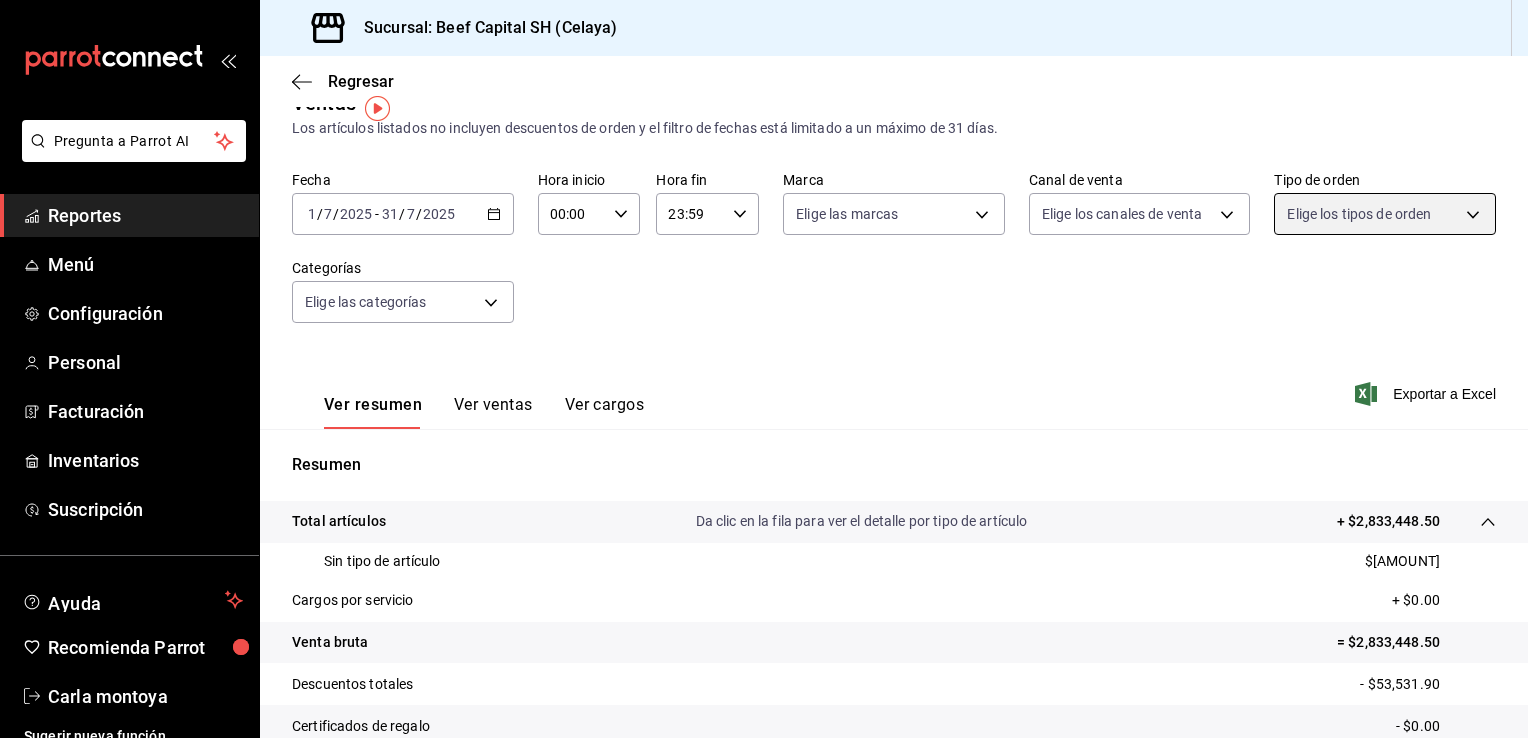 scroll, scrollTop: 46, scrollLeft: 0, axis: vertical 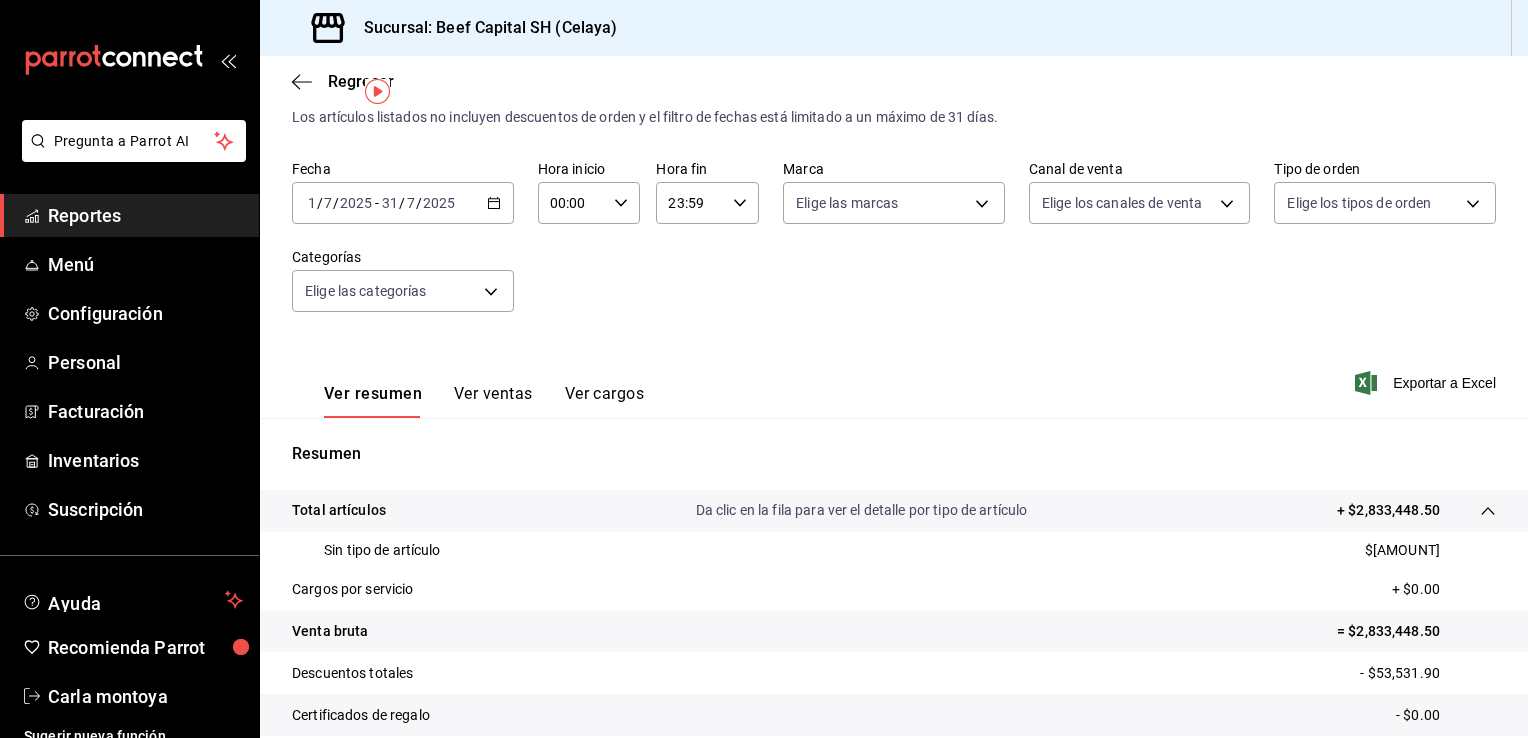 click on "Descuentos totales - $[AMOUNT]" at bounding box center (894, 673) 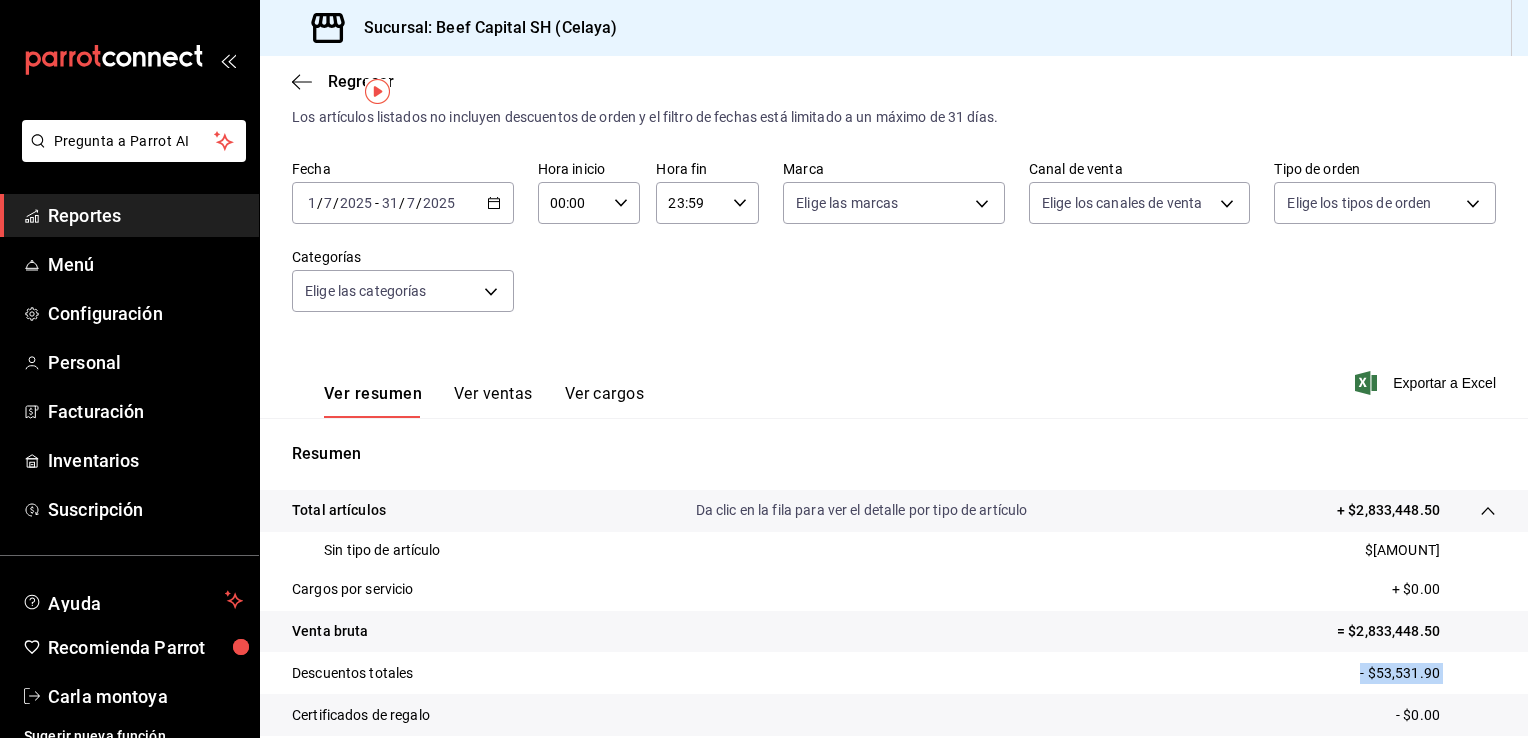 drag, startPoint x: 1341, startPoint y: 673, endPoint x: 1423, endPoint y: 673, distance: 82 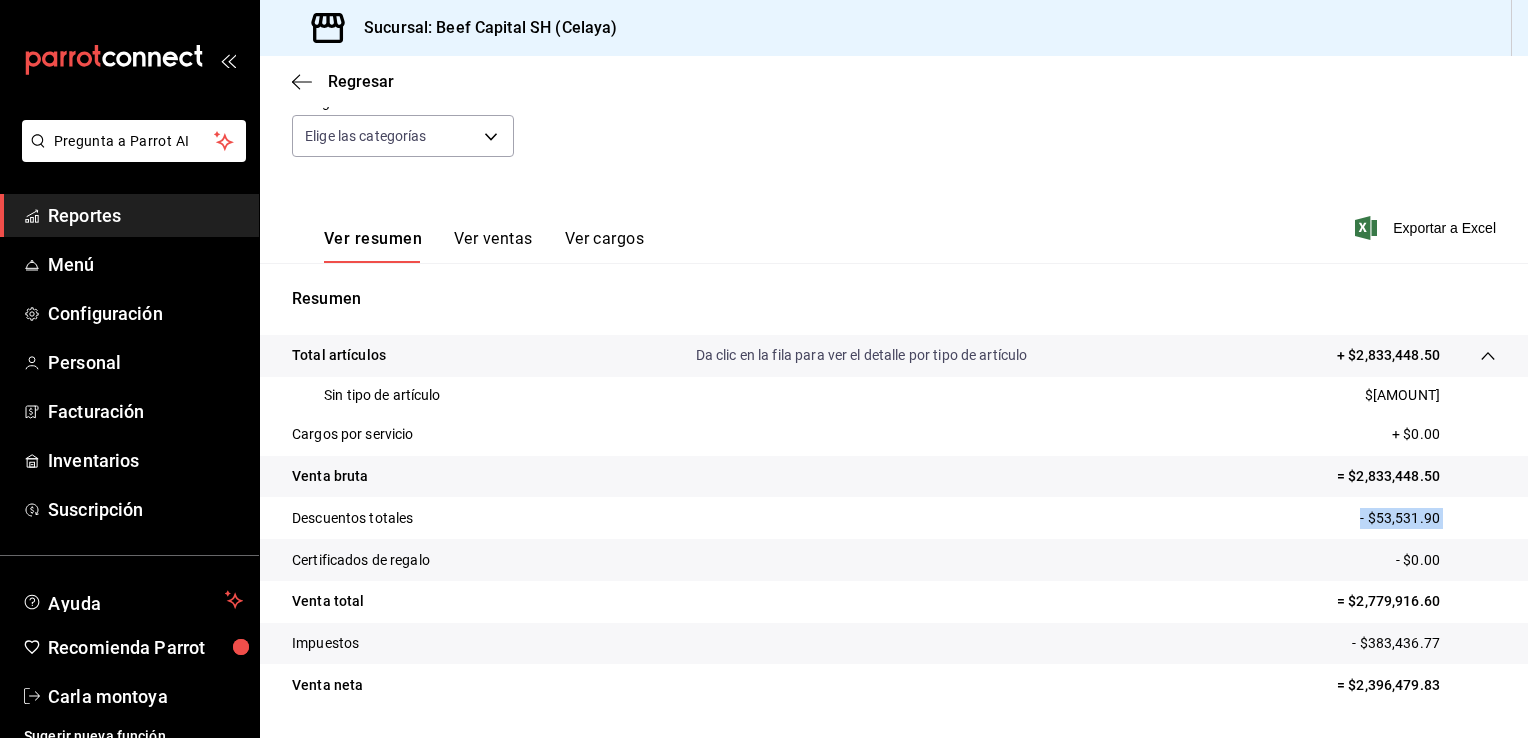 scroll, scrollTop: 257, scrollLeft: 0, axis: vertical 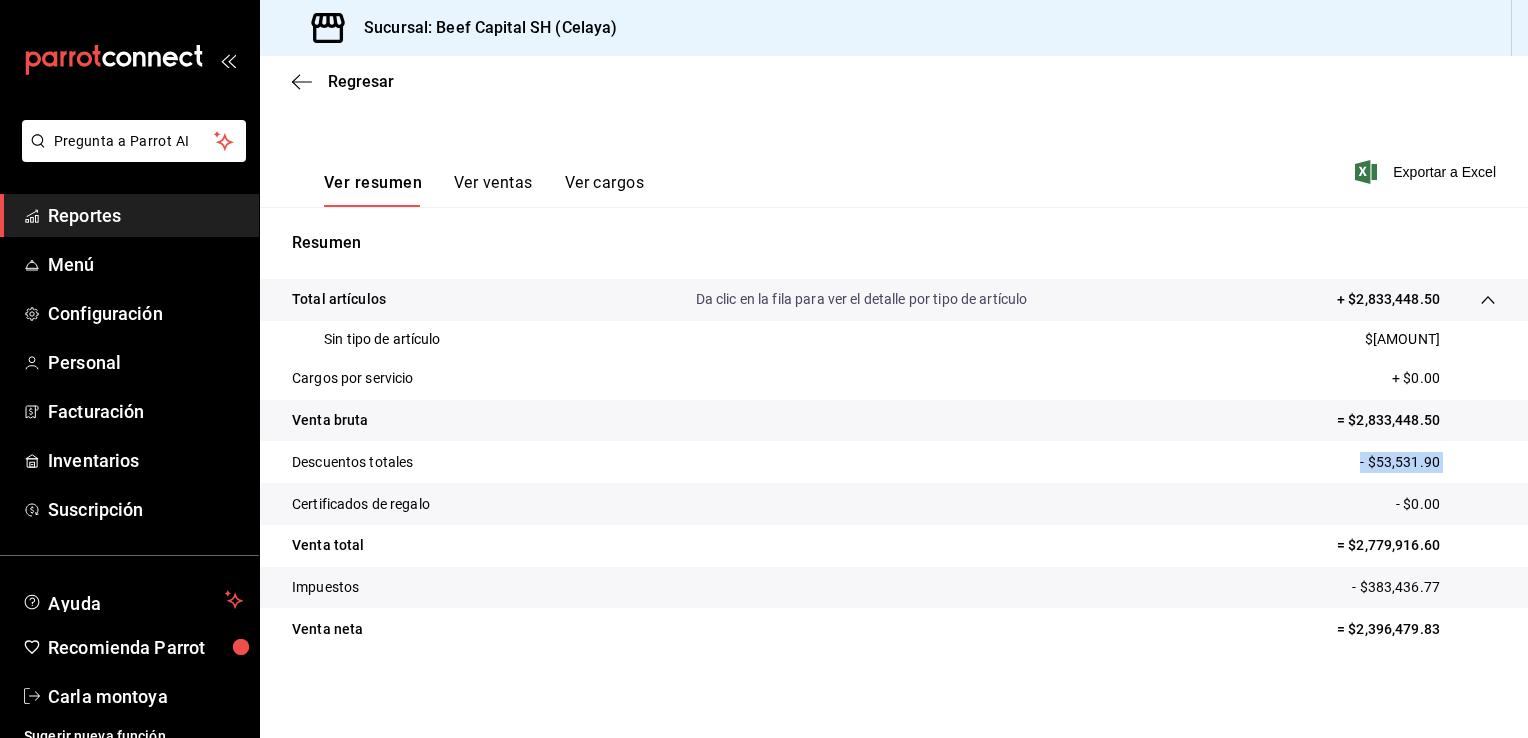 click on "Reportes" at bounding box center [145, 215] 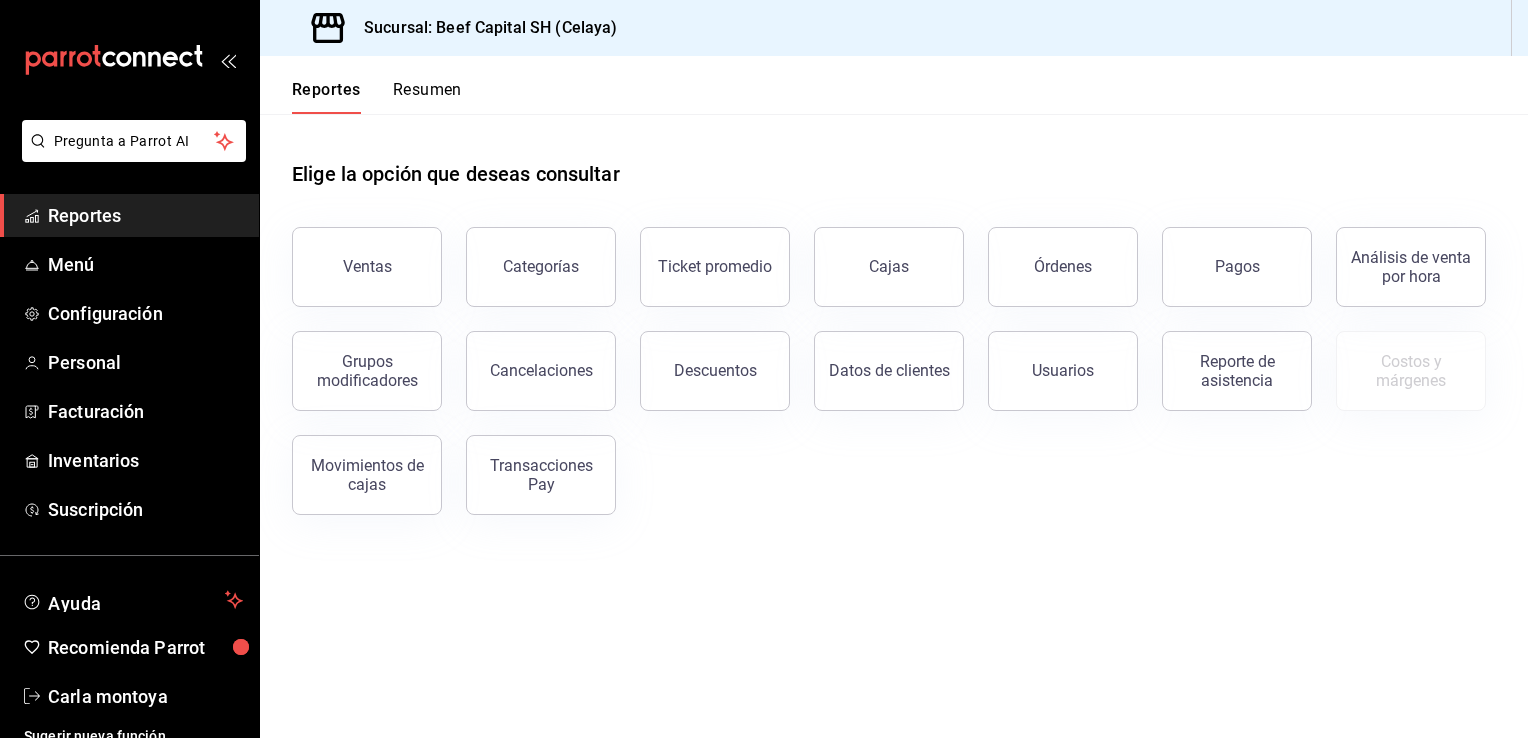click on "Elige la opción que deseas consultar Ventas Categorías Ticket promedio Cajas Órdenes Pagos Análisis de venta por hora Grupos modificadores Cancelaciones Descuentos Datos de clientes Usuarios Reporte de asistencia Costos y márgenes Movimientos de cajas Transacciones Pay" at bounding box center (894, 426) 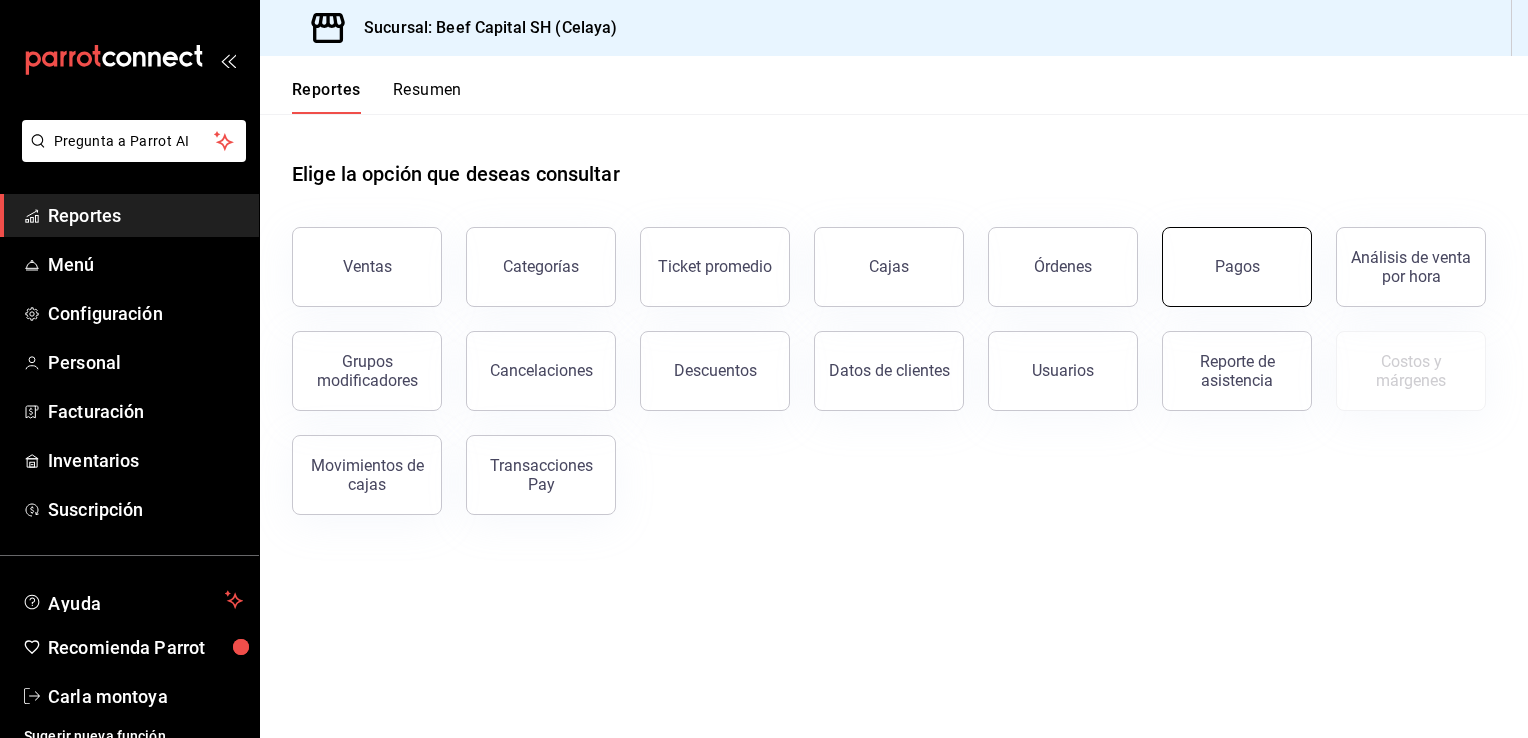 click on "Pagos" at bounding box center [1237, 267] 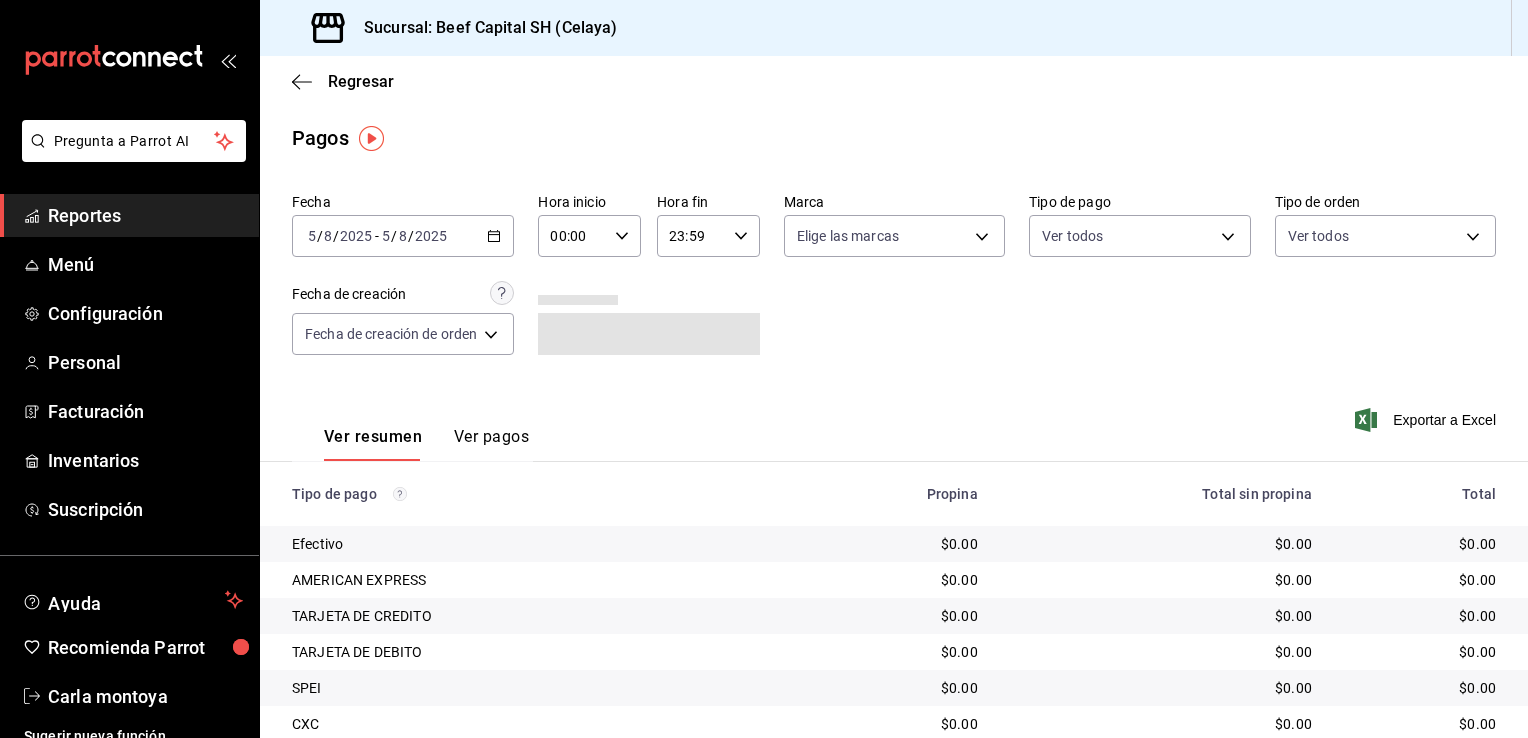 click 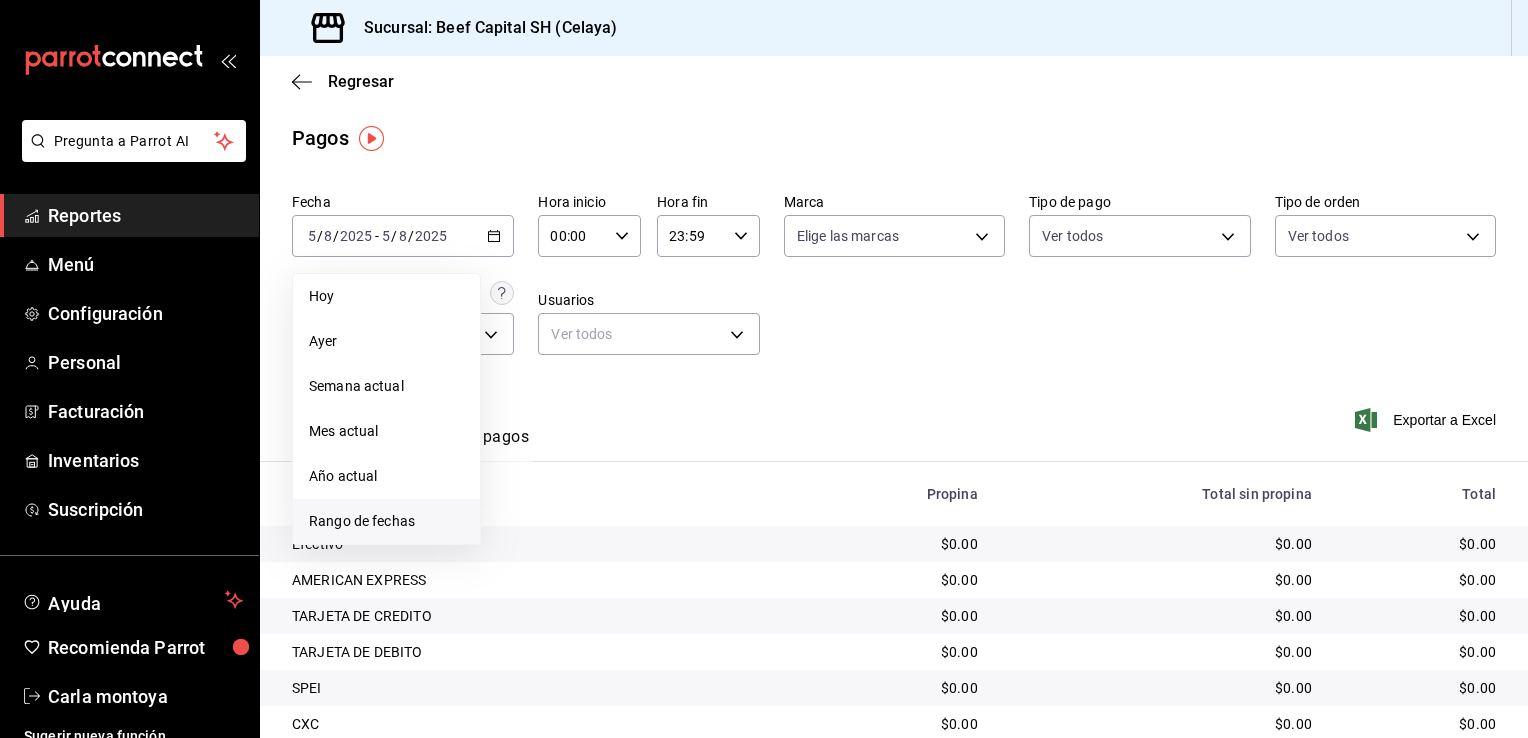 click on "Rango de fechas" at bounding box center [386, 521] 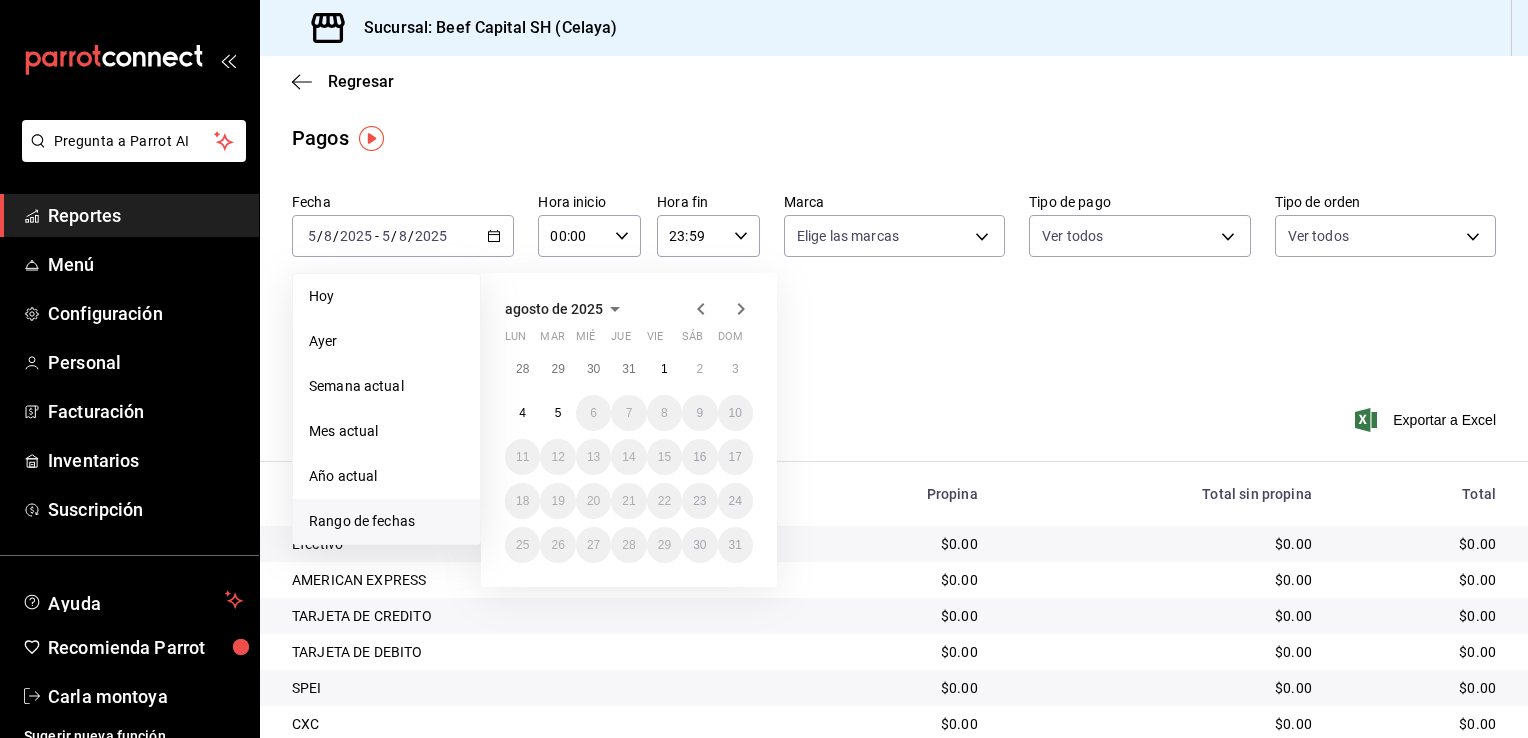 click 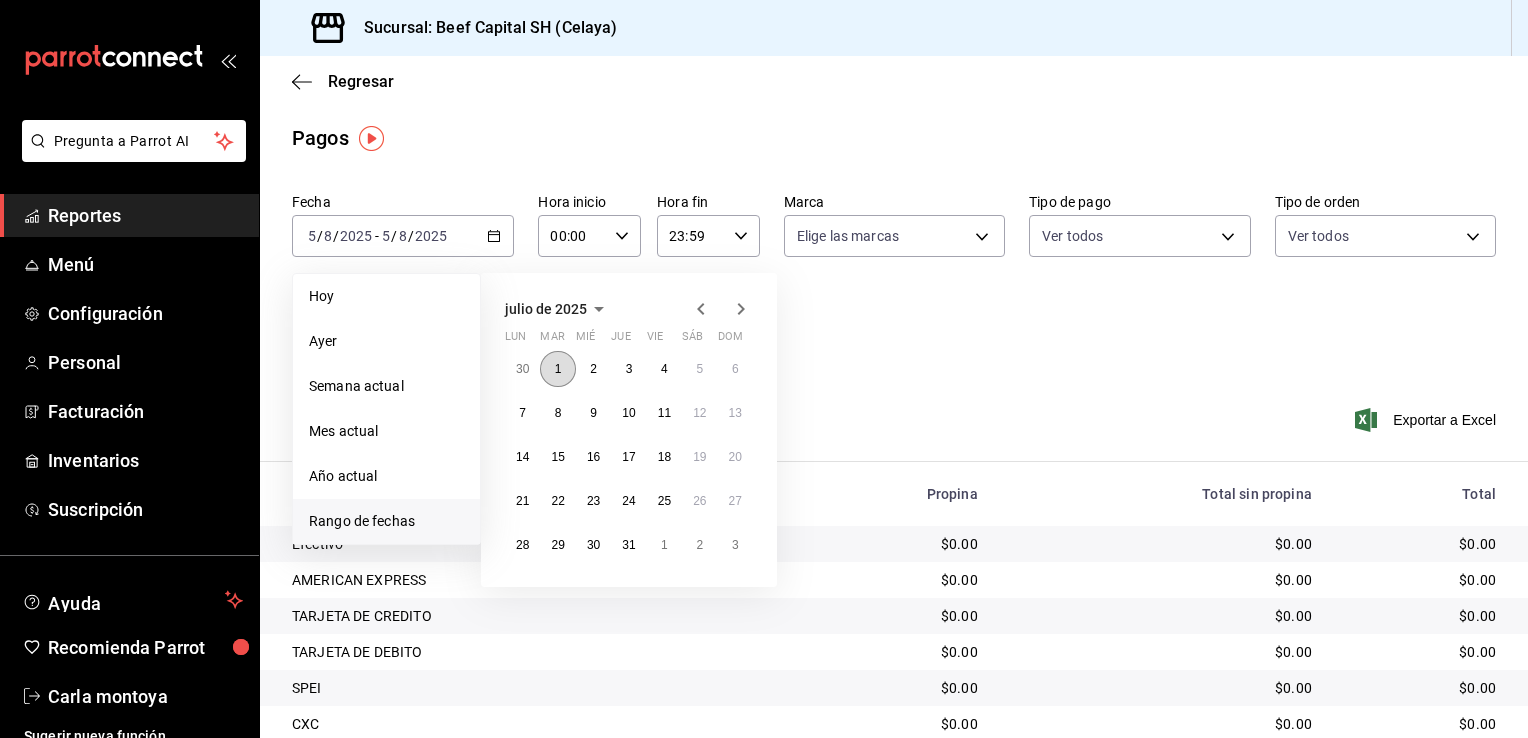 click on "1" at bounding box center [557, 369] 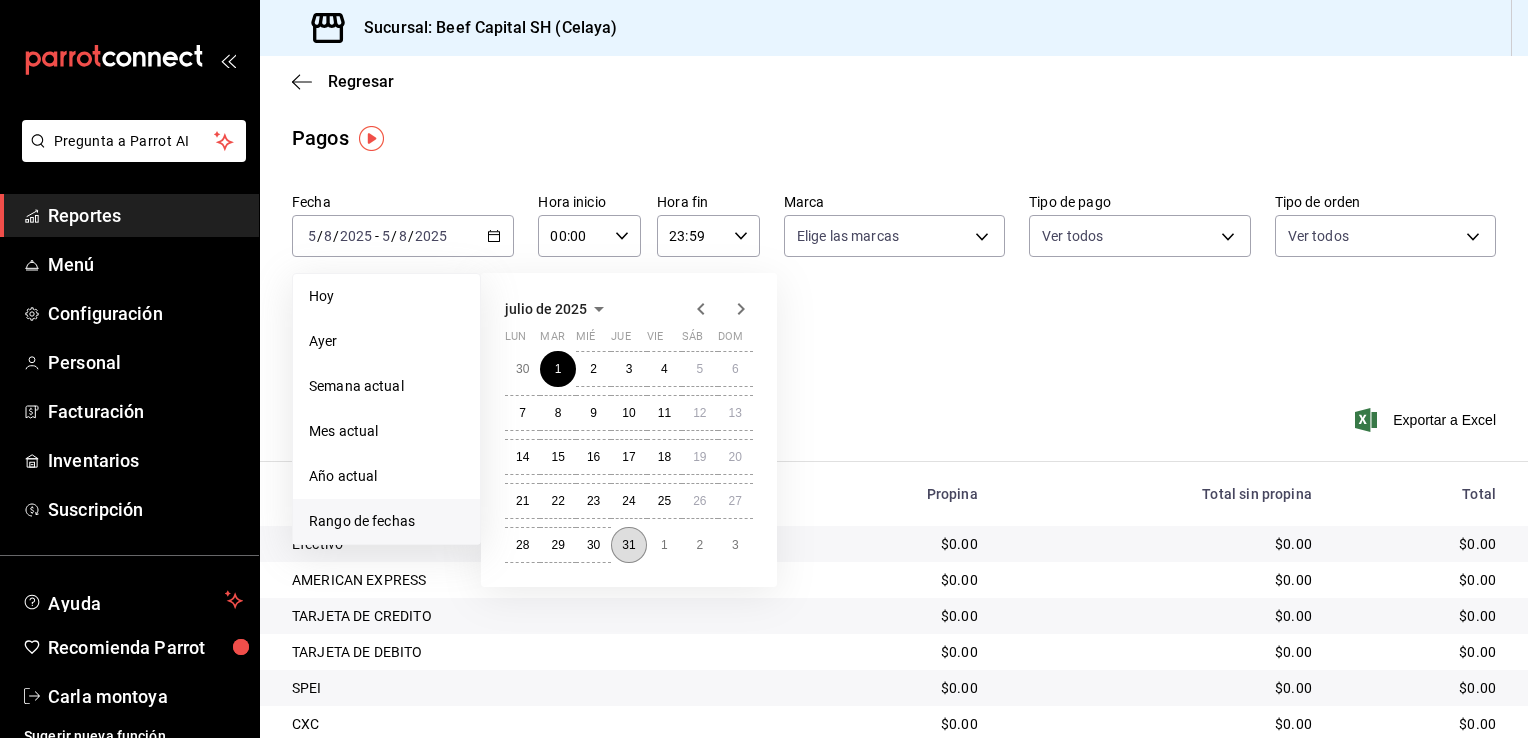 click on "31" at bounding box center [628, 545] 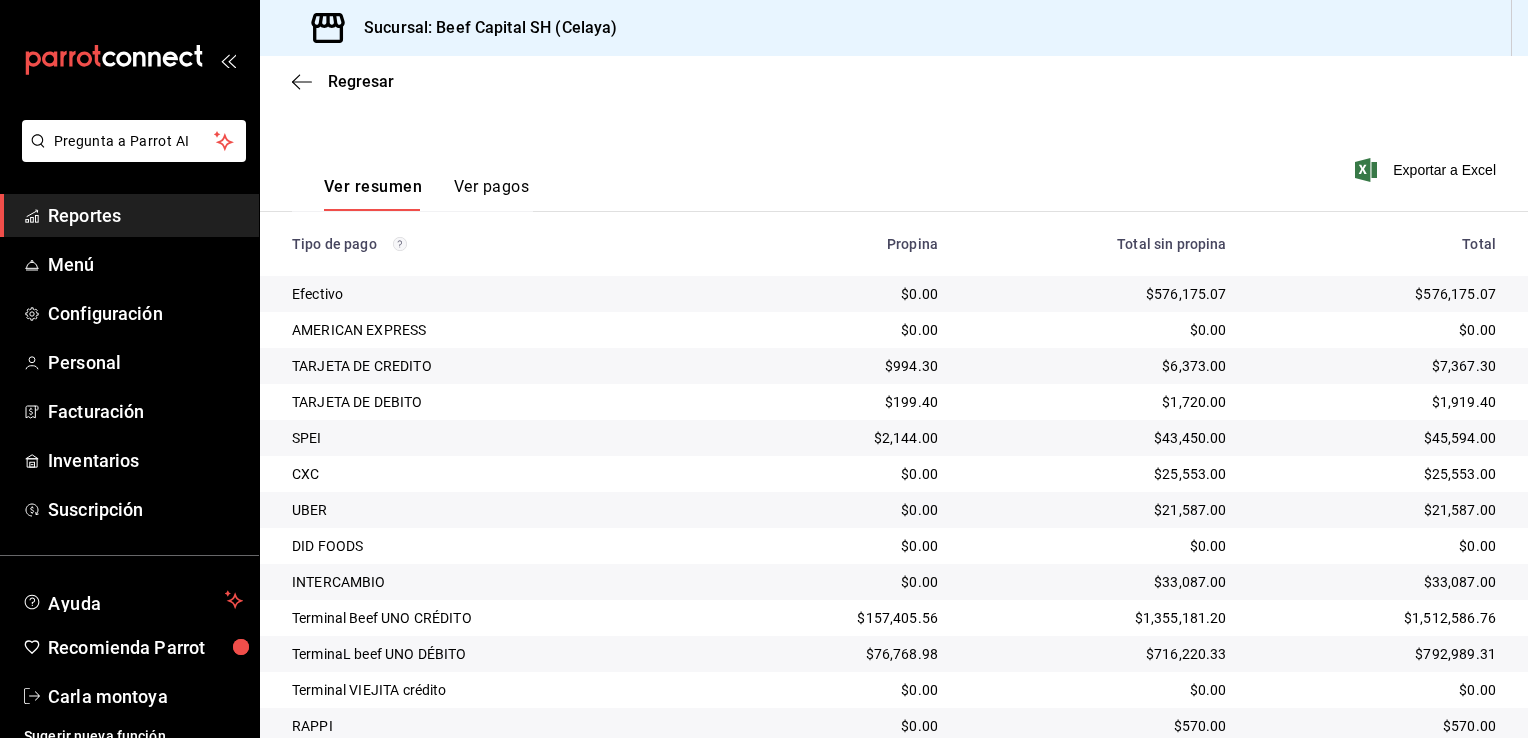 scroll, scrollTop: 252, scrollLeft: 0, axis: vertical 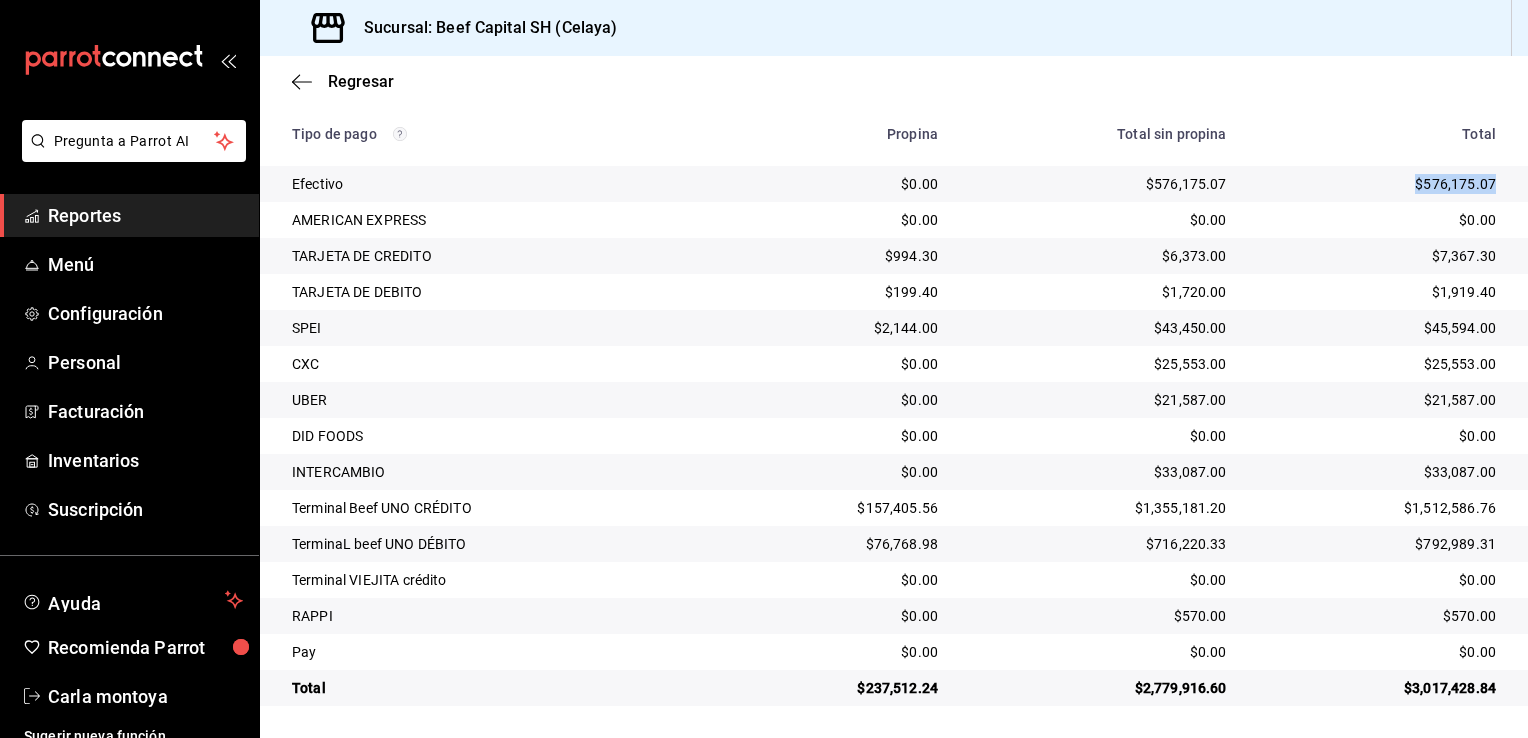 drag, startPoint x: 1401, startPoint y: 183, endPoint x: 1485, endPoint y: 187, distance: 84.095184 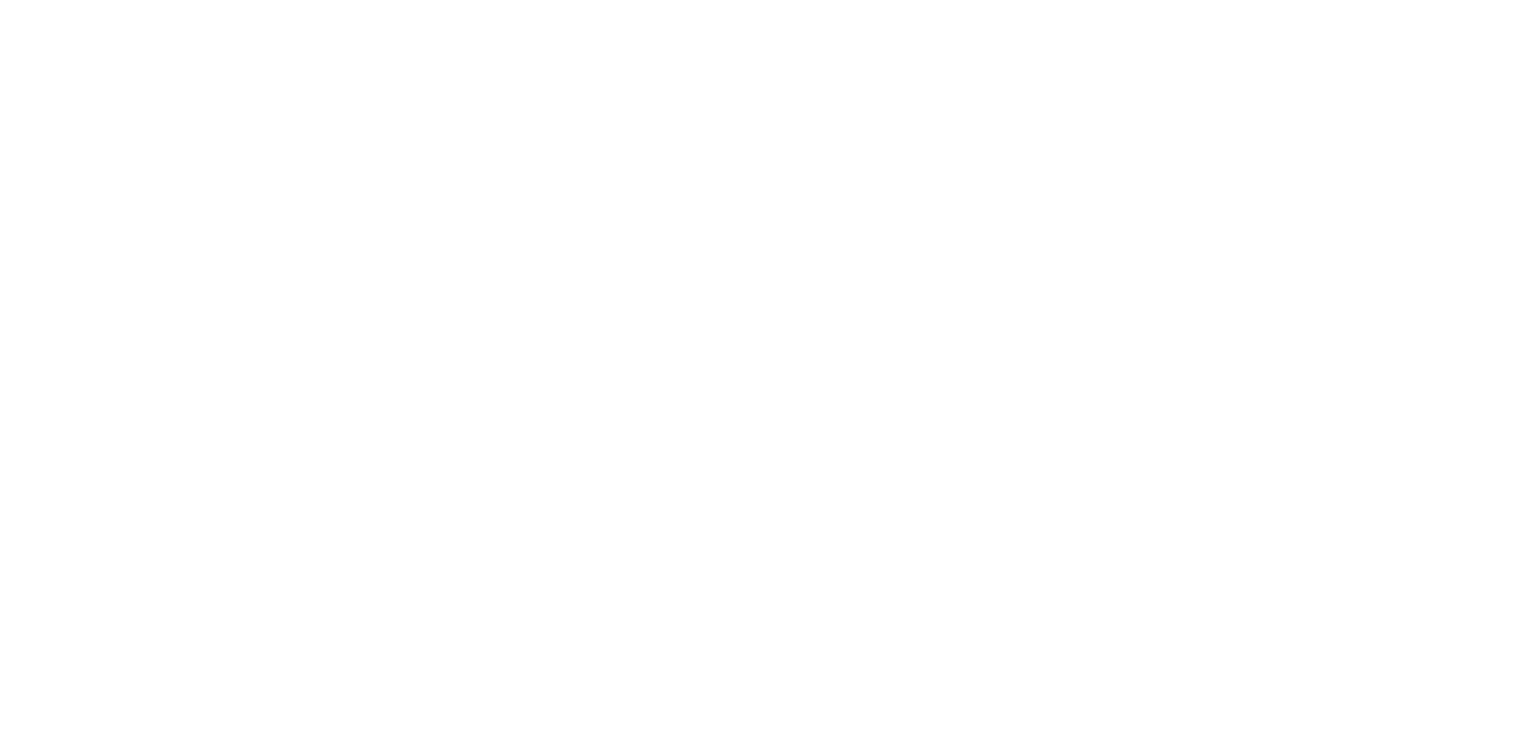 scroll, scrollTop: 0, scrollLeft: 0, axis: both 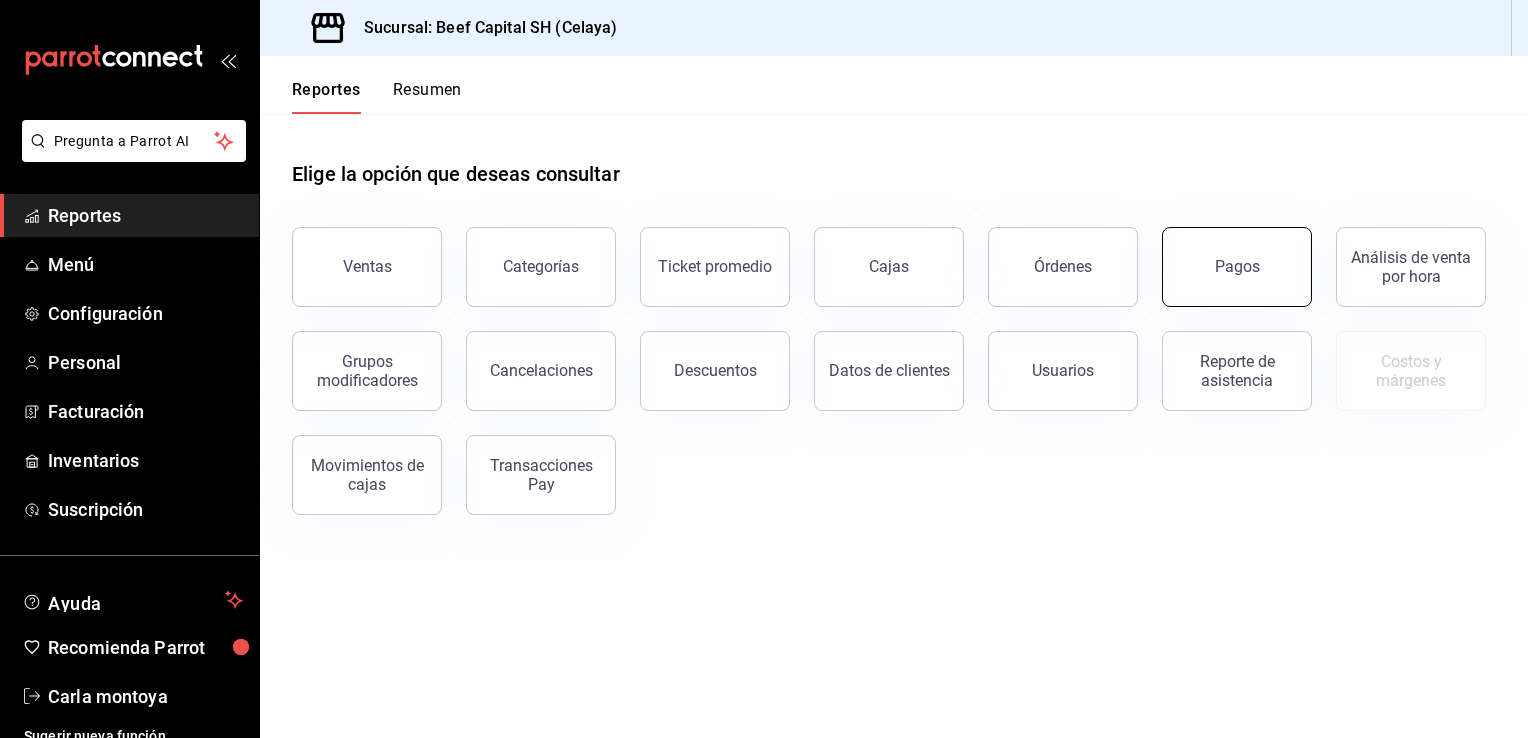 click on "Pagos" at bounding box center (1237, 267) 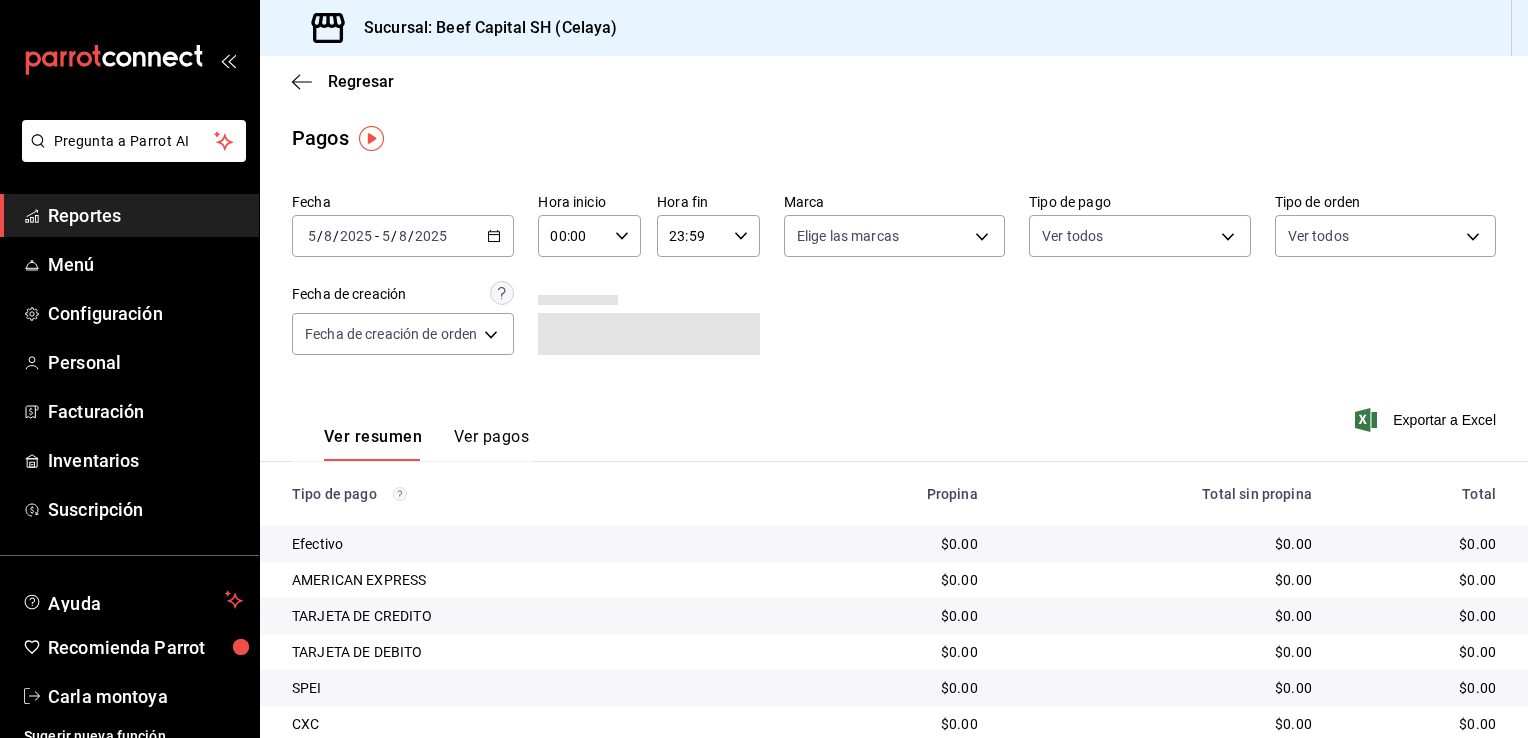 click 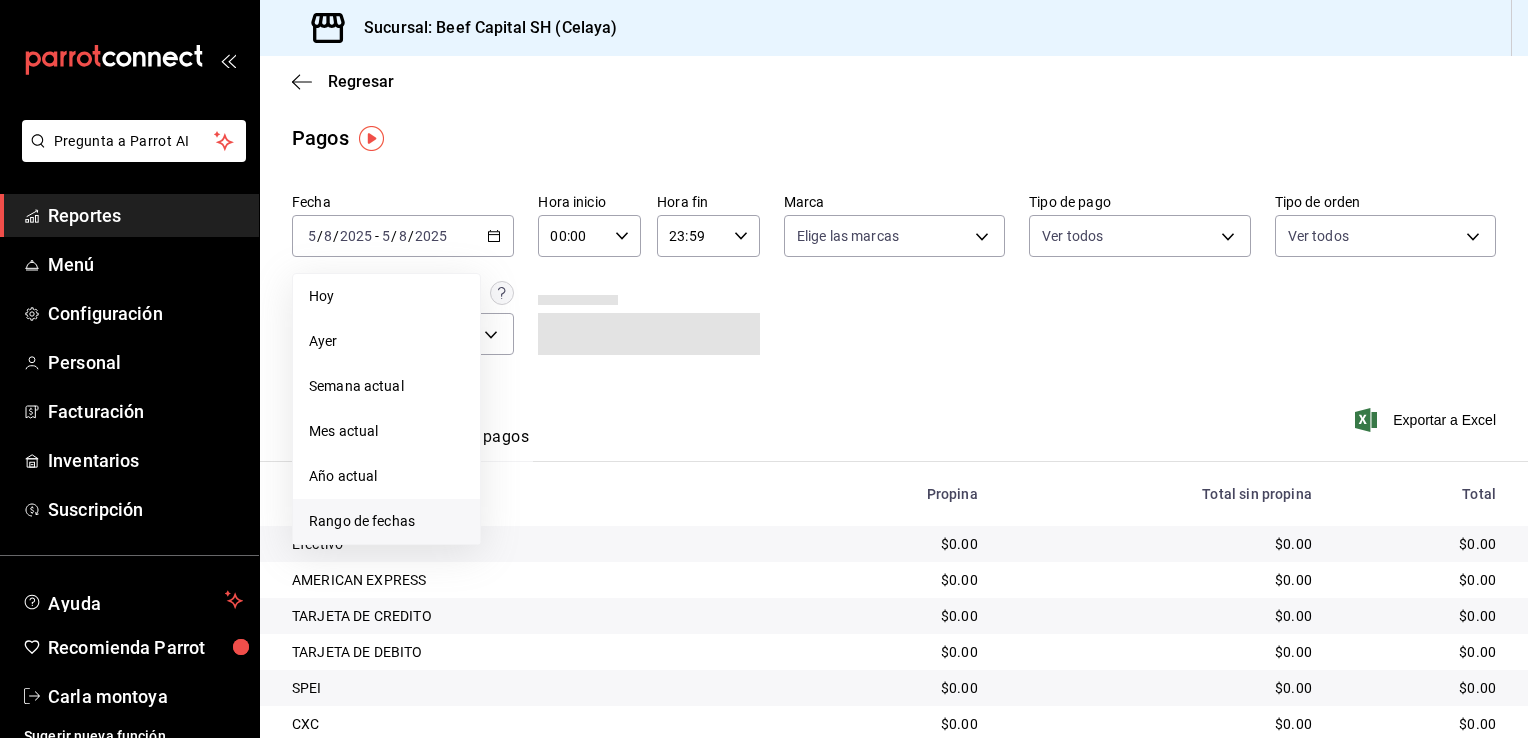 click on "Rango de fechas" at bounding box center (386, 521) 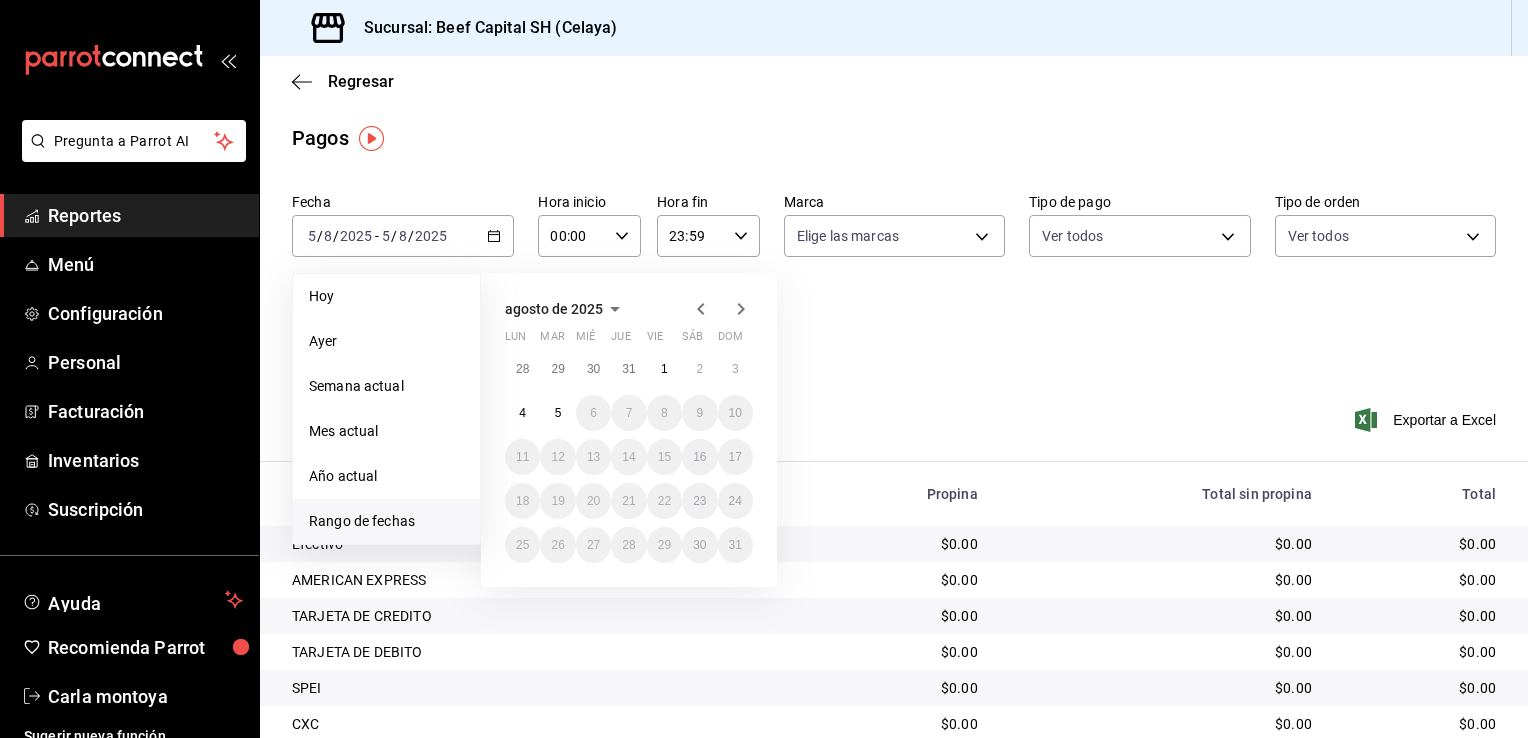 click 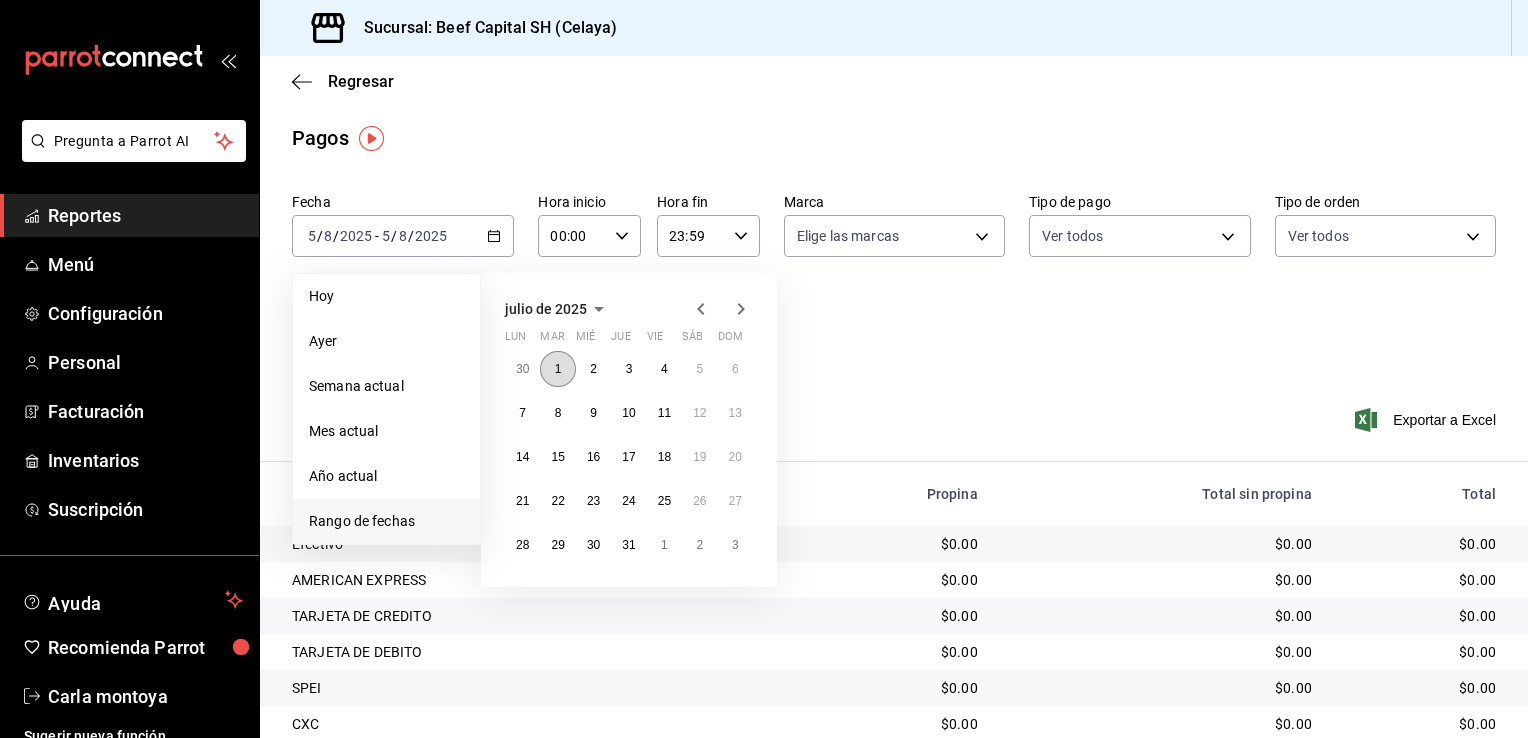 click on "1" at bounding box center [557, 369] 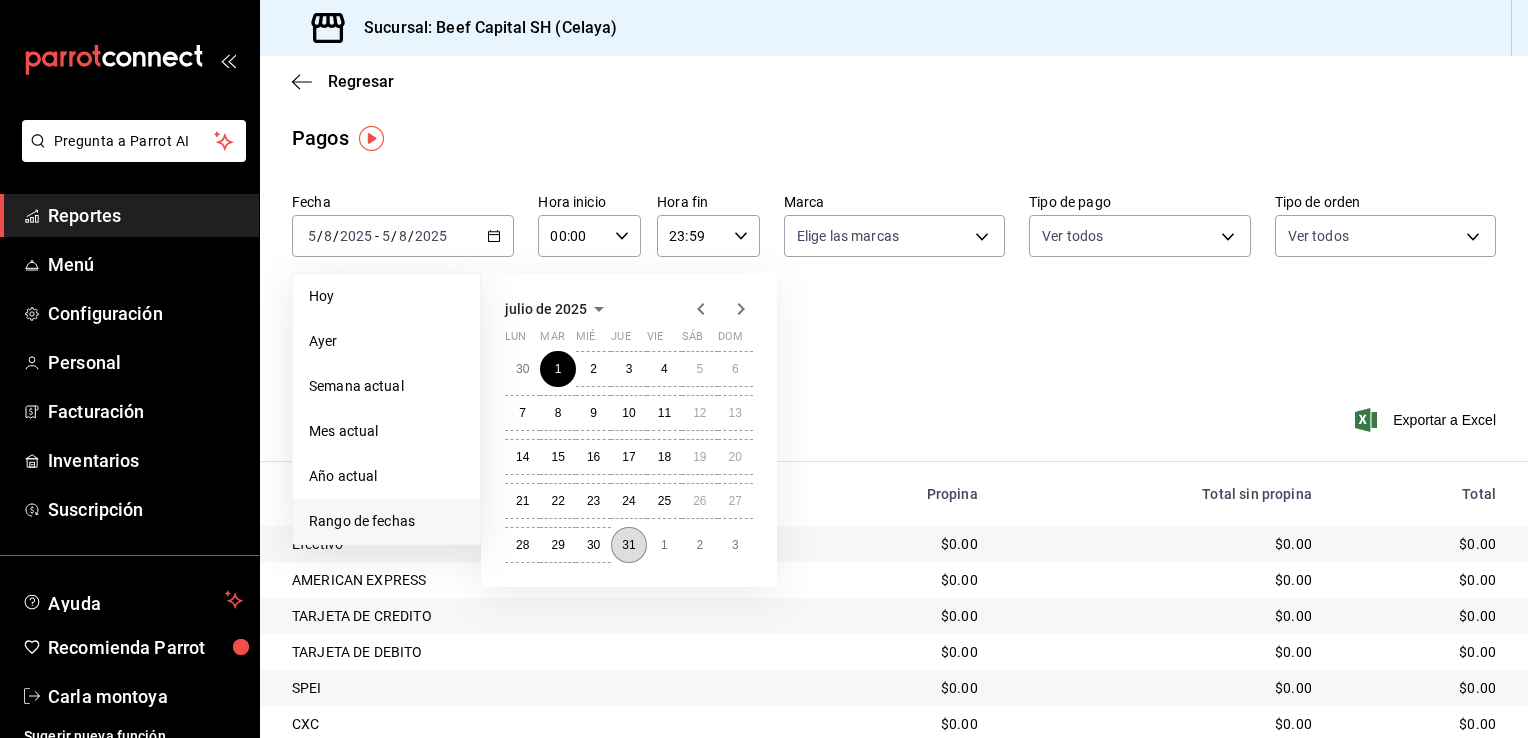 click on "31" at bounding box center (628, 545) 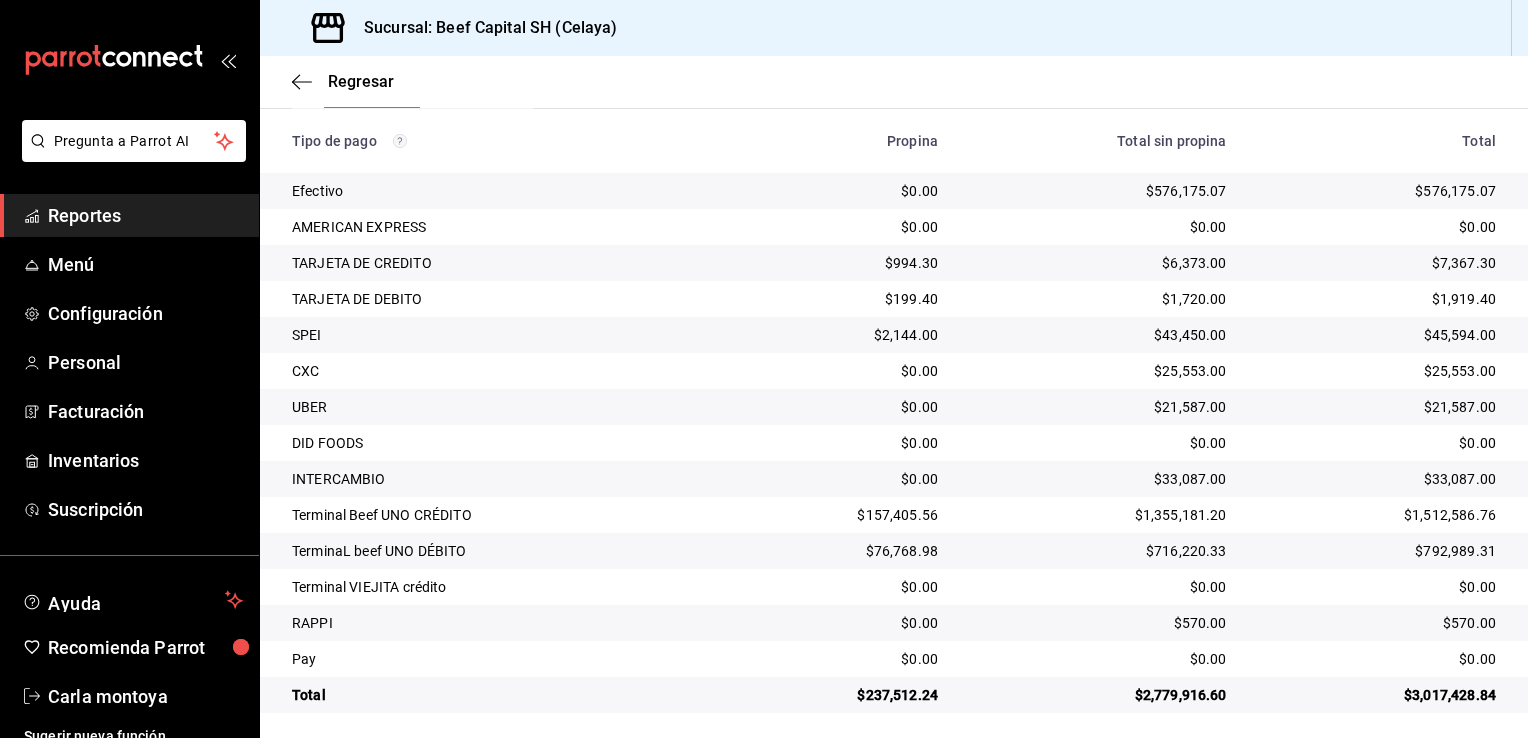 scroll, scrollTop: 360, scrollLeft: 0, axis: vertical 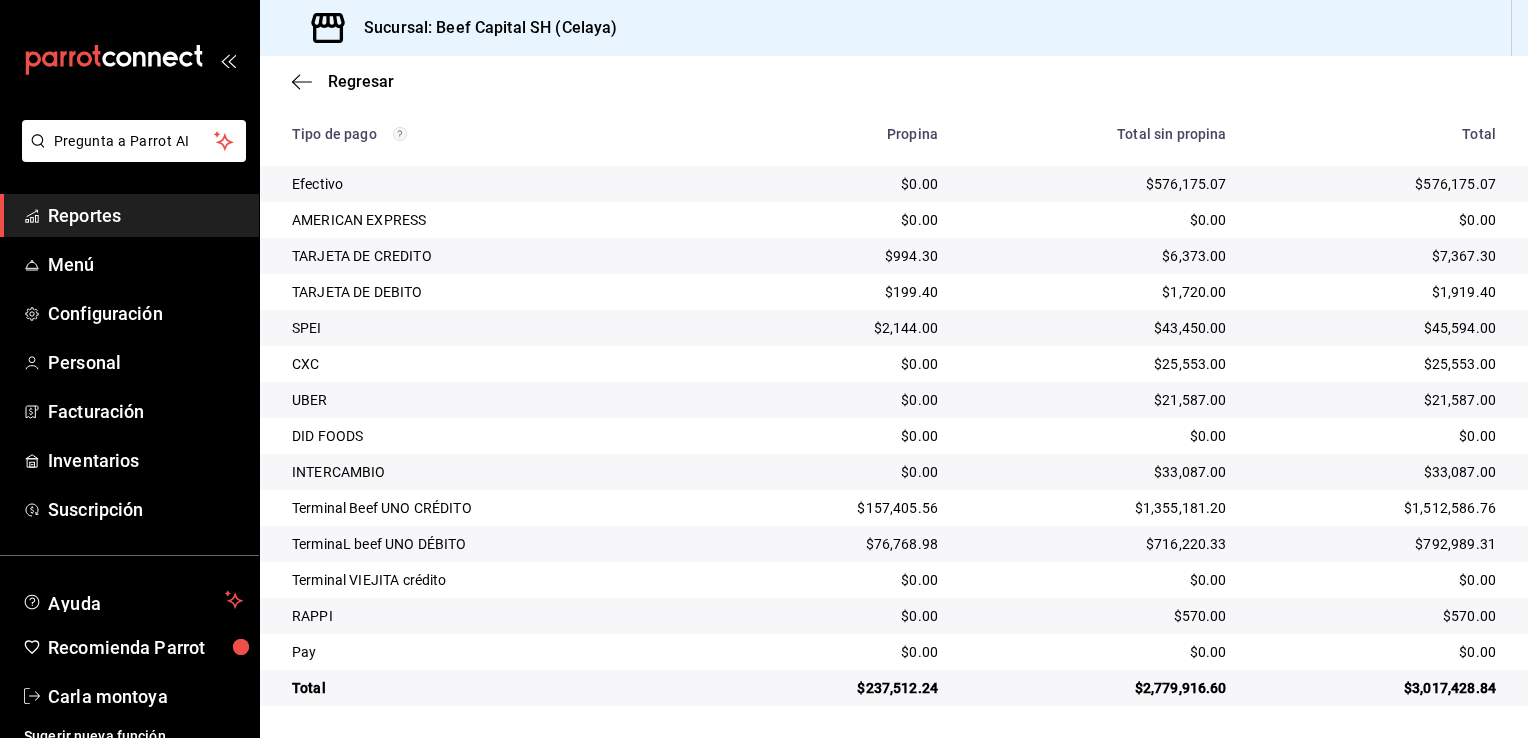 click on "Total sin propina" at bounding box center (1098, 134) 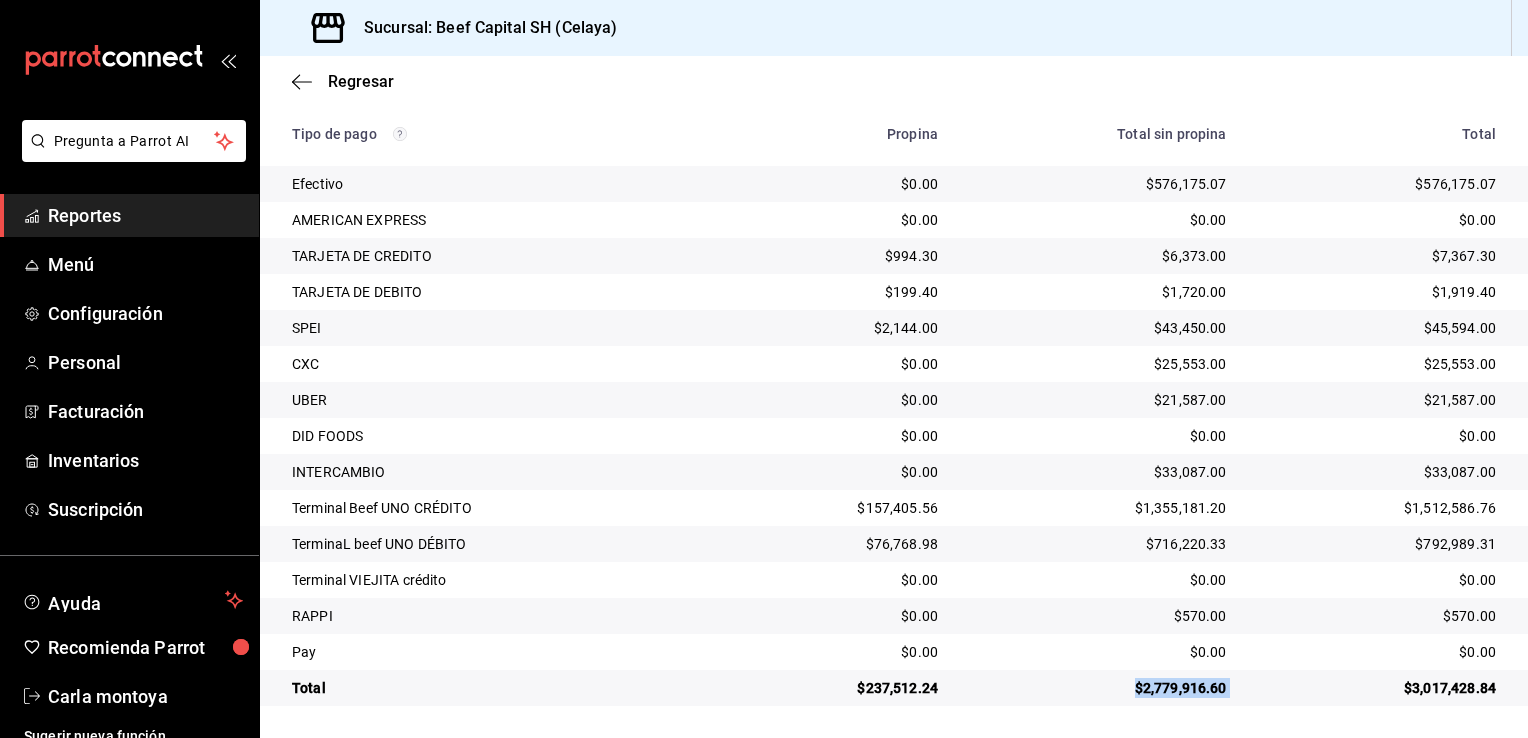 drag, startPoint x: 1124, startPoint y: 689, endPoint x: 1235, endPoint y: 686, distance: 111.040535 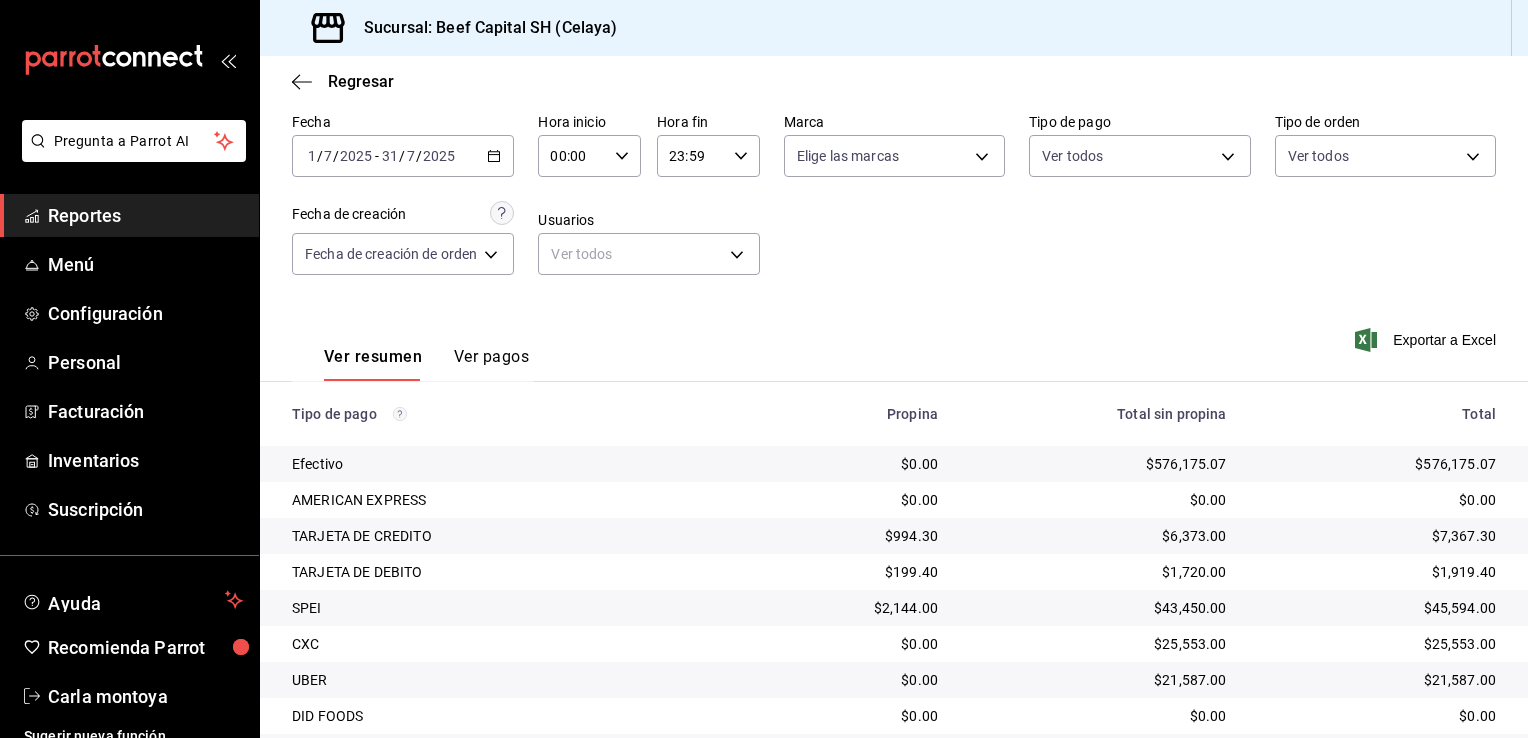 scroll, scrollTop: 360, scrollLeft: 0, axis: vertical 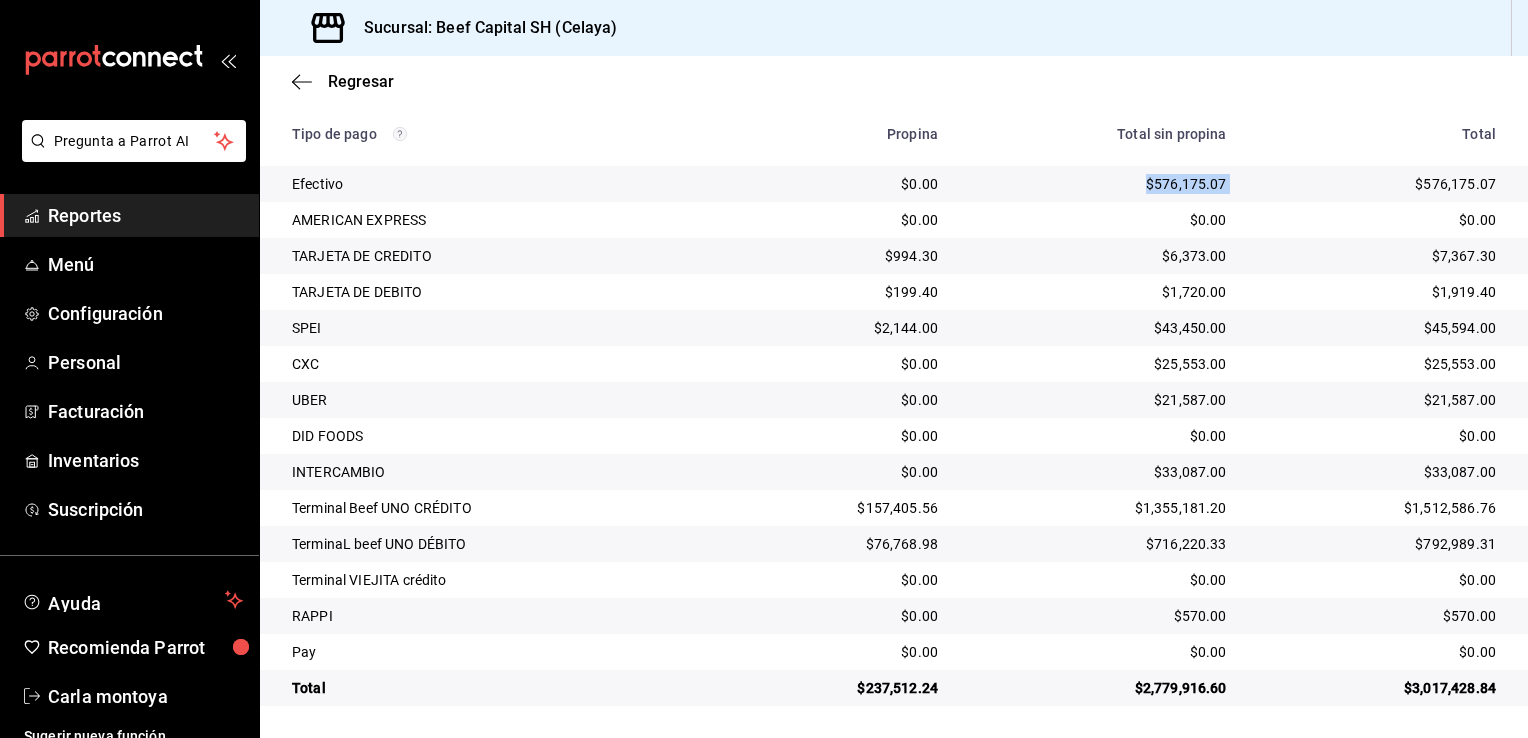 drag, startPoint x: 1138, startPoint y: 180, endPoint x: 1269, endPoint y: 178, distance: 131.01526 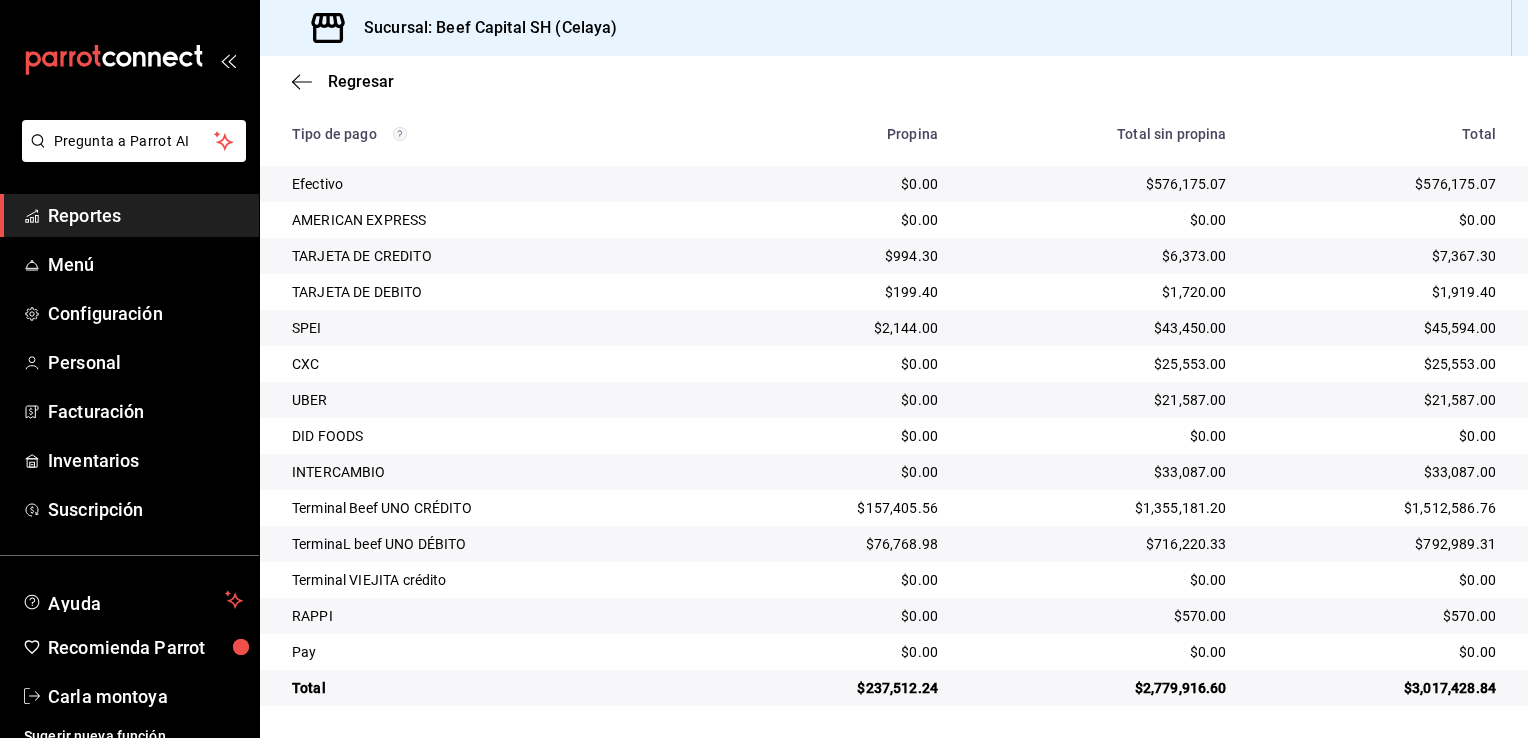 click on "Regresar" at bounding box center (894, 81) 